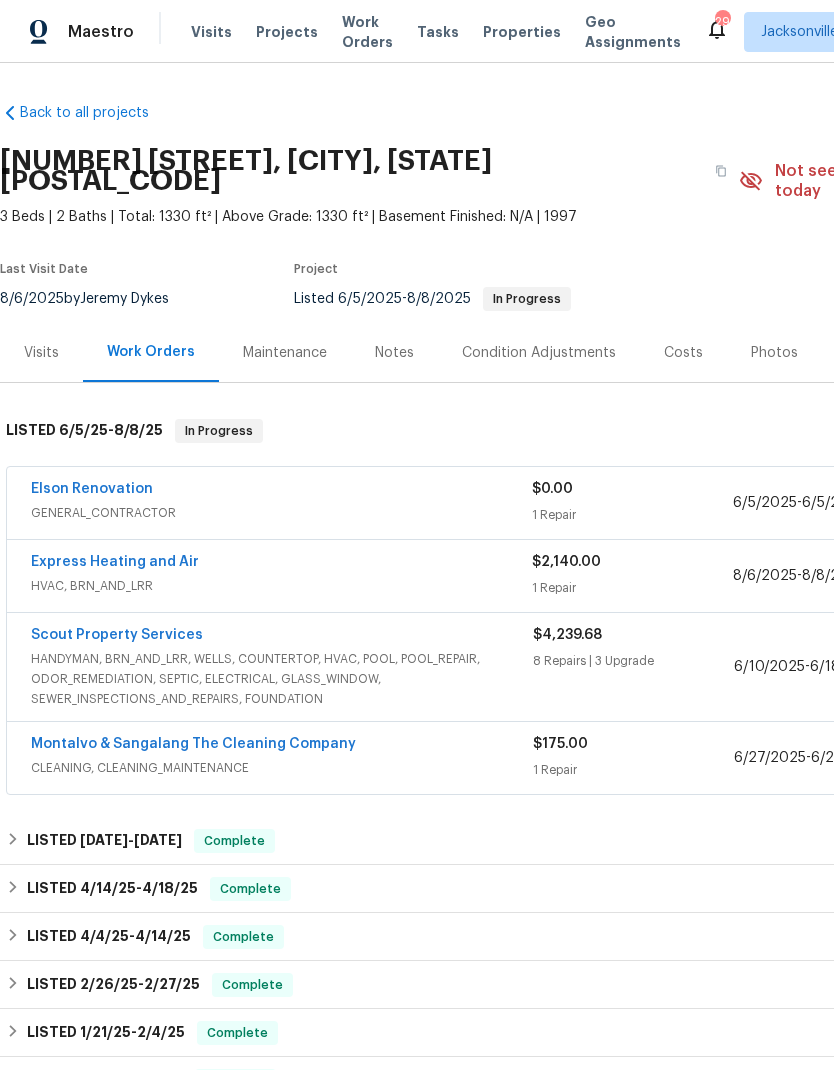 scroll, scrollTop: 0, scrollLeft: 0, axis: both 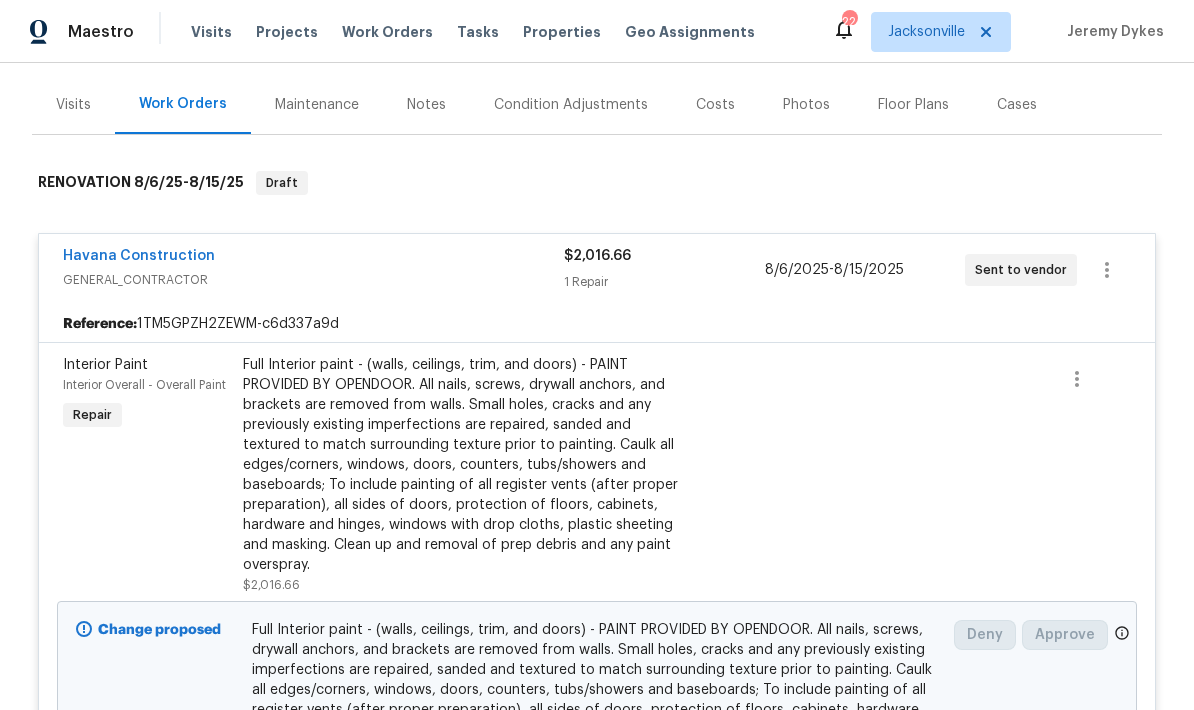 click at bounding box center [732, 475] 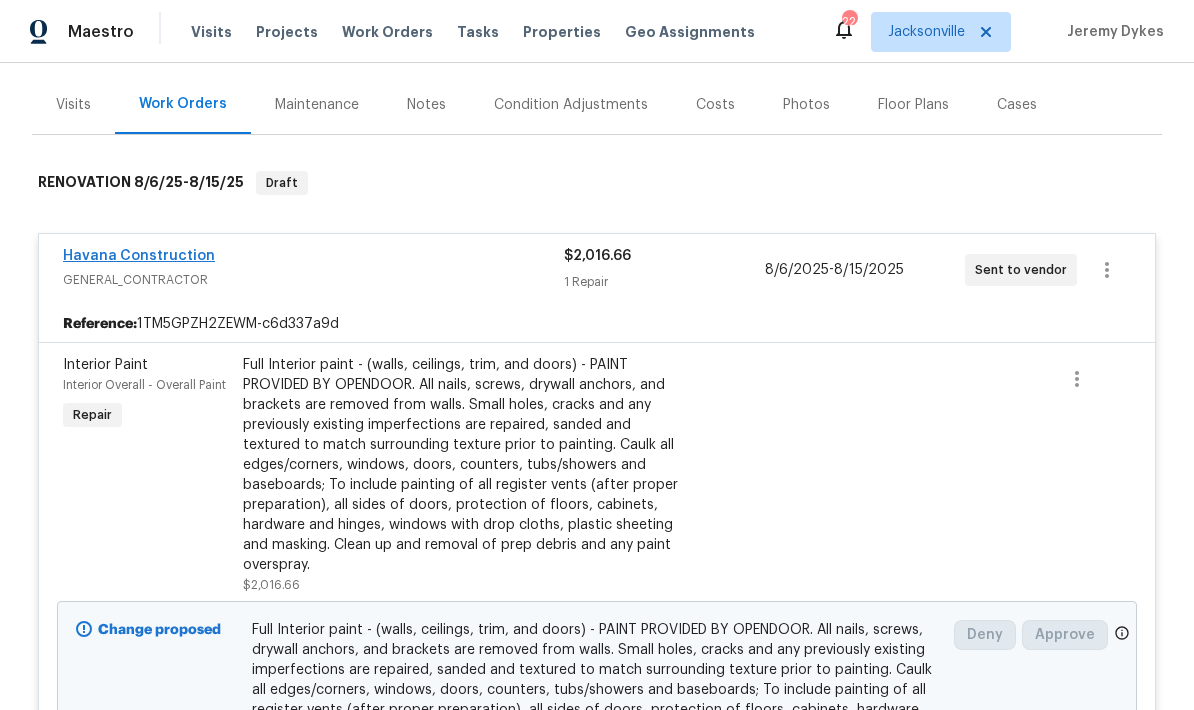 click on "Havana Construction" at bounding box center [139, 256] 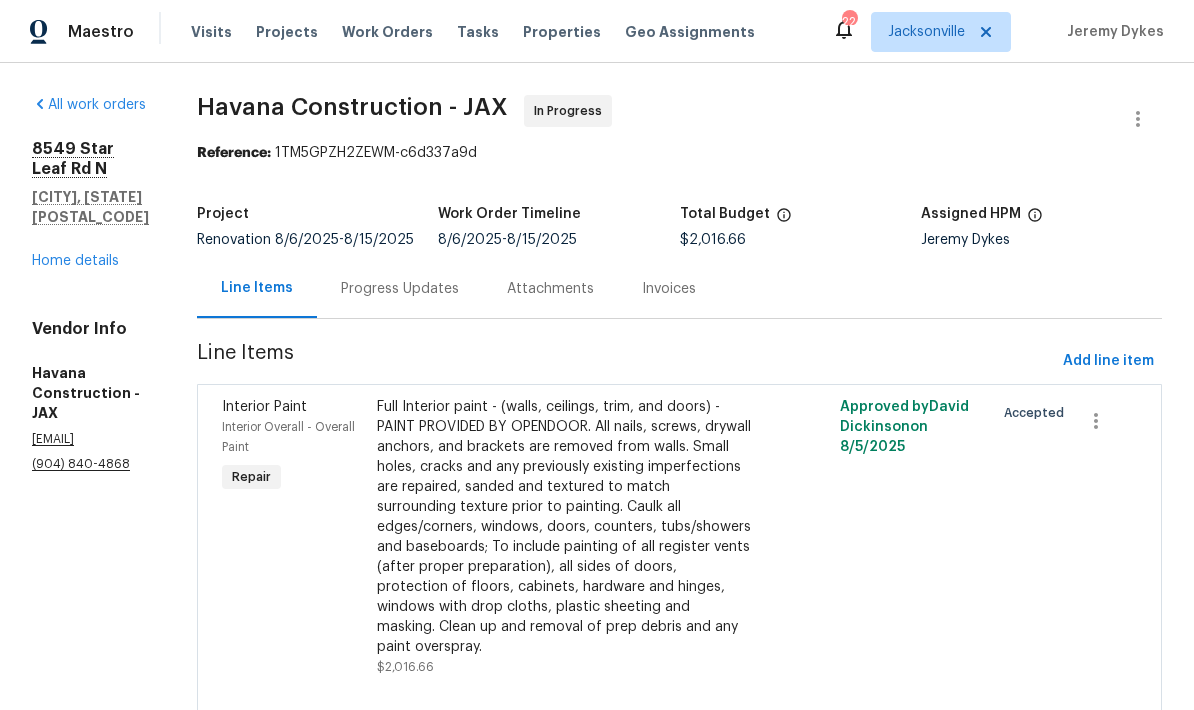 scroll, scrollTop: 57, scrollLeft: 0, axis: vertical 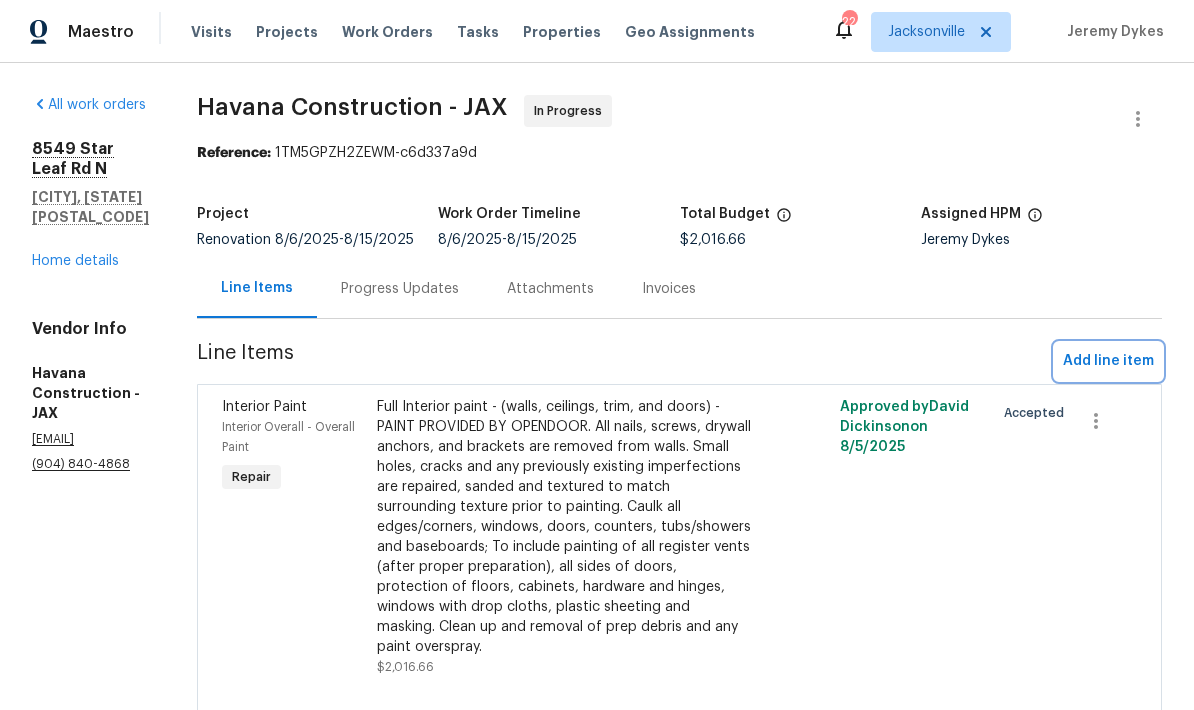 click on "Add line item" at bounding box center [1108, 361] 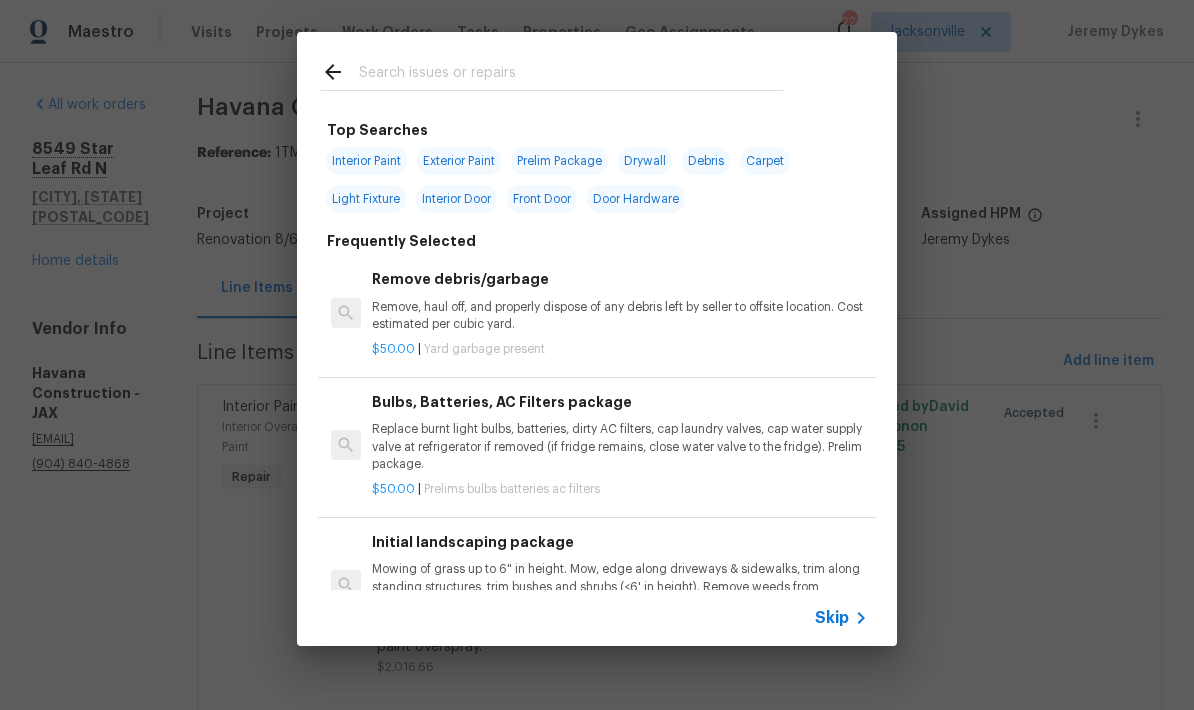 click at bounding box center (571, 75) 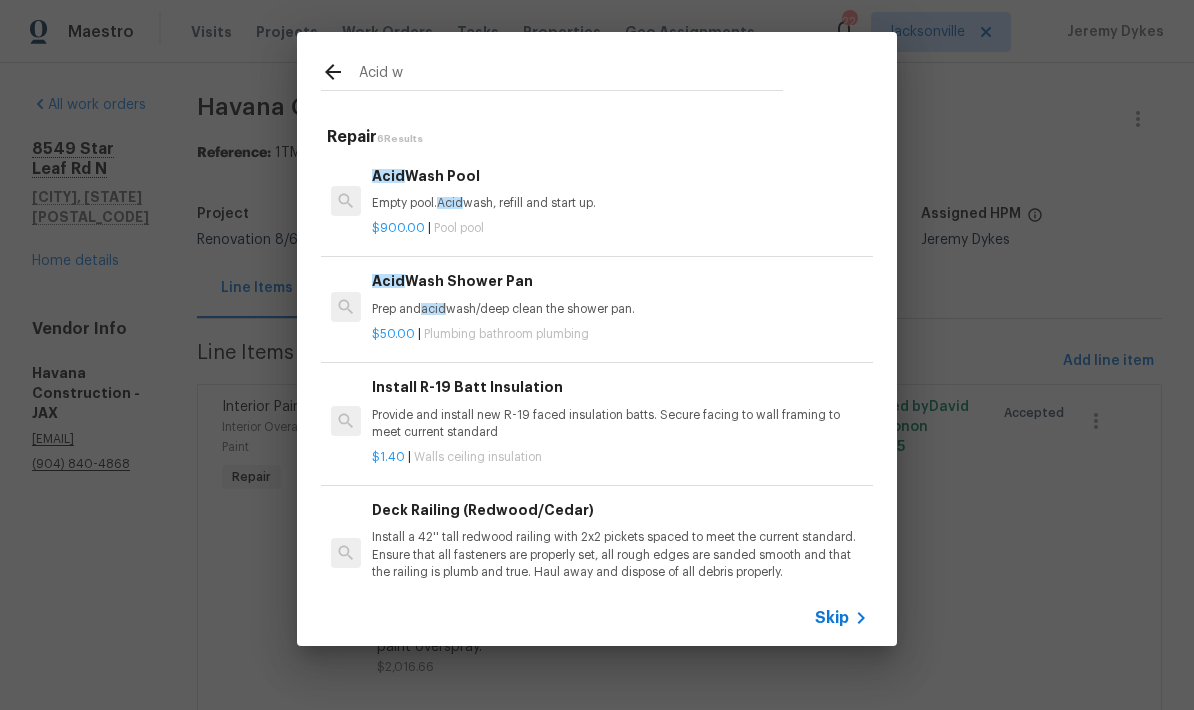 type on "Acid wa" 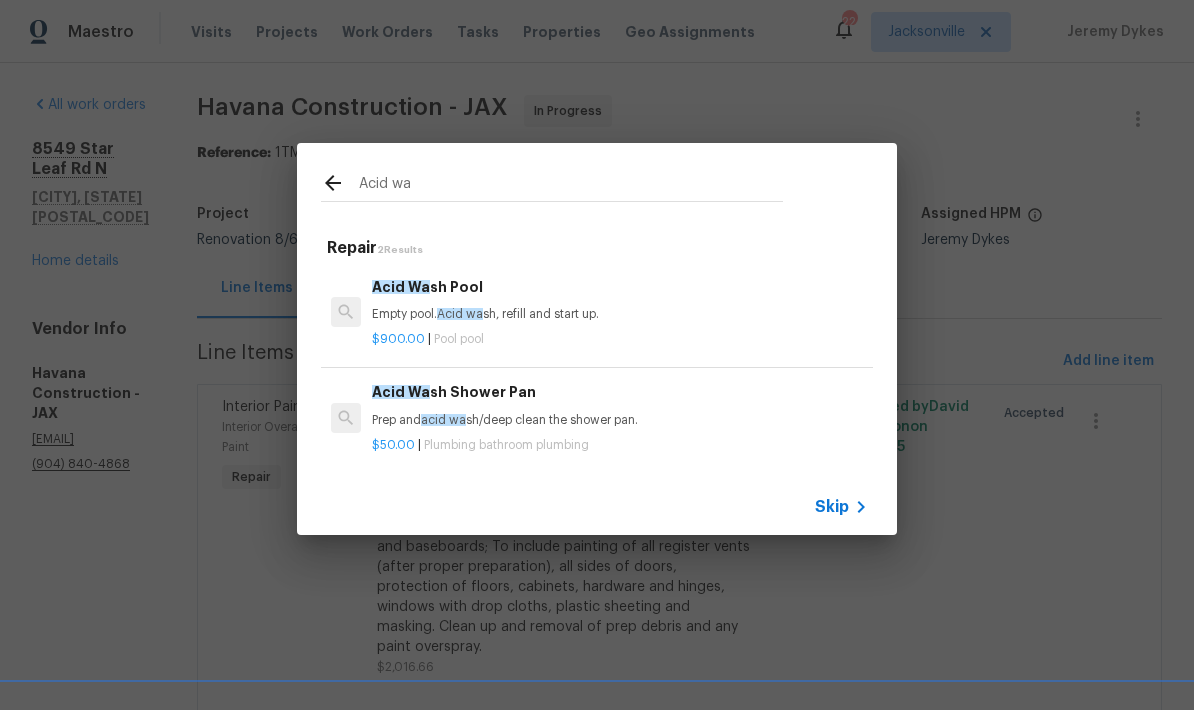 click on "Prep and  acid wa sh/deep clean the shower pan." at bounding box center (620, 420) 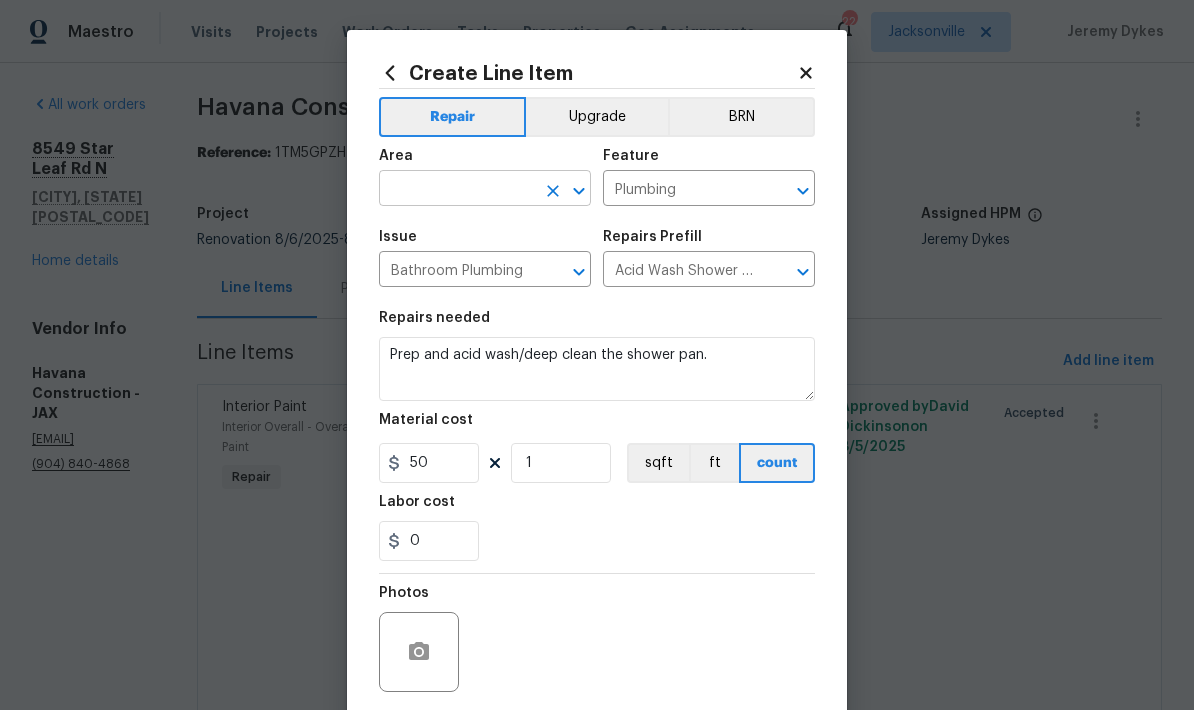 click at bounding box center [457, 190] 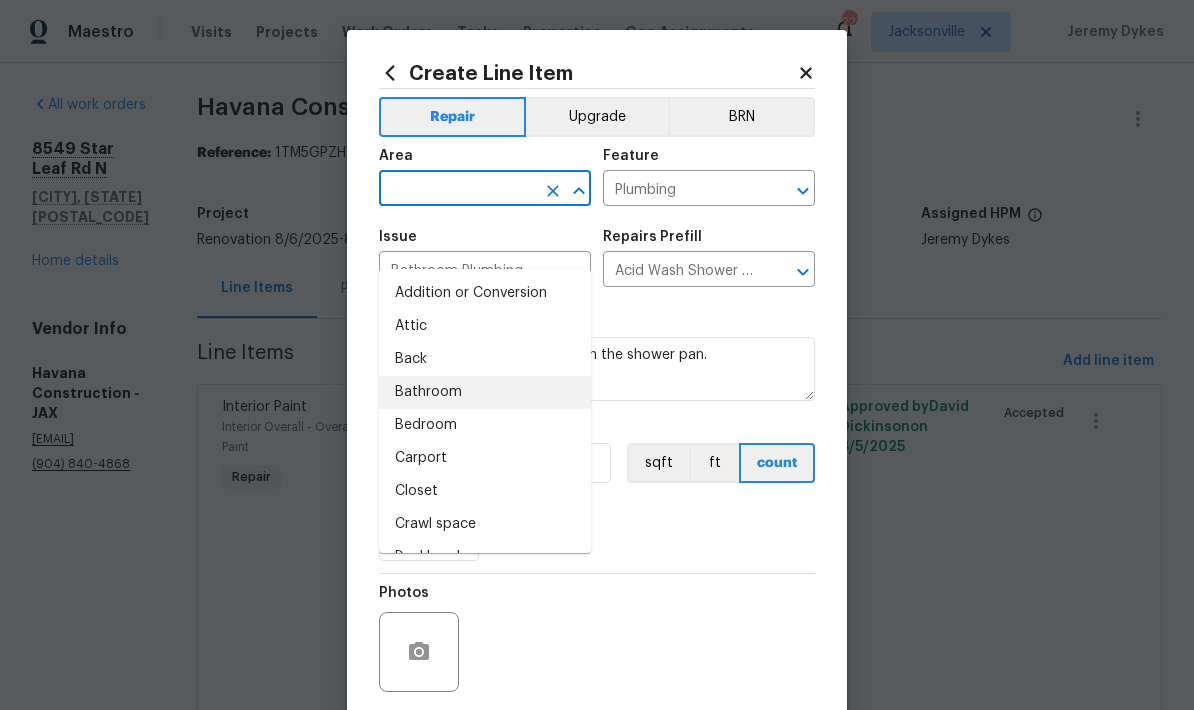 click on "Bathroom" at bounding box center (485, 392) 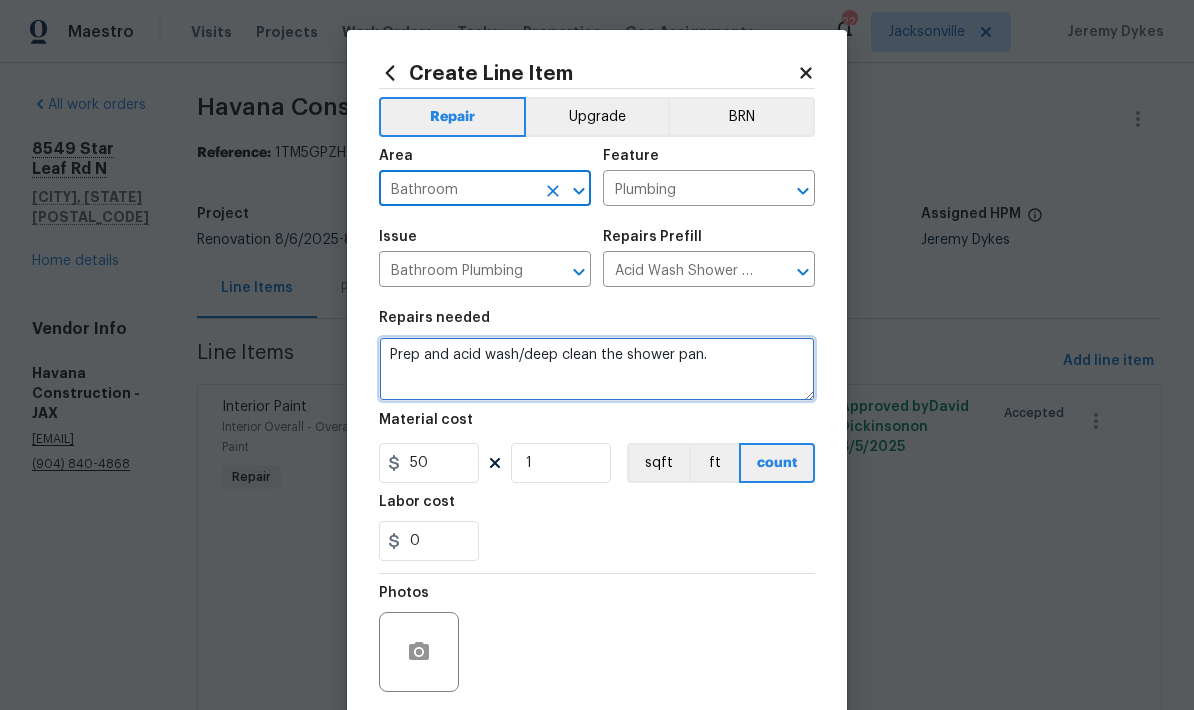click on "Prep and acid wash/deep clean the shower pan." at bounding box center [597, 369] 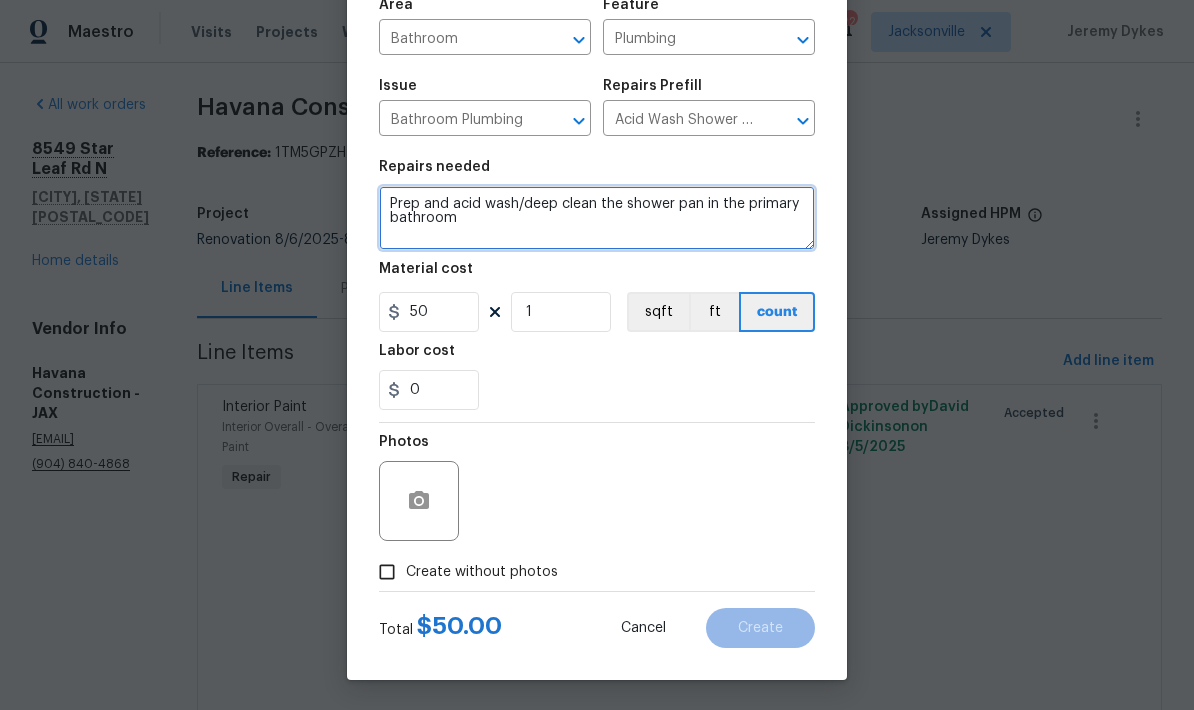 scroll, scrollTop: 155, scrollLeft: 0, axis: vertical 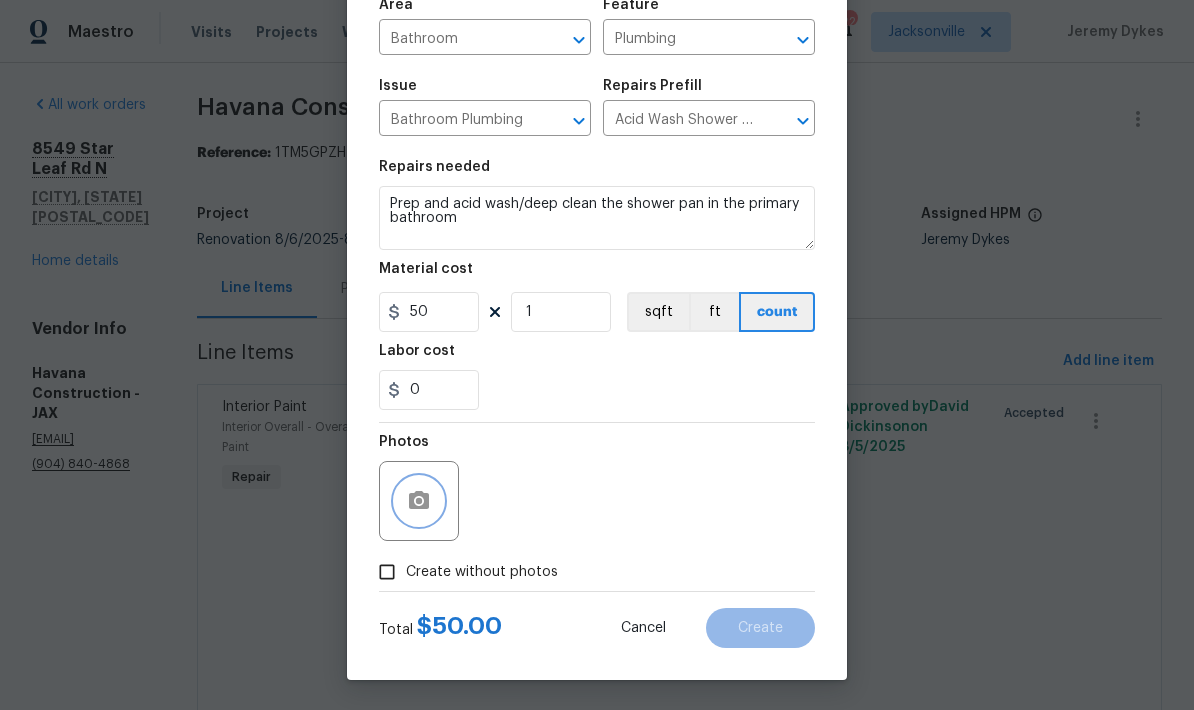 click 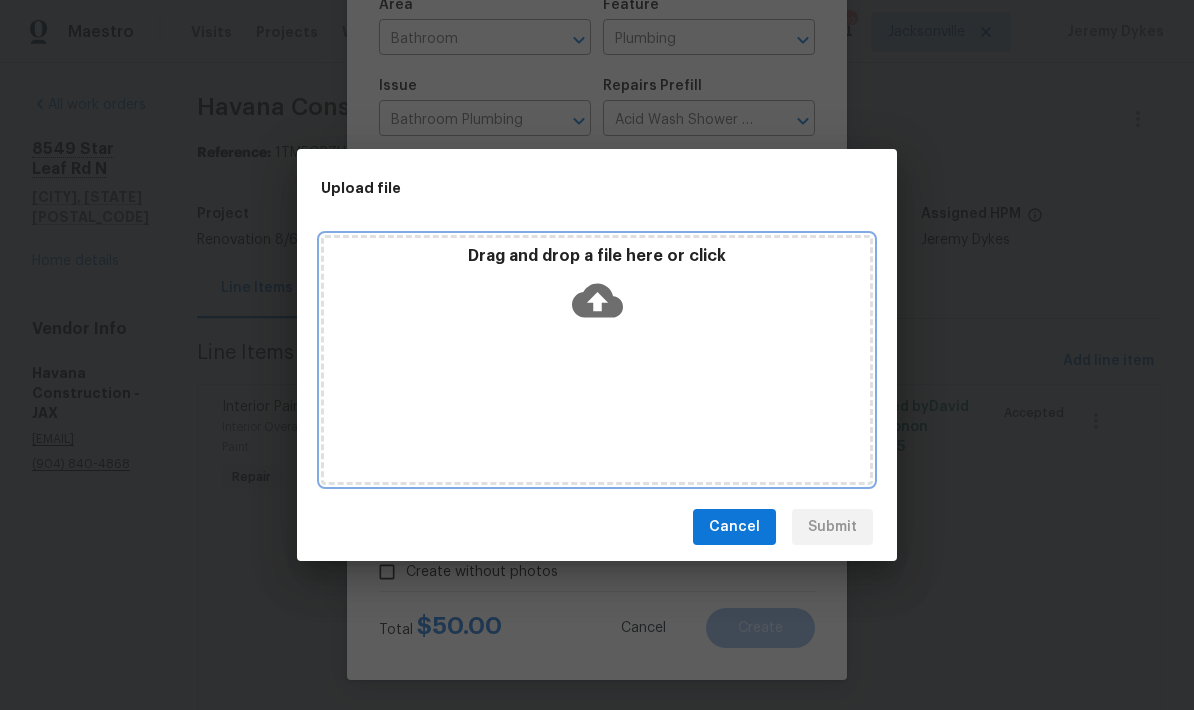 click 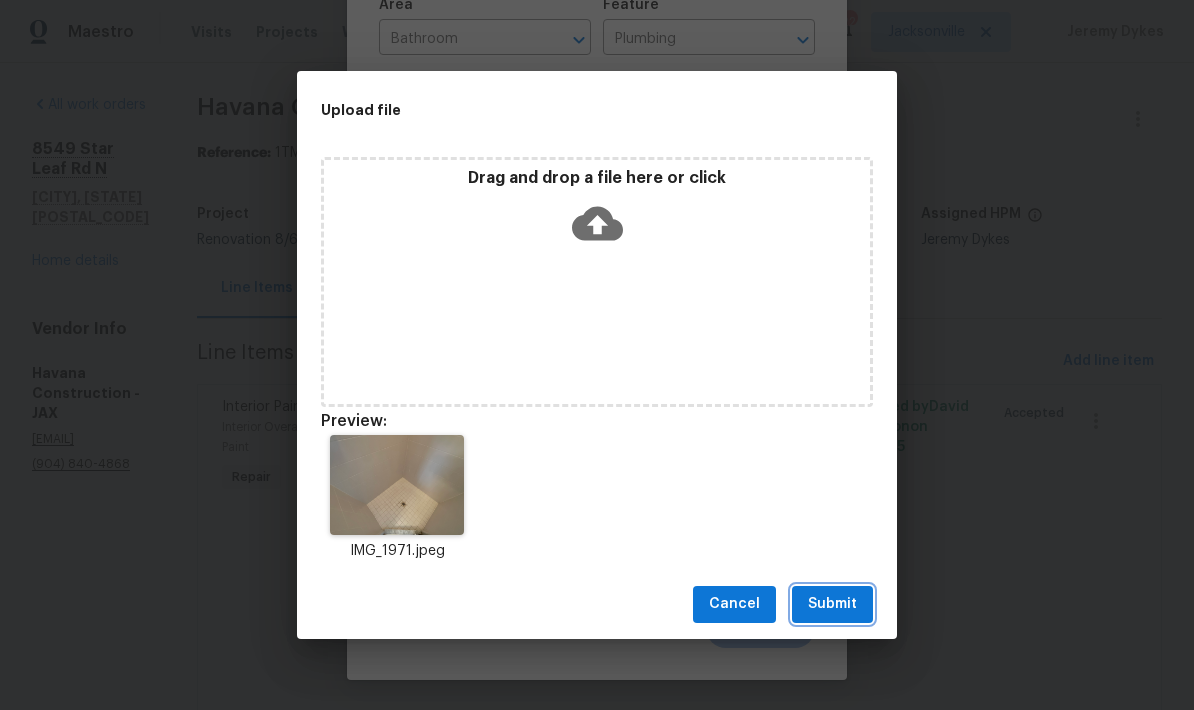 click on "Submit" at bounding box center [832, 604] 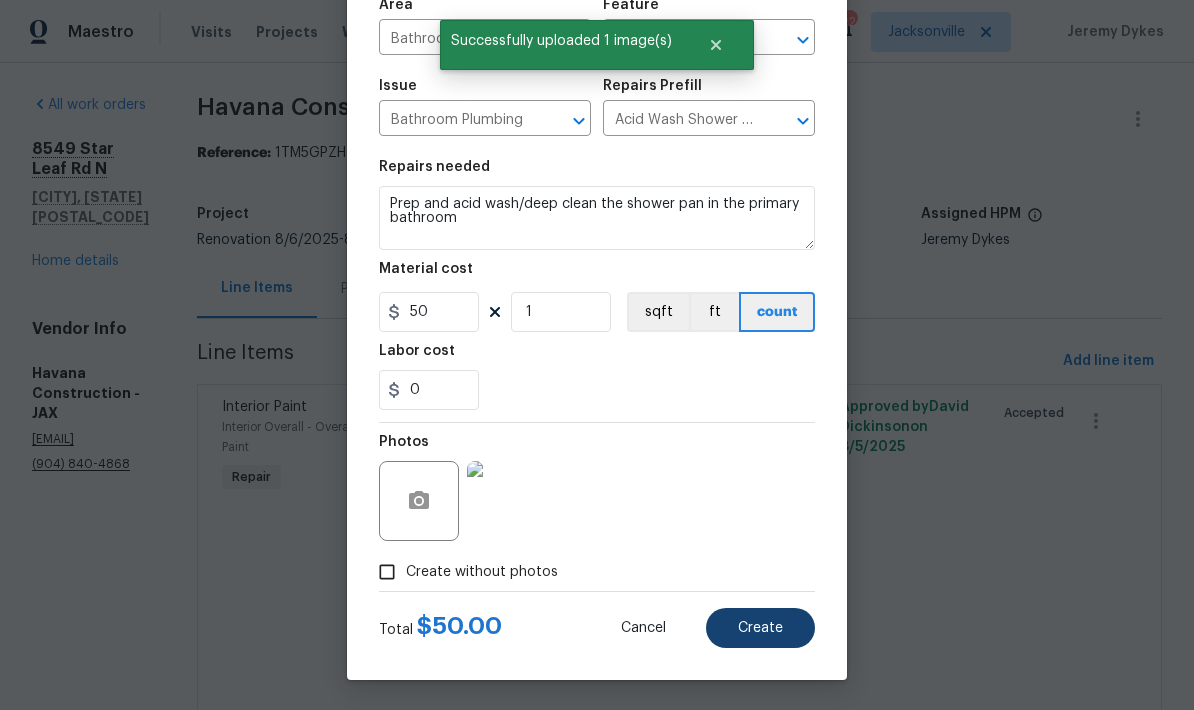 click on "Create" at bounding box center [760, 628] 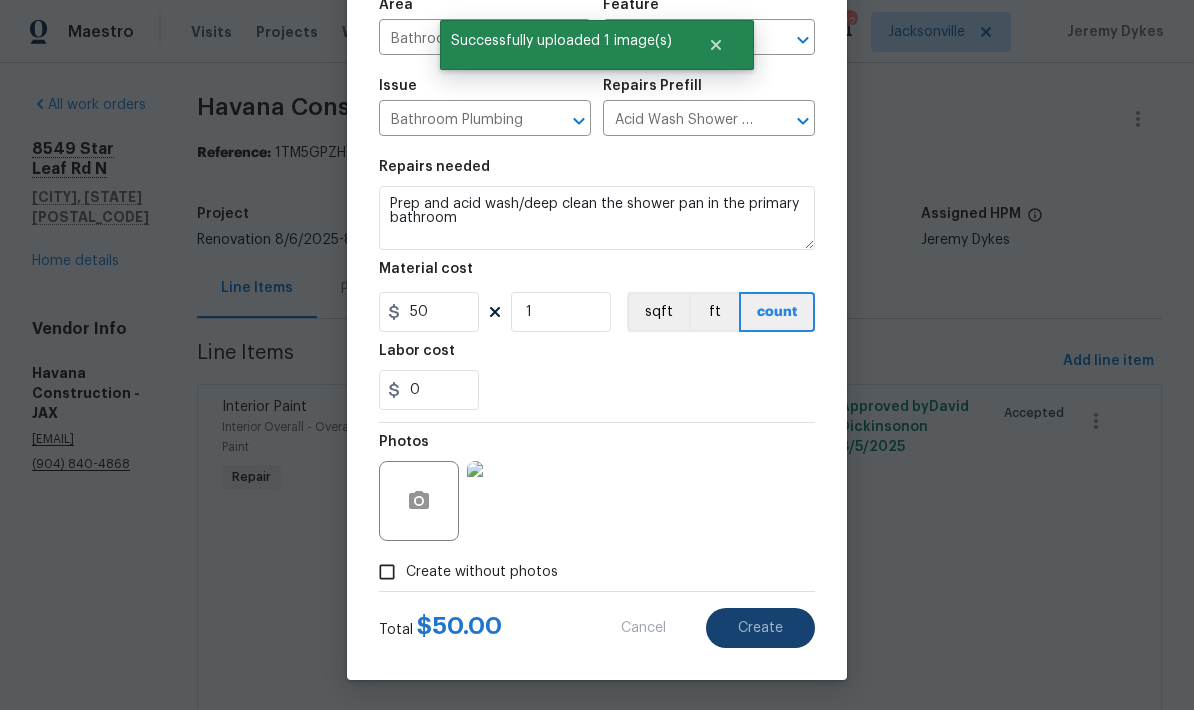 type on "0" 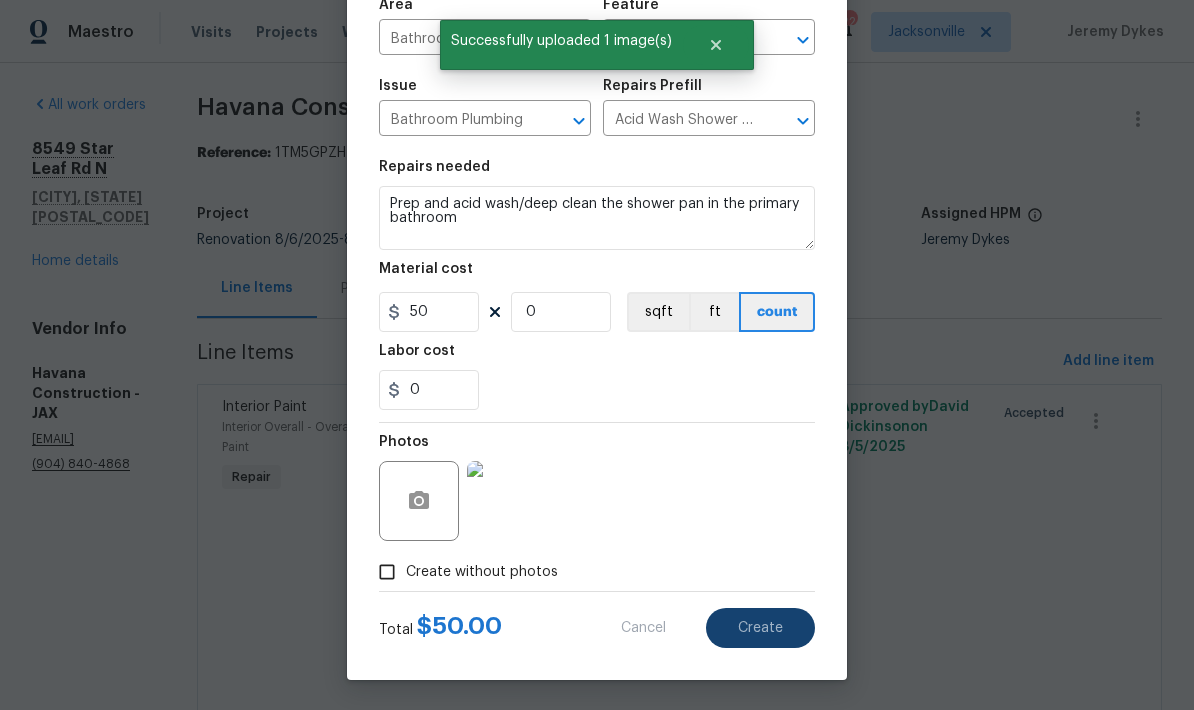 type 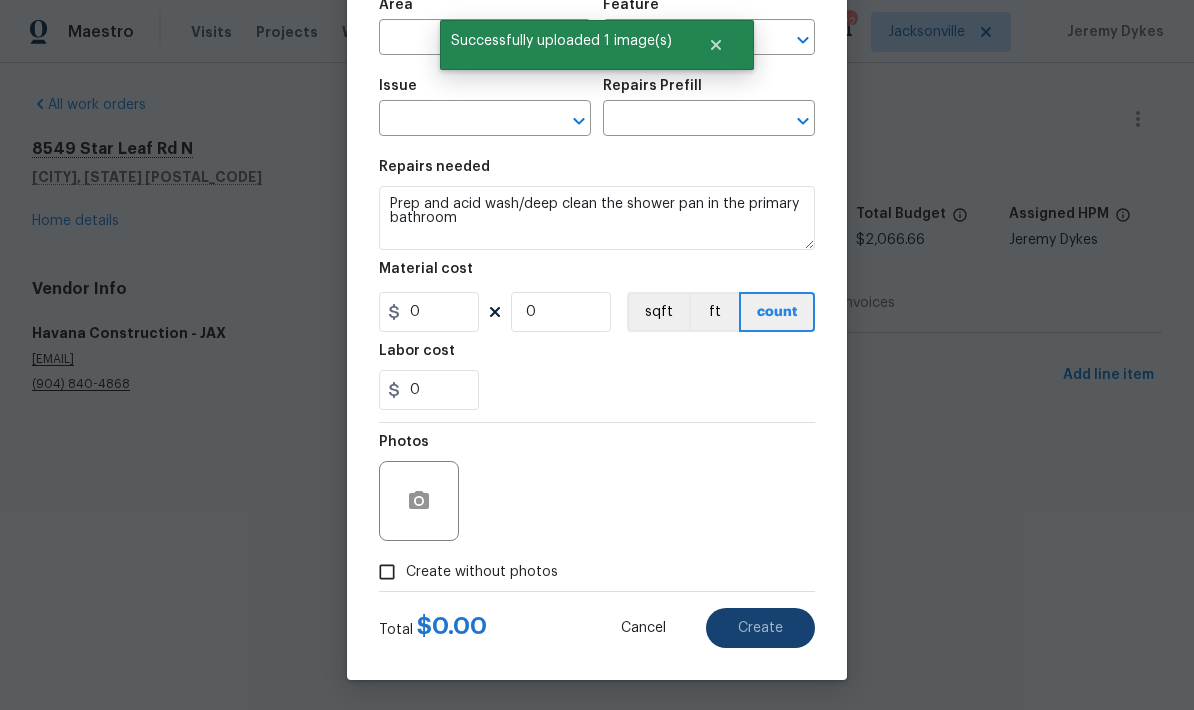 scroll, scrollTop: 0, scrollLeft: 0, axis: both 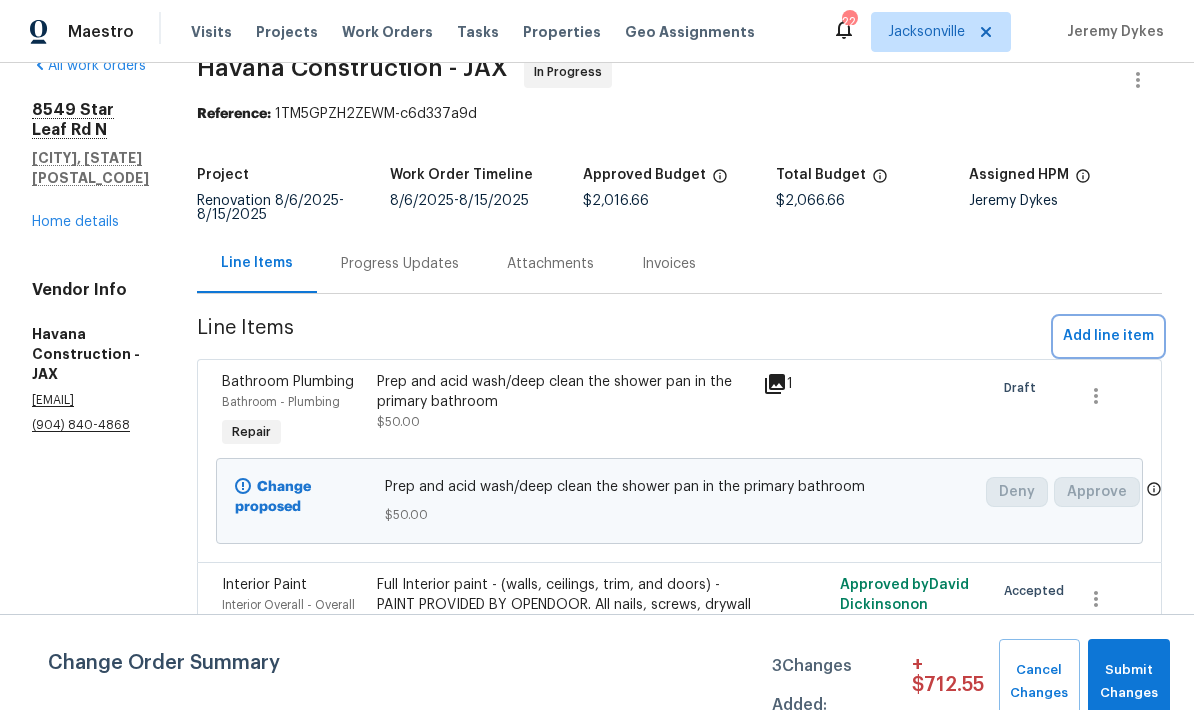 click on "Add line item" at bounding box center (1108, 336) 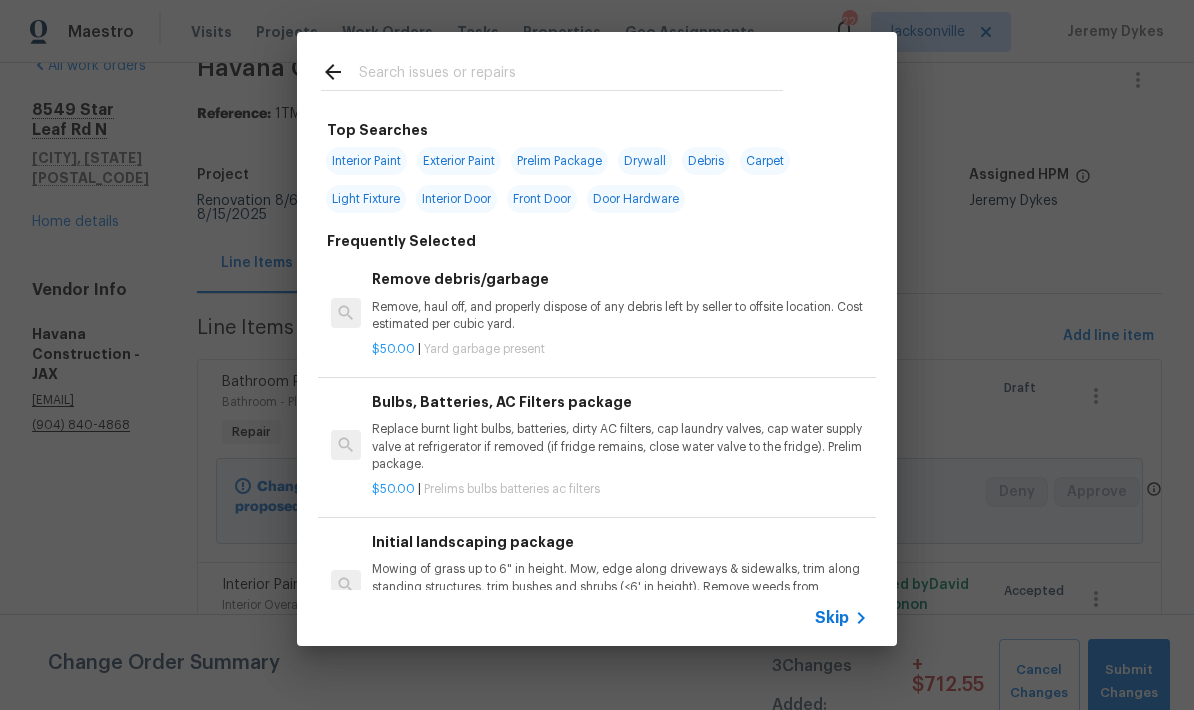 click at bounding box center (571, 75) 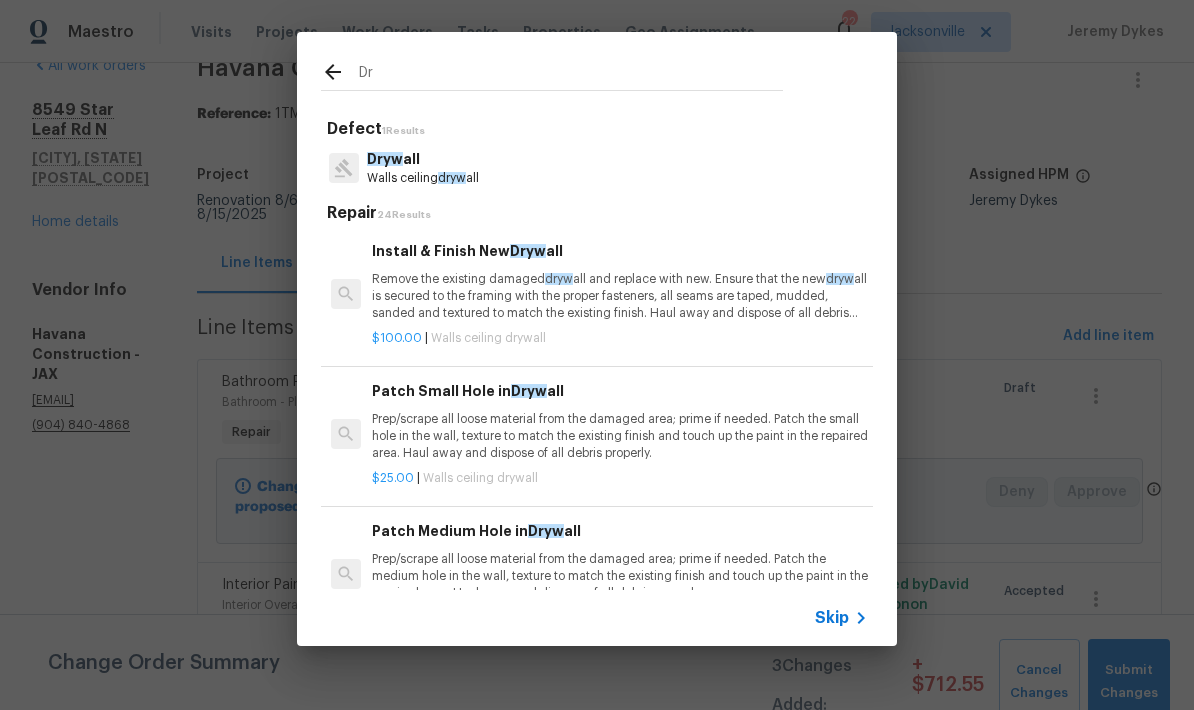 type on "D" 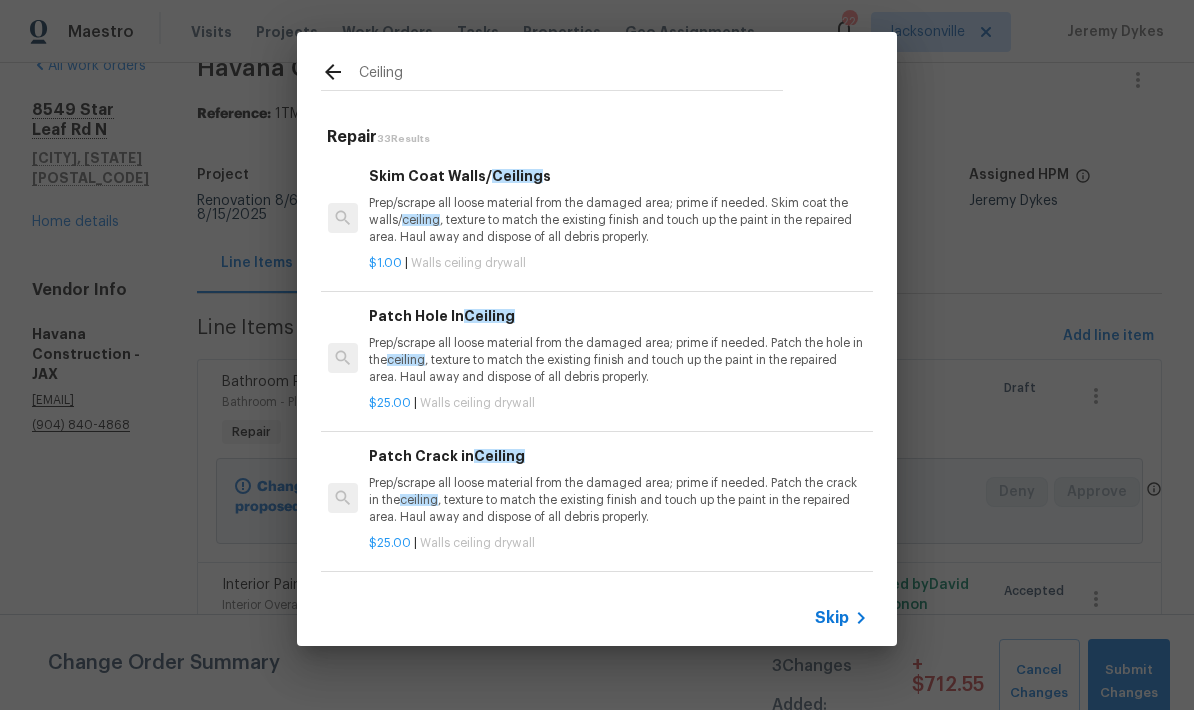 scroll, scrollTop: 0, scrollLeft: 3, axis: horizontal 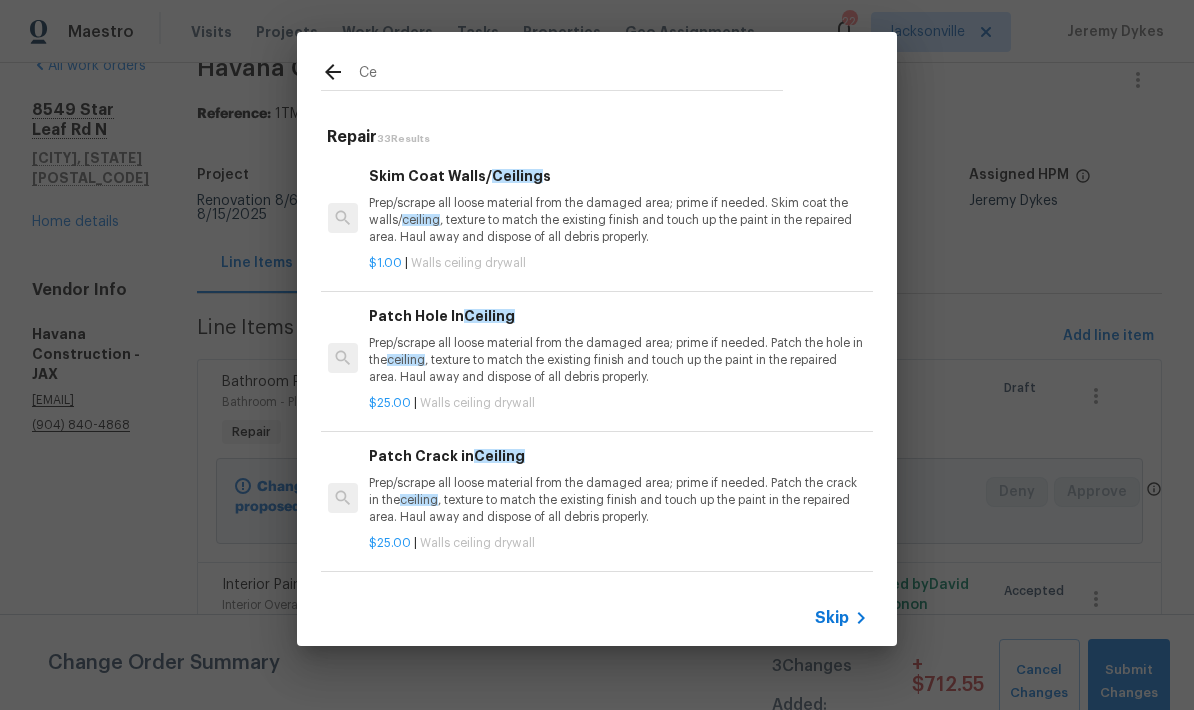 type on "C" 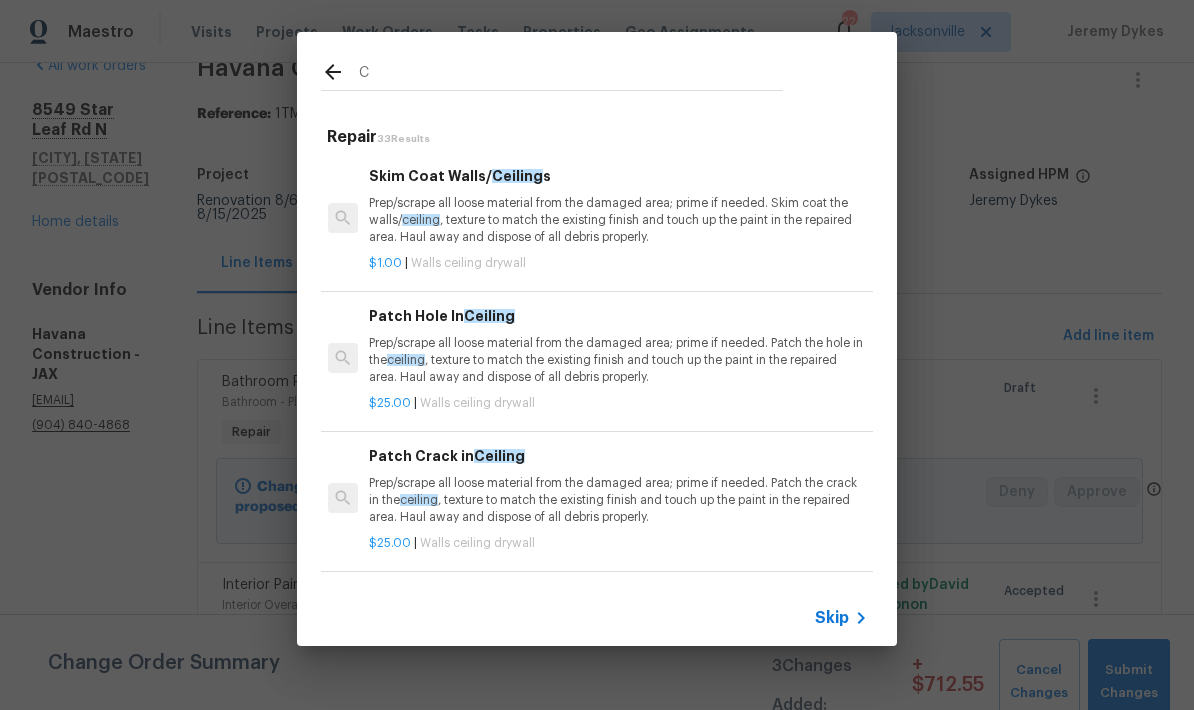 type 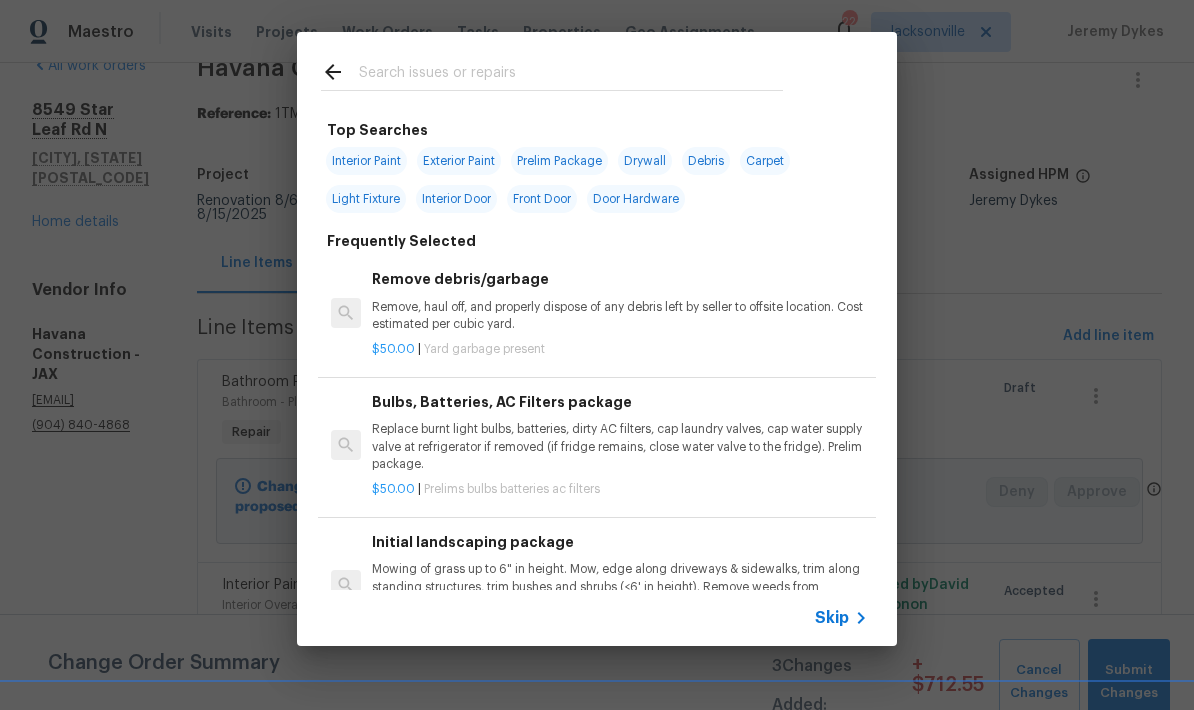 click 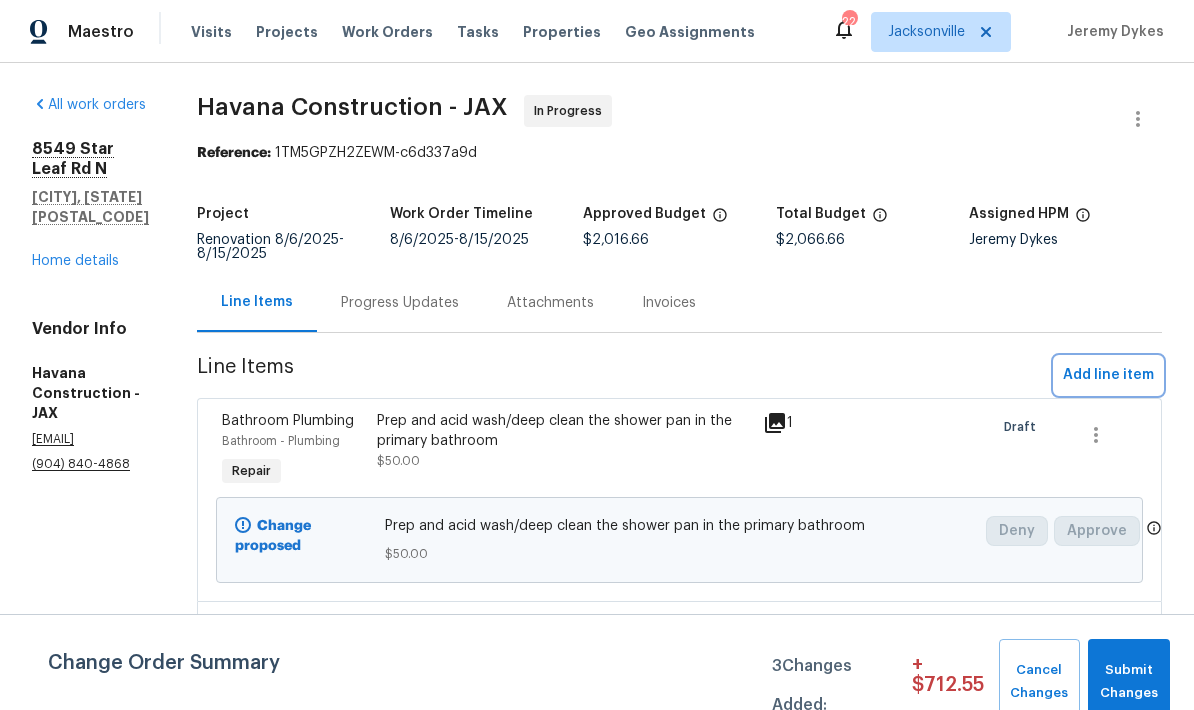 scroll, scrollTop: 0, scrollLeft: 0, axis: both 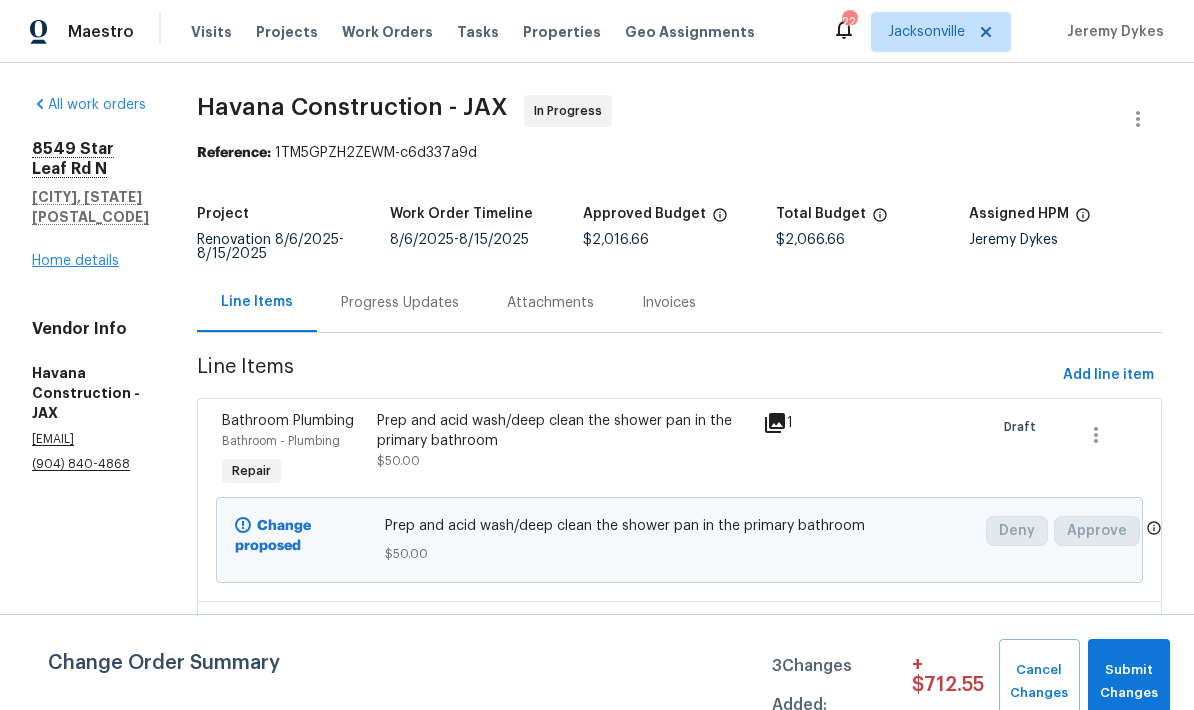 click on "Home details" at bounding box center [75, 261] 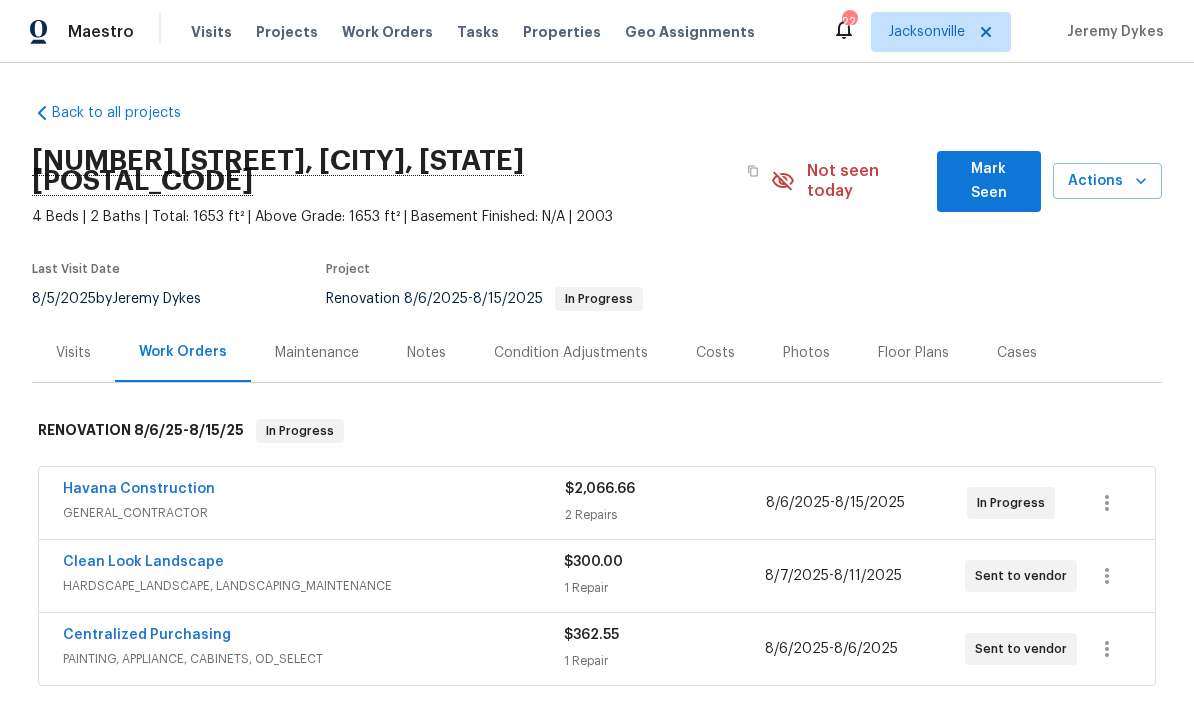 click on "Condition Adjustments" at bounding box center [571, 353] 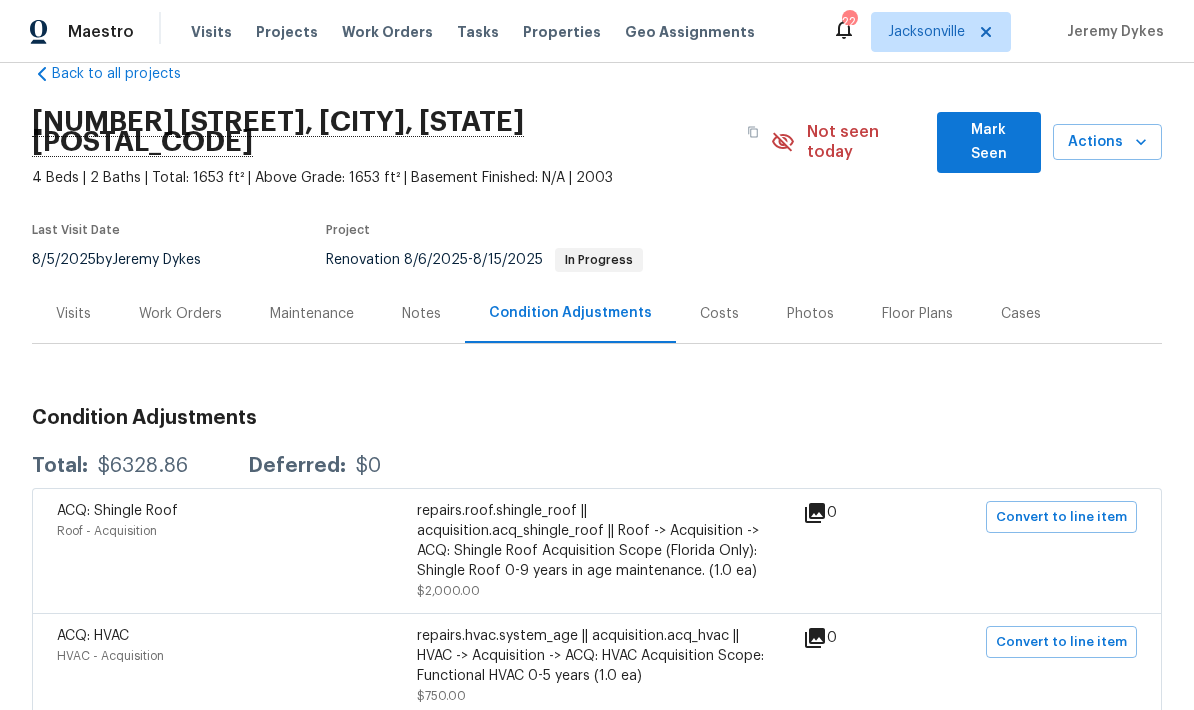 scroll, scrollTop: 44, scrollLeft: 0, axis: vertical 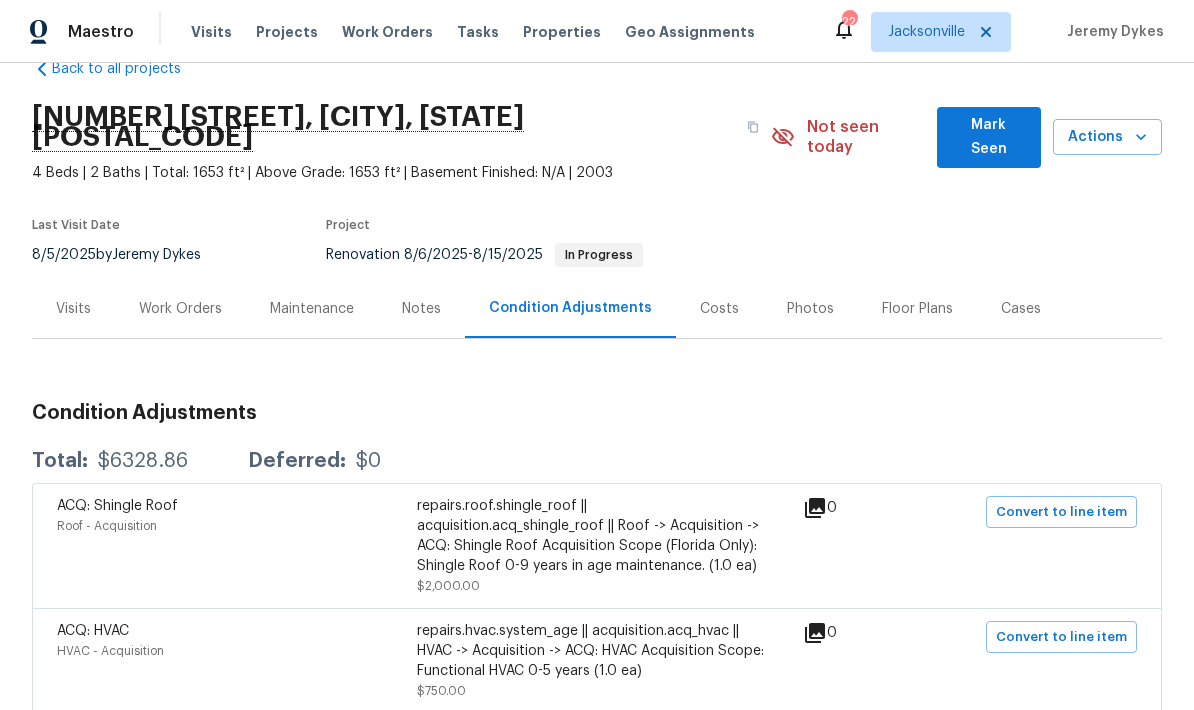 click on "Work Orders" at bounding box center (180, 309) 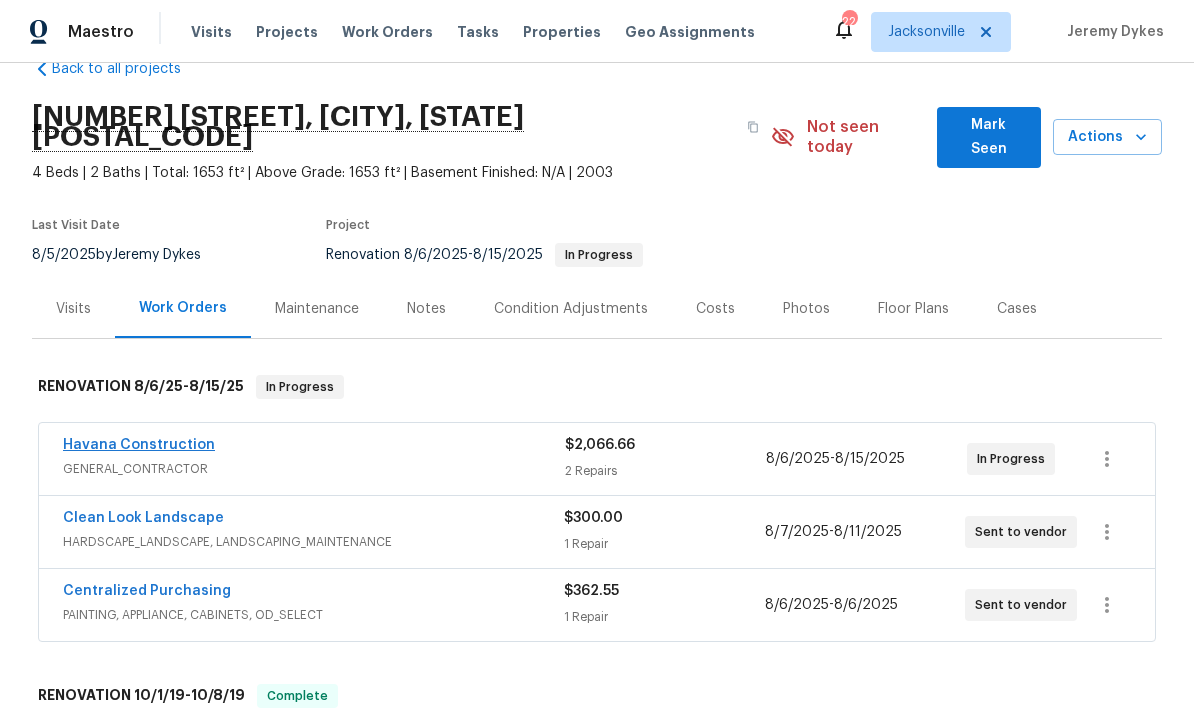 click on "Havana Construction" at bounding box center [139, 445] 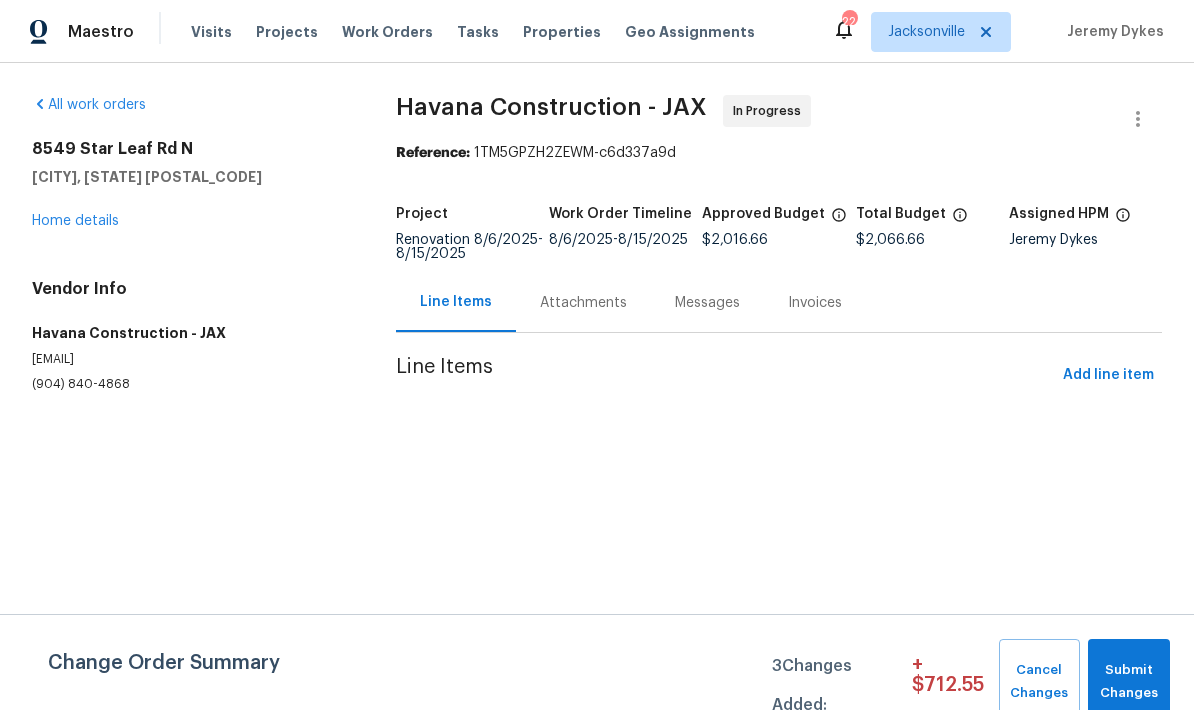 scroll, scrollTop: 0, scrollLeft: 0, axis: both 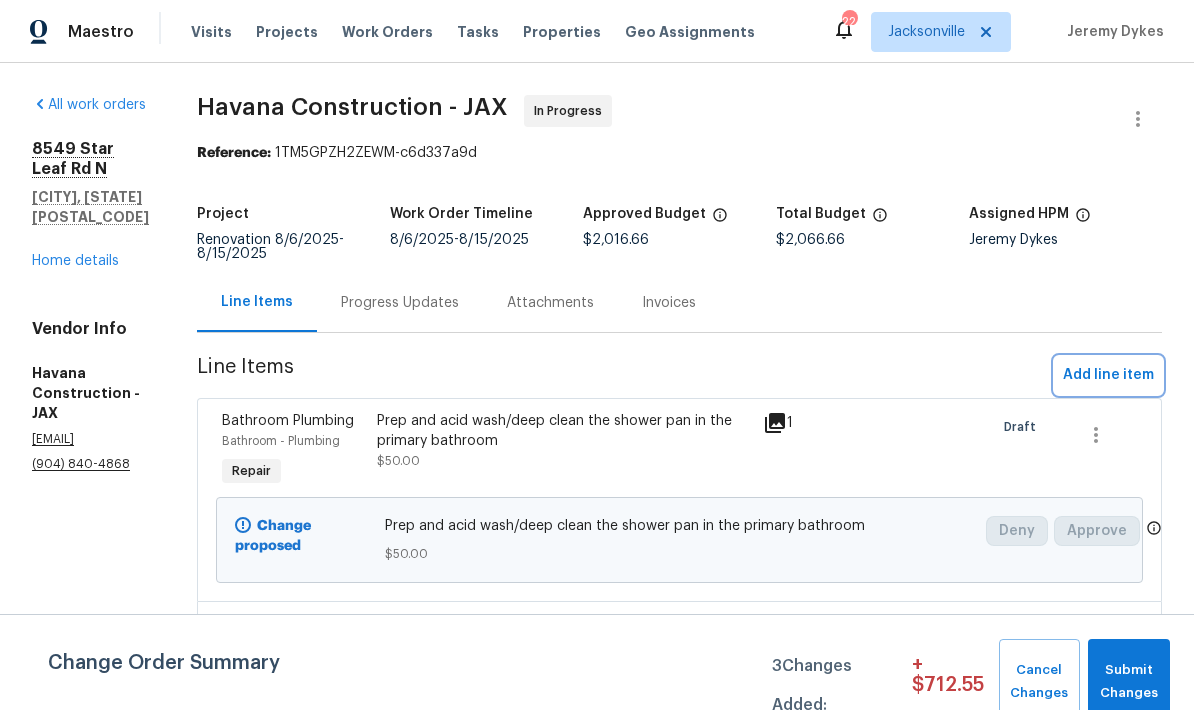 click on "Add line item" at bounding box center (1108, 375) 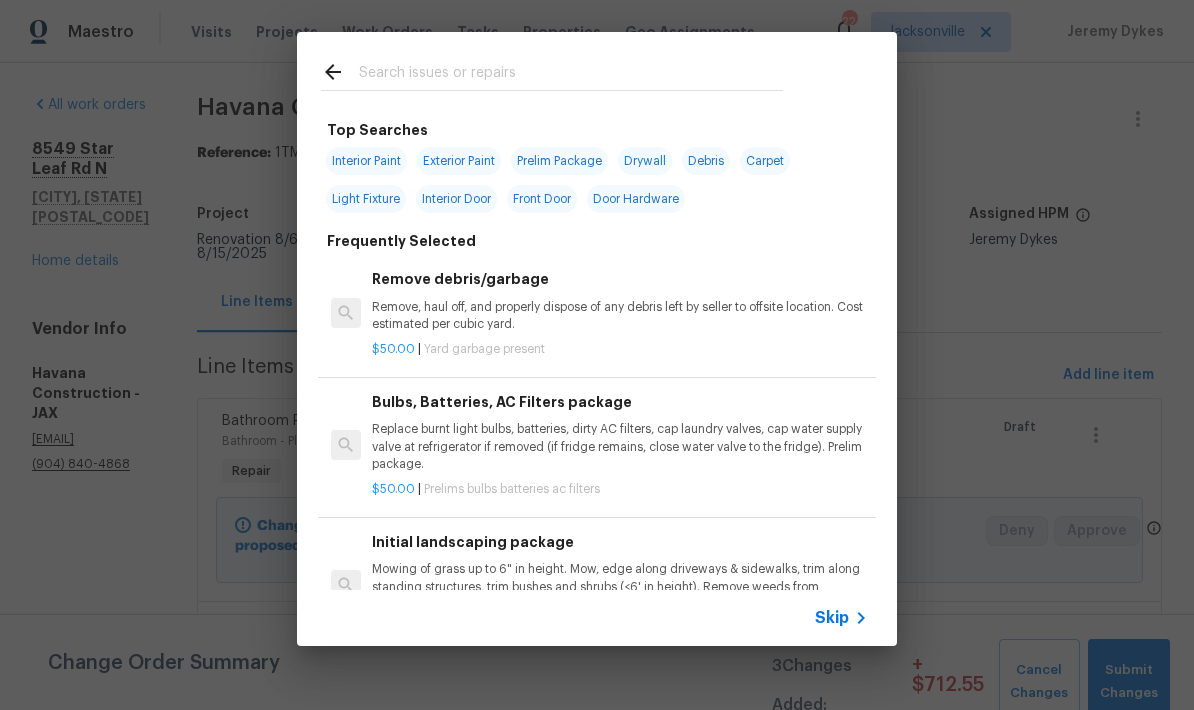 click at bounding box center [571, 75] 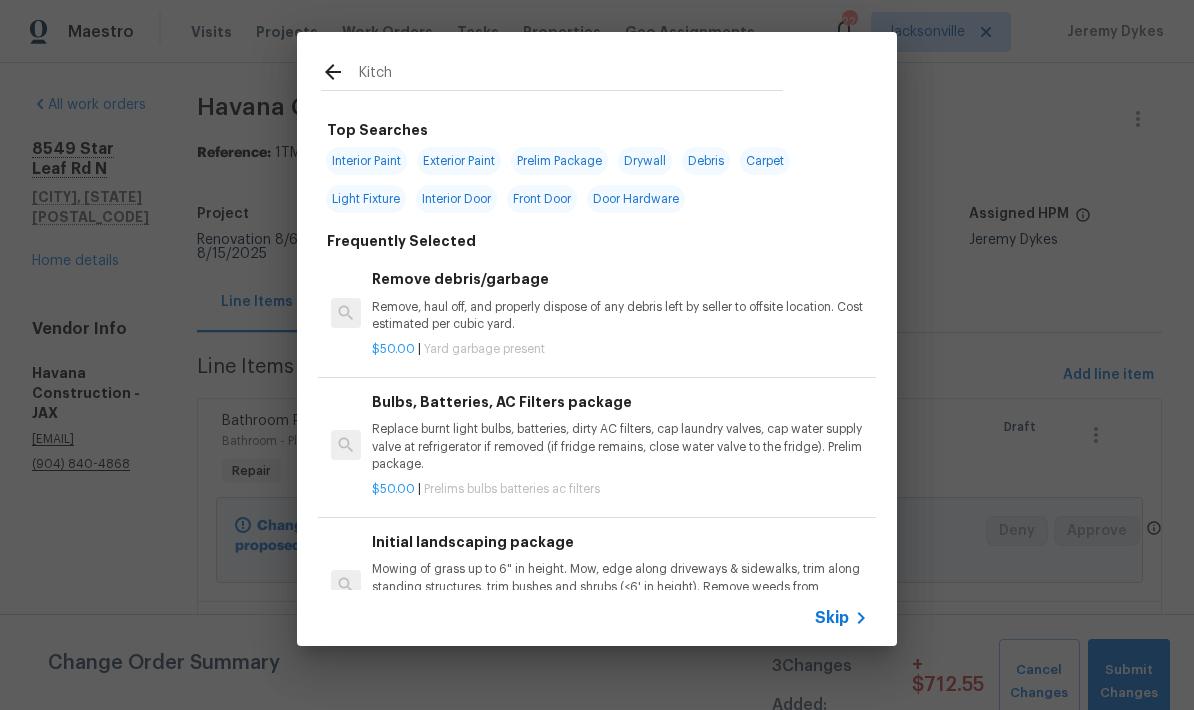 type on "Kitche" 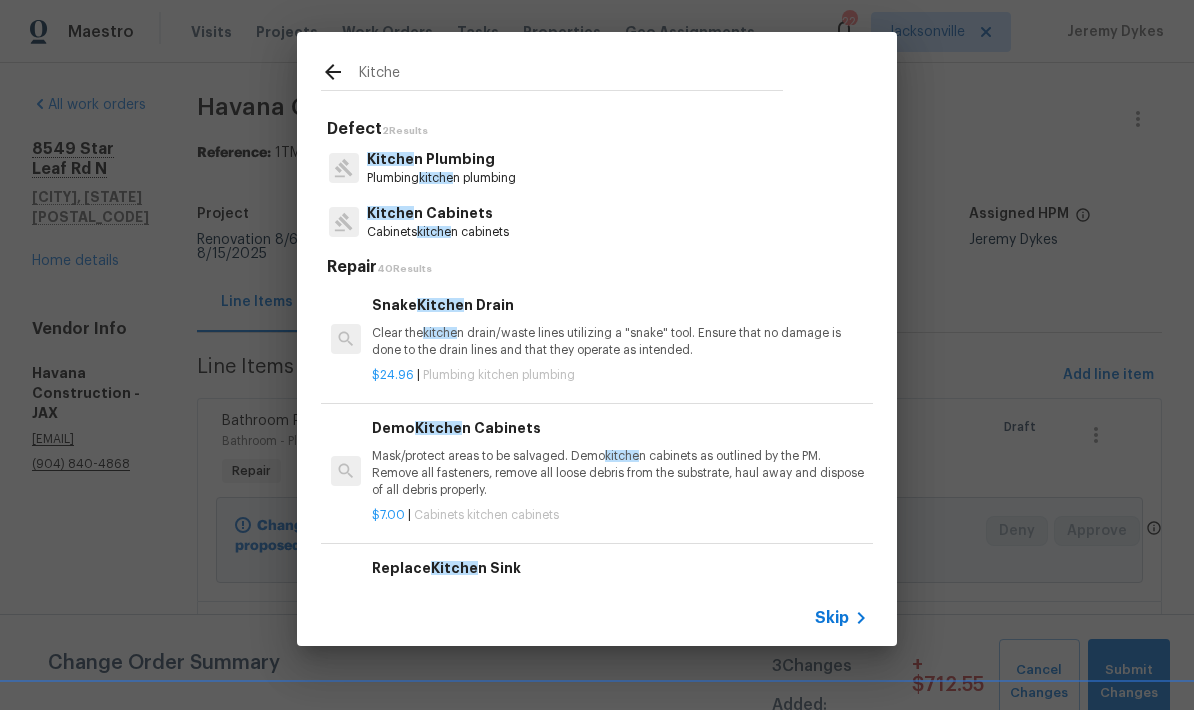 click on "kitche" at bounding box center (434, 232) 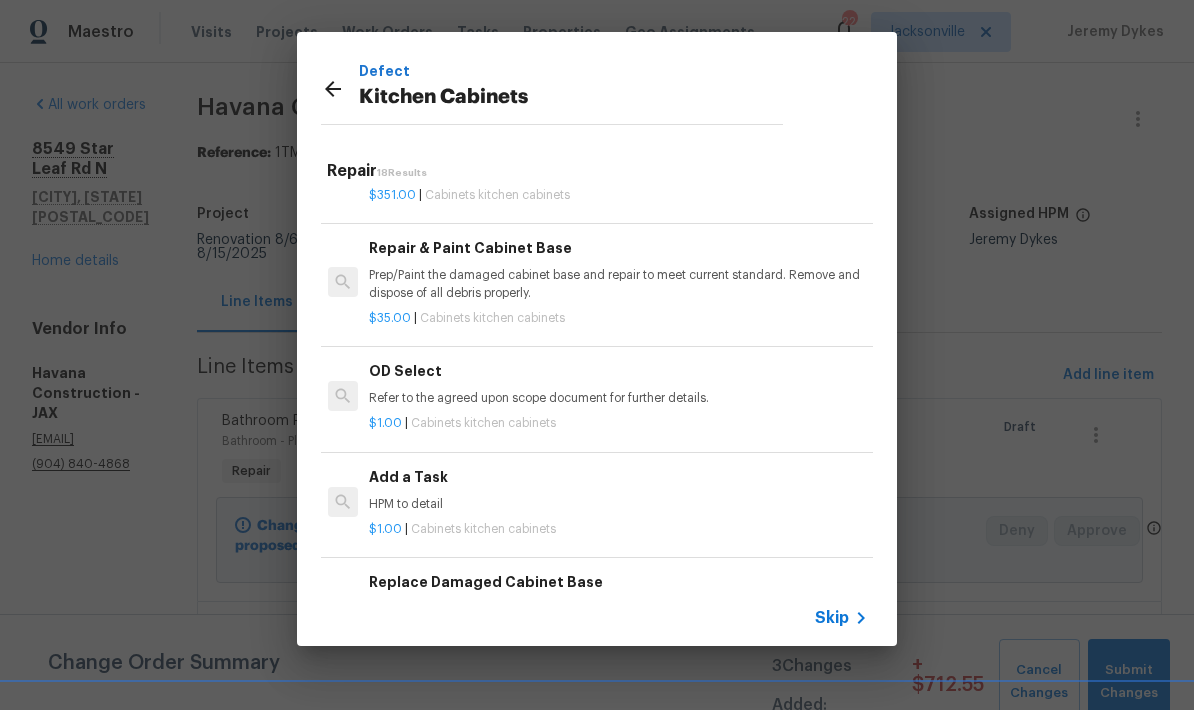 scroll, scrollTop: 1920, scrollLeft: 3, axis: both 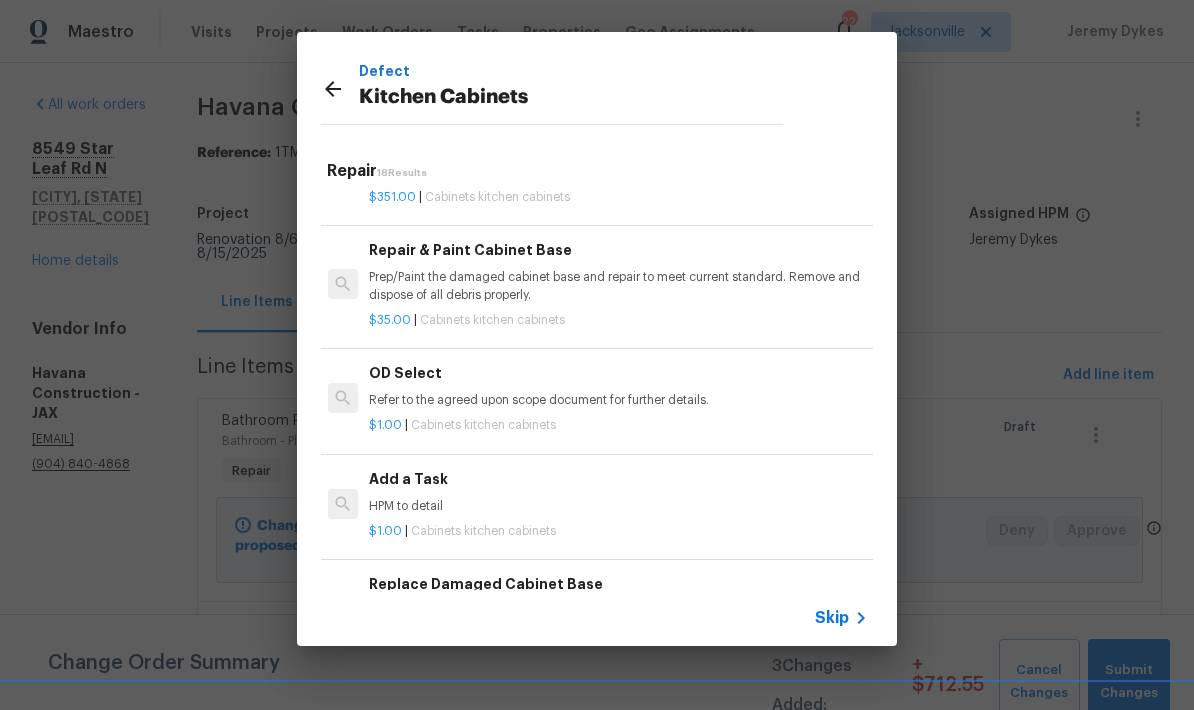 click on "HPM to detail" at bounding box center [617, 506] 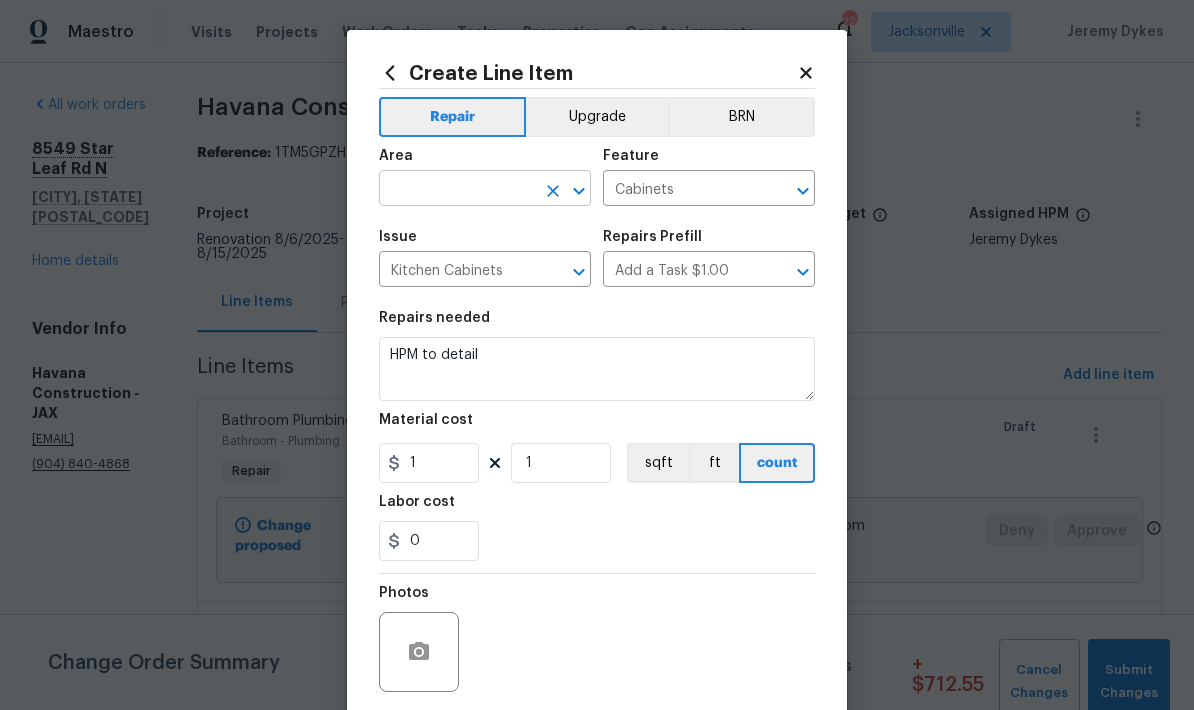 click at bounding box center [457, 190] 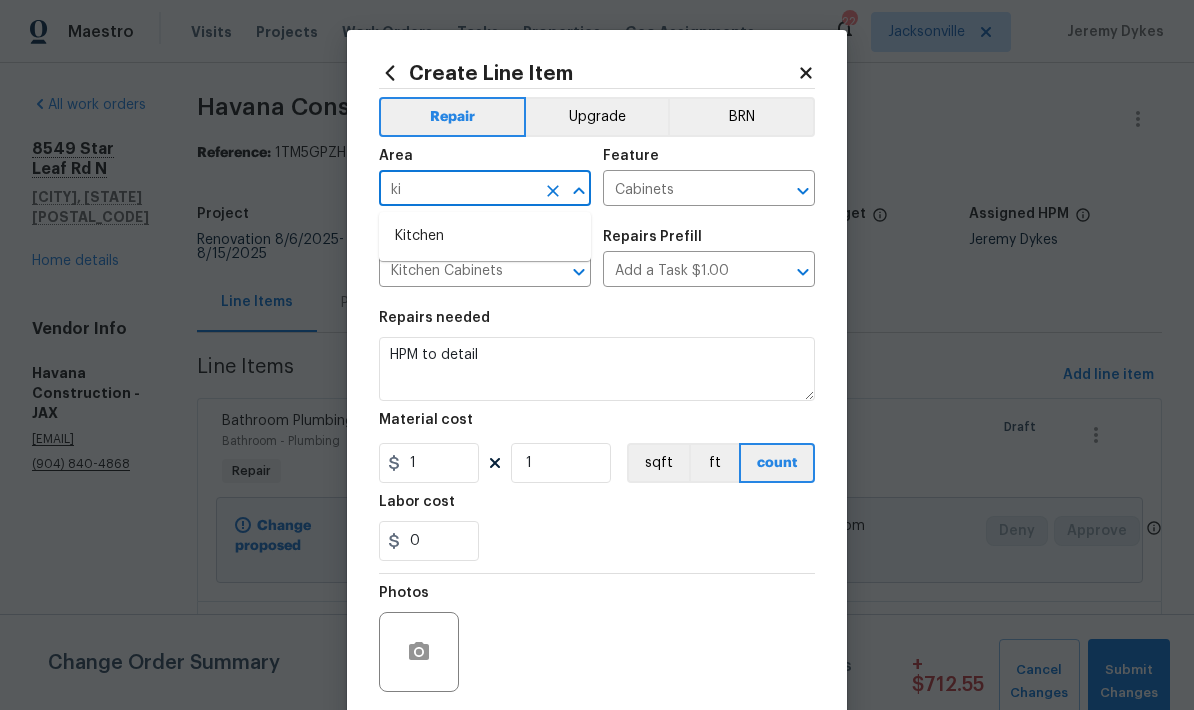 click on "Kitchen" at bounding box center [485, 236] 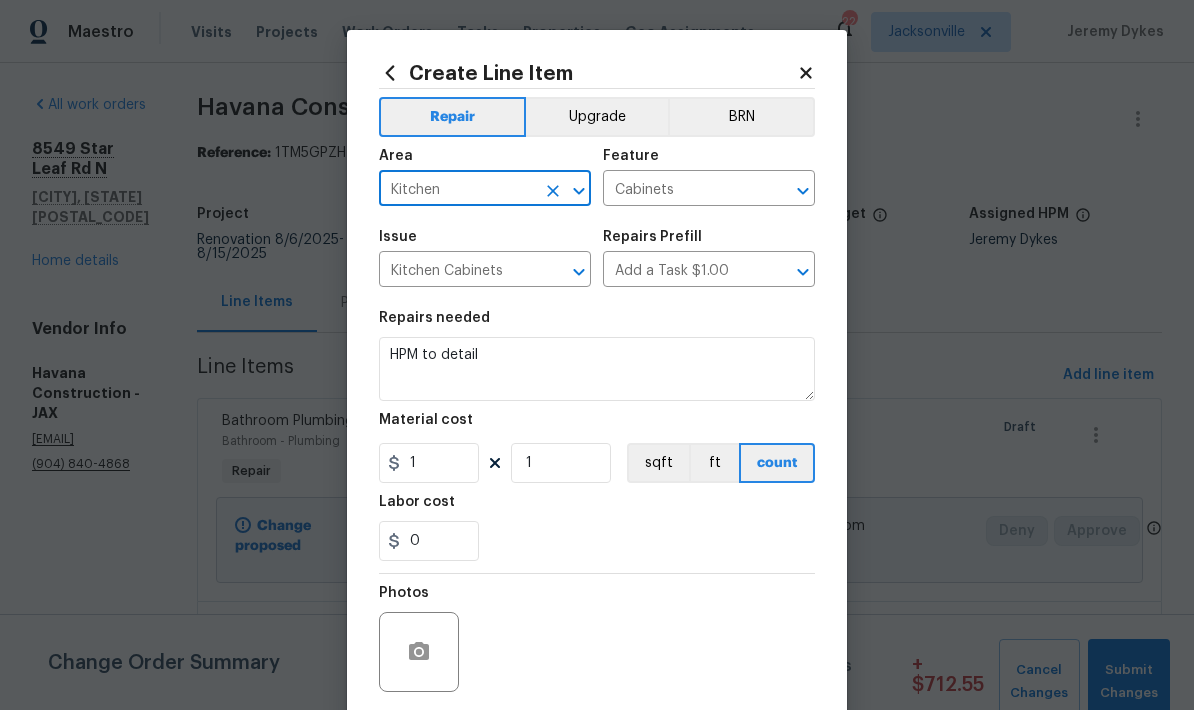 click on "Kitchen" at bounding box center [457, 190] 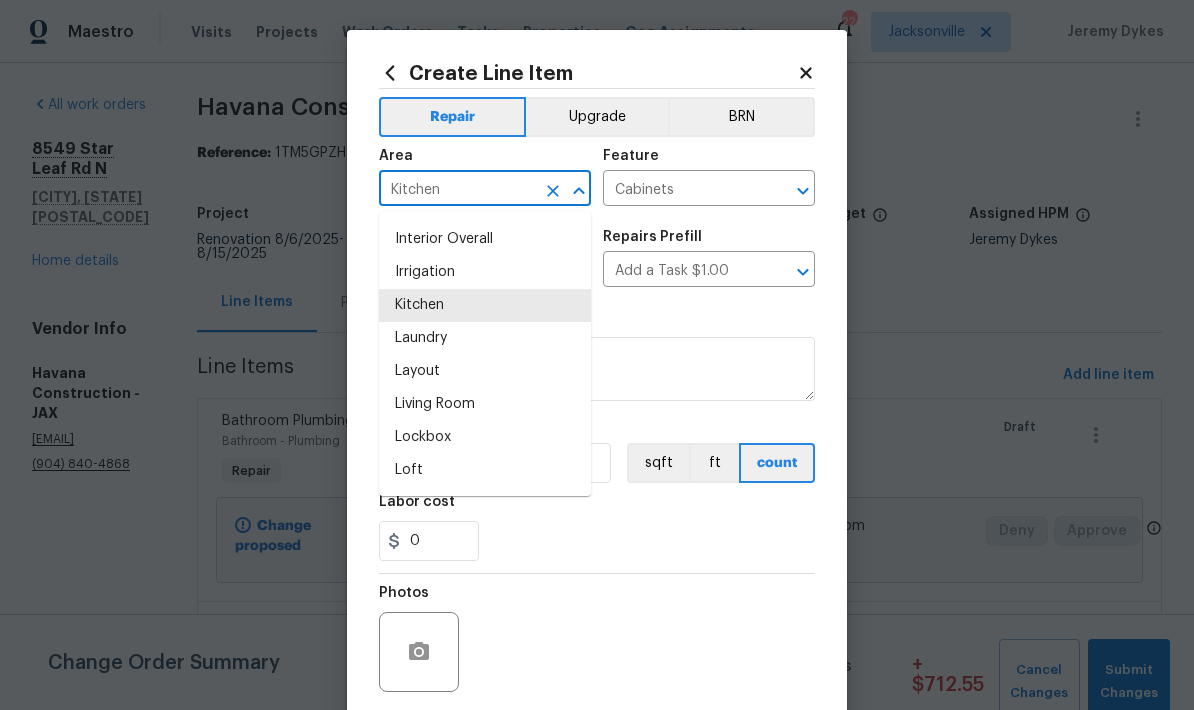 scroll, scrollTop: 812, scrollLeft: 0, axis: vertical 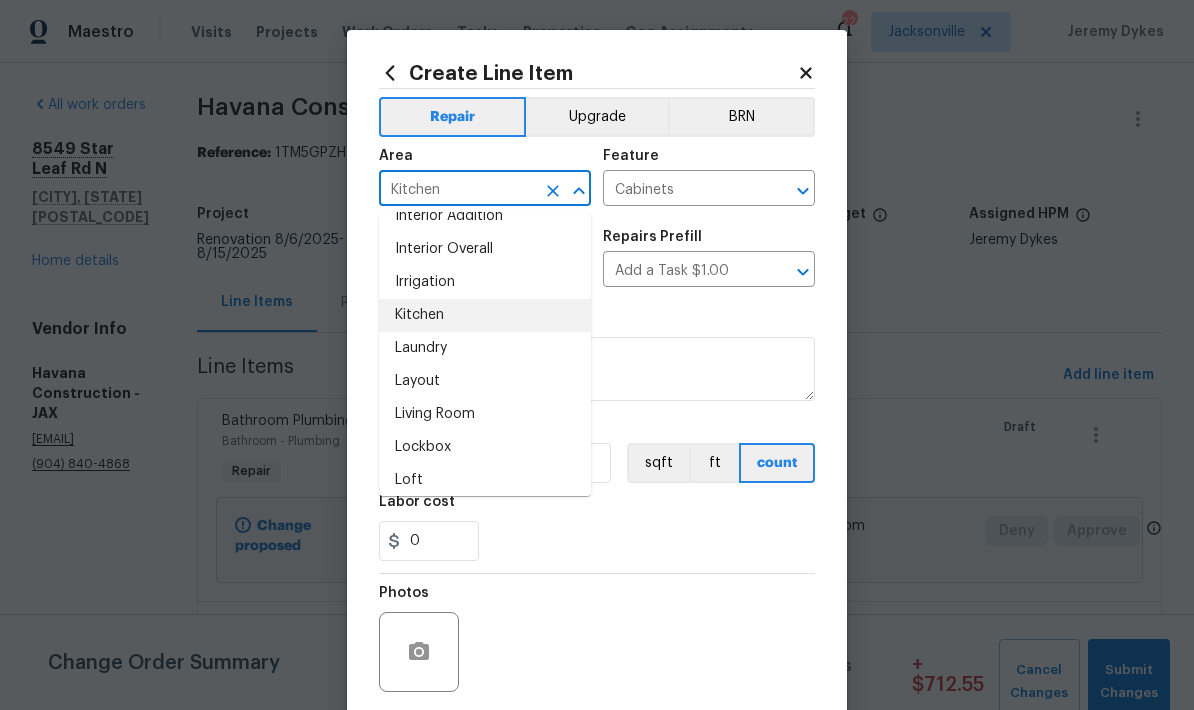 click on "Kitchen" at bounding box center (485, 315) 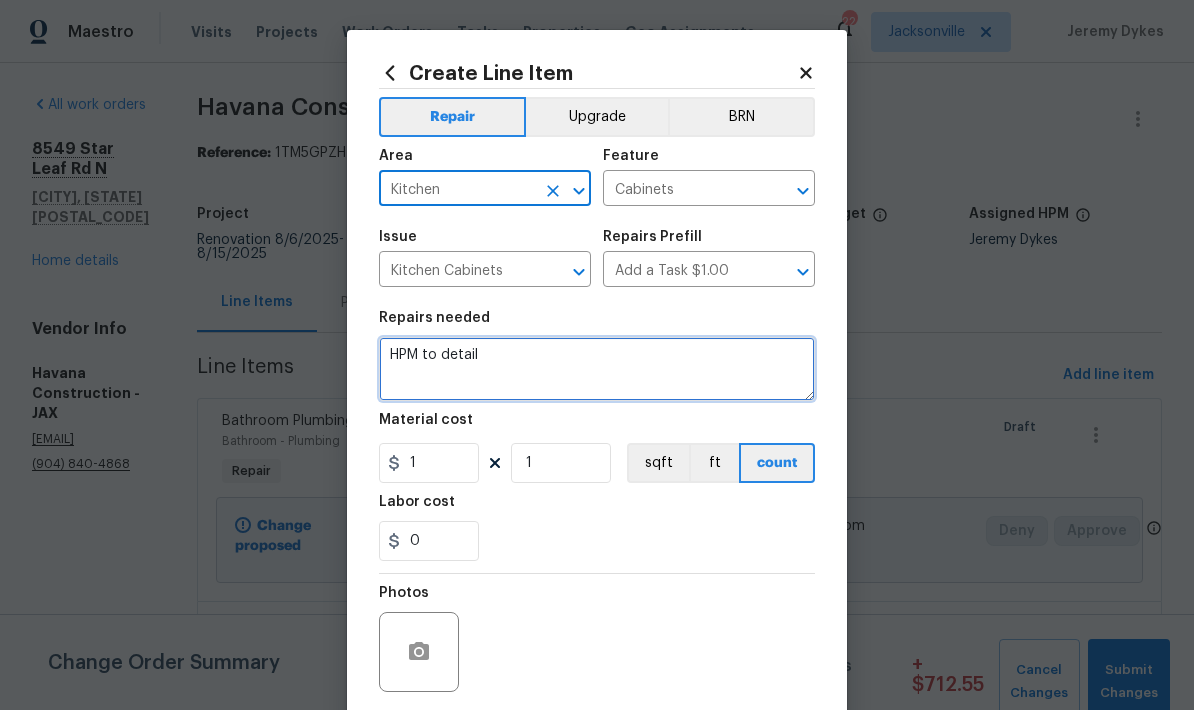 click on "HPM to detail" at bounding box center (597, 369) 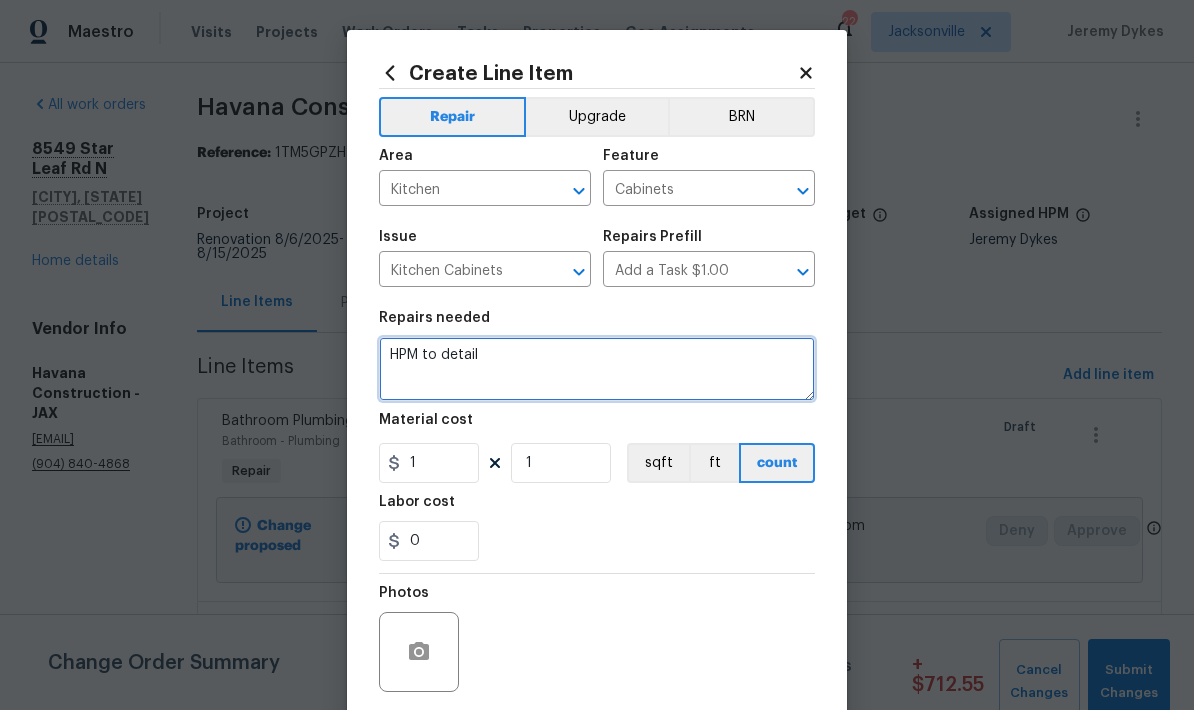 click on "HPM to detail" at bounding box center (597, 369) 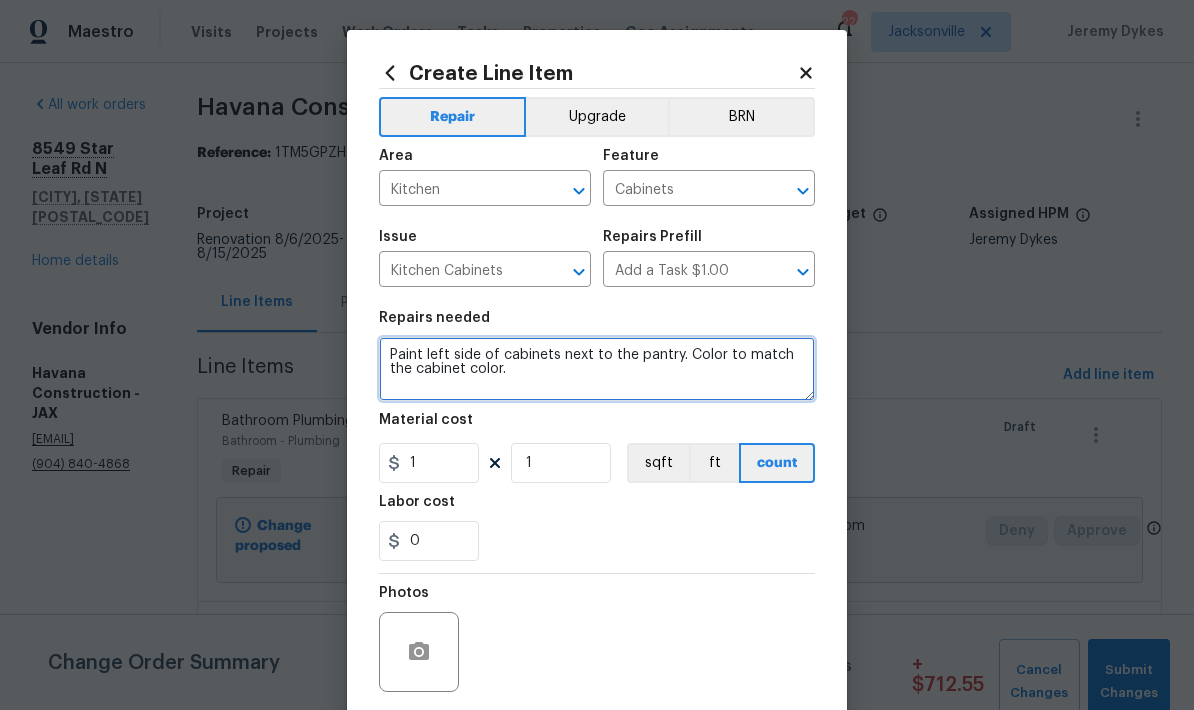 type on "Paint left side of cabinets next to the pantry. Color to match the cabinet color." 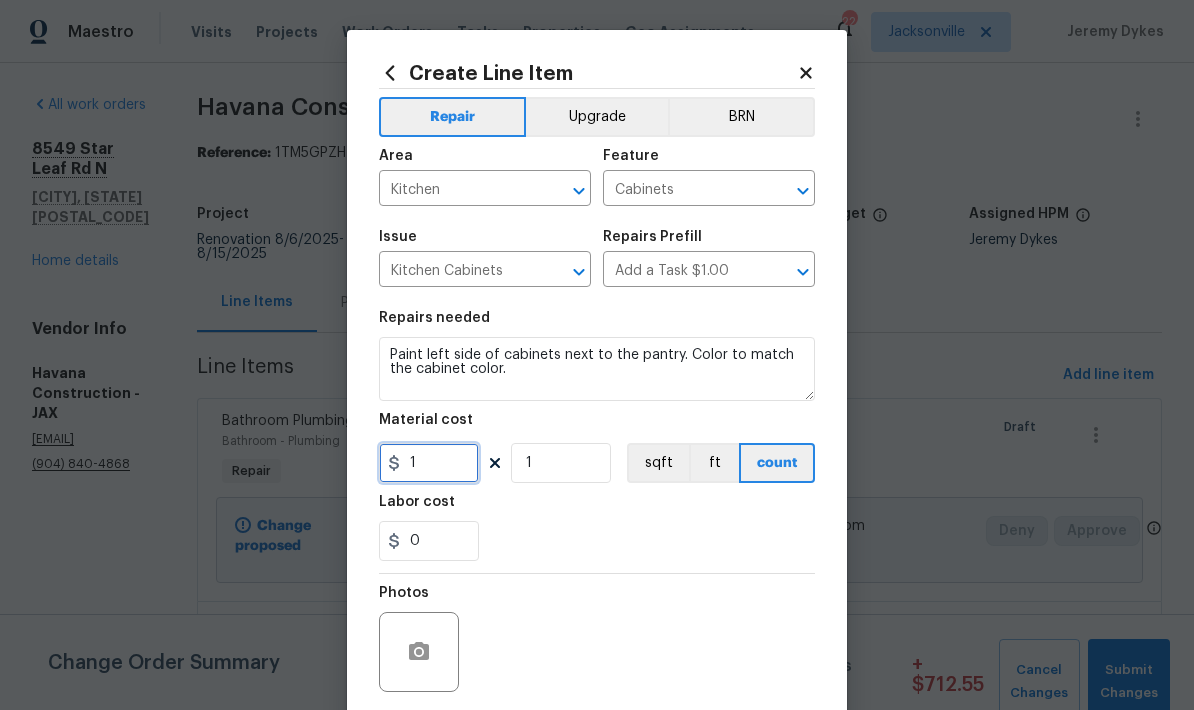 click on "1" at bounding box center (429, 463) 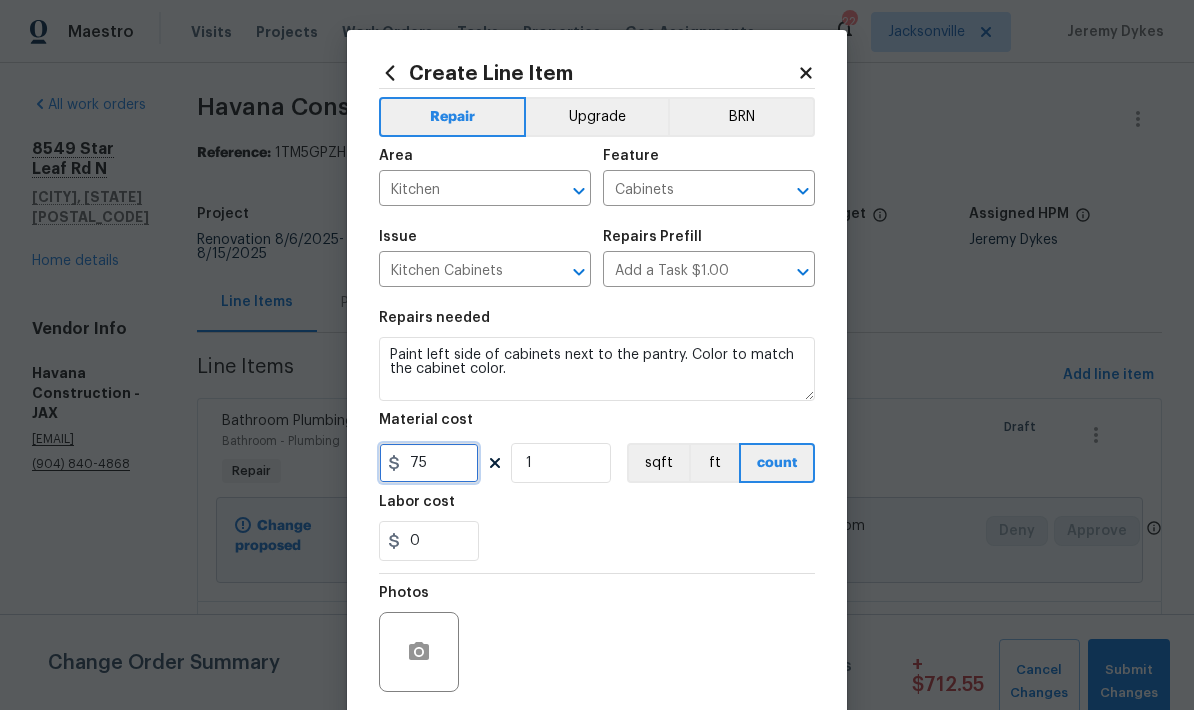 type on "75" 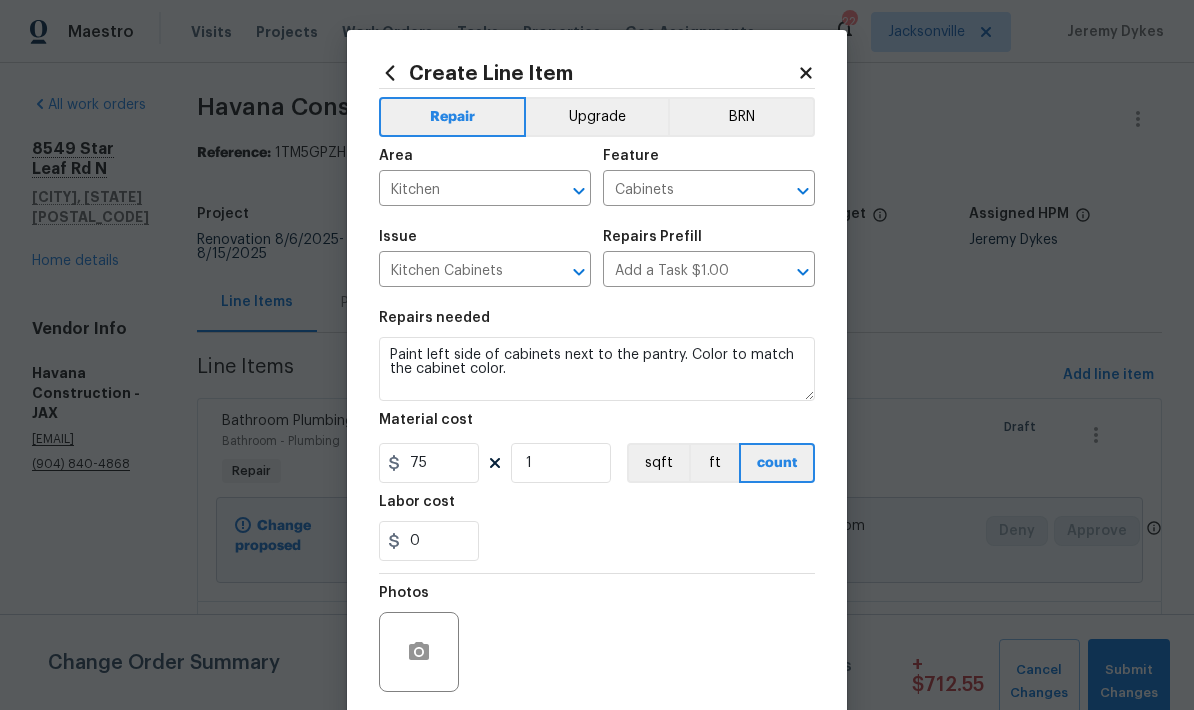 click on "0" at bounding box center (597, 541) 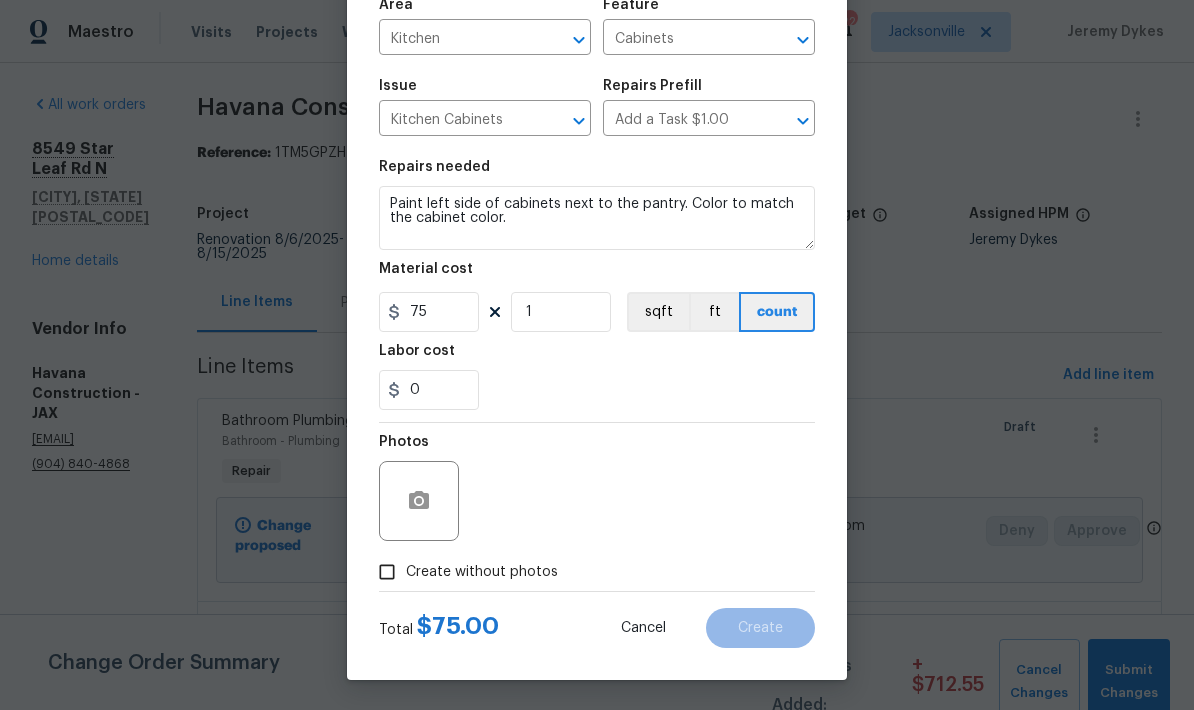 scroll, scrollTop: 155, scrollLeft: 0, axis: vertical 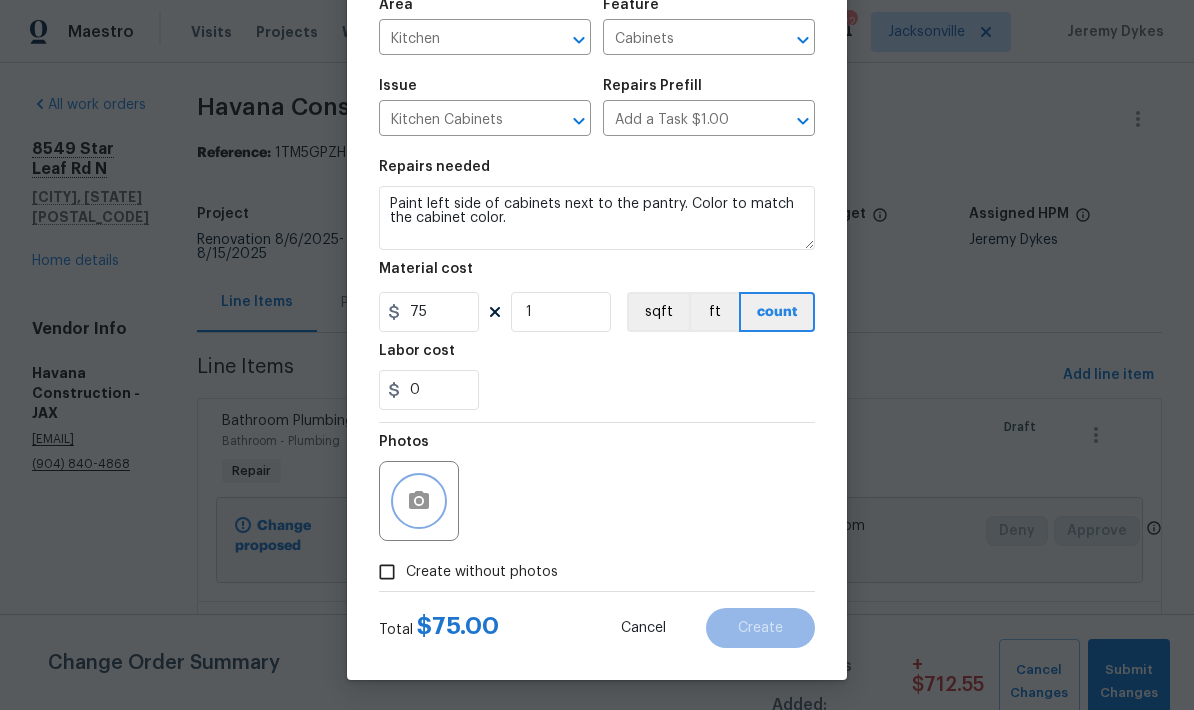 click 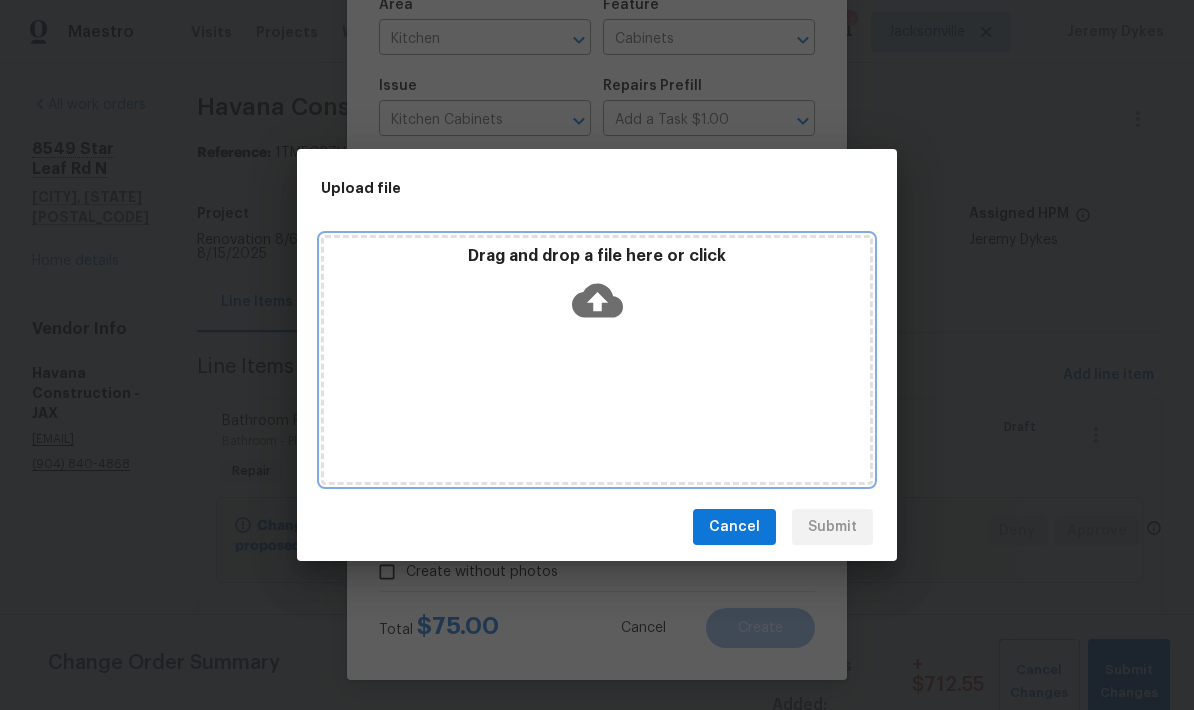 click 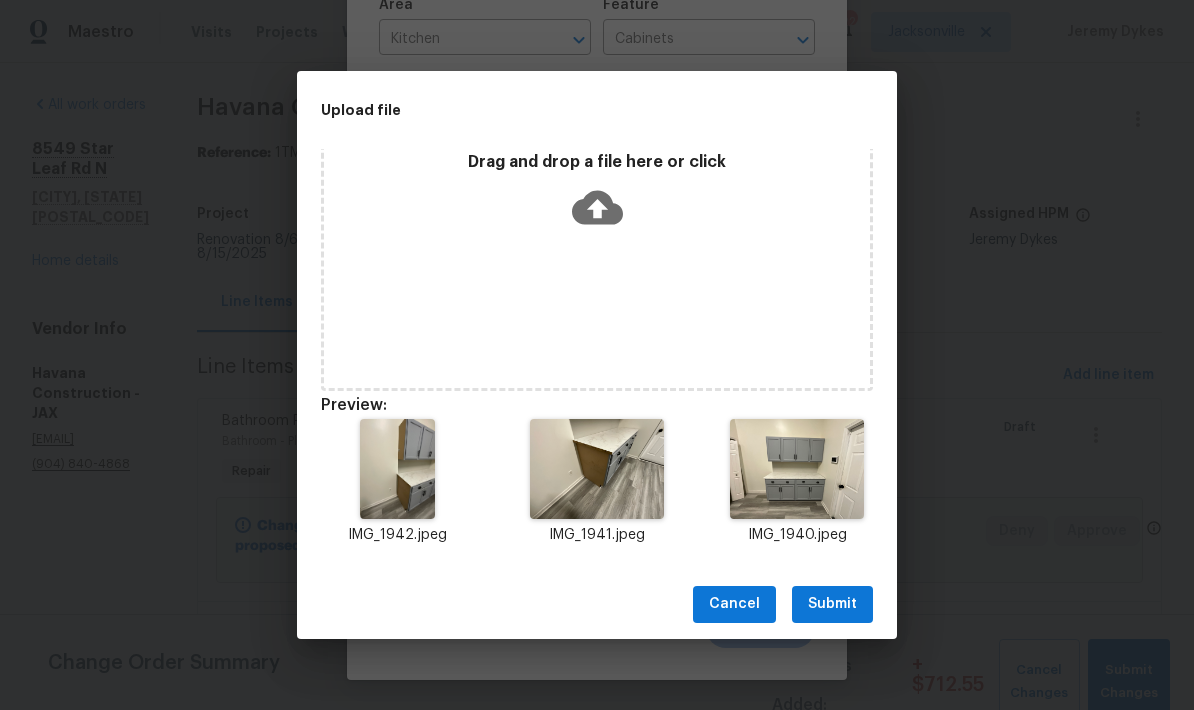 scroll, scrollTop: 16, scrollLeft: 0, axis: vertical 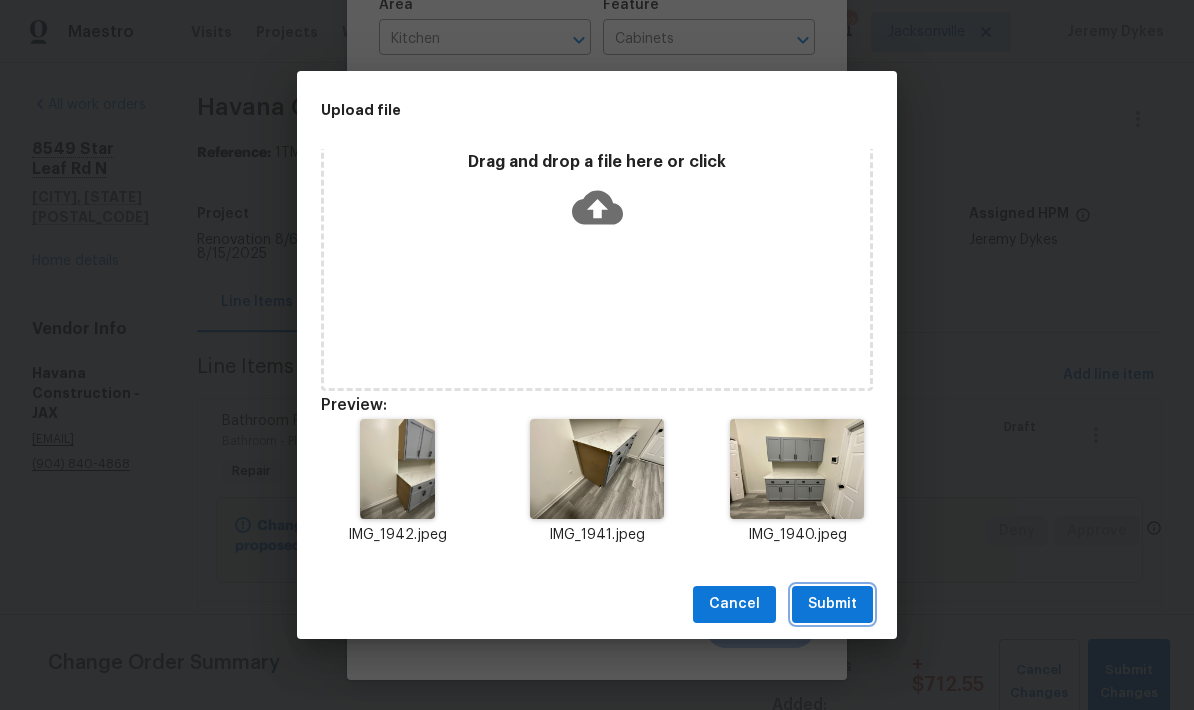 click on "Submit" at bounding box center [832, 604] 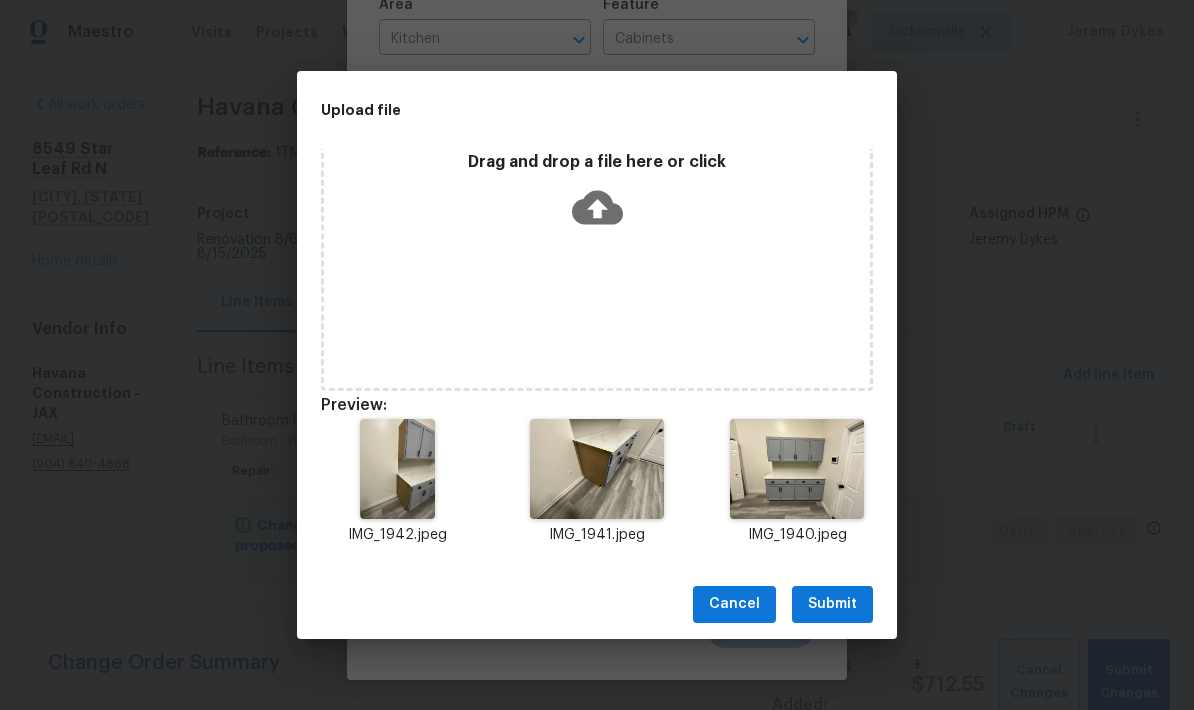 scroll, scrollTop: 0, scrollLeft: 0, axis: both 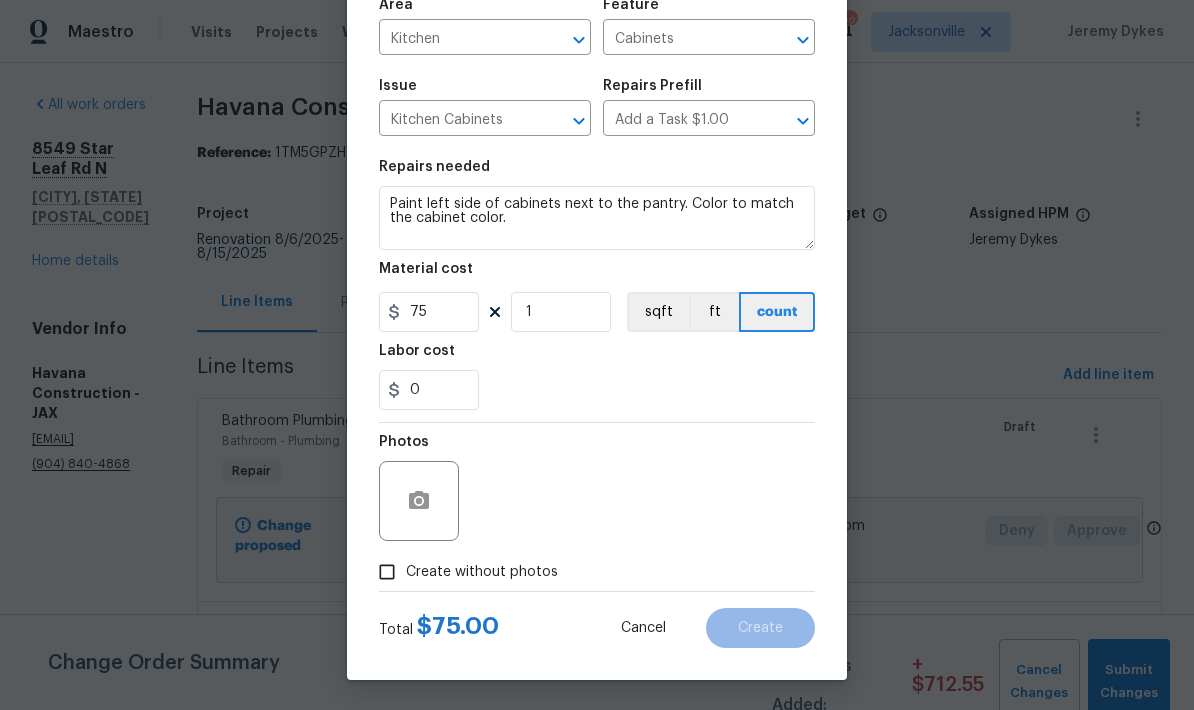 click on "0" at bounding box center [597, 390] 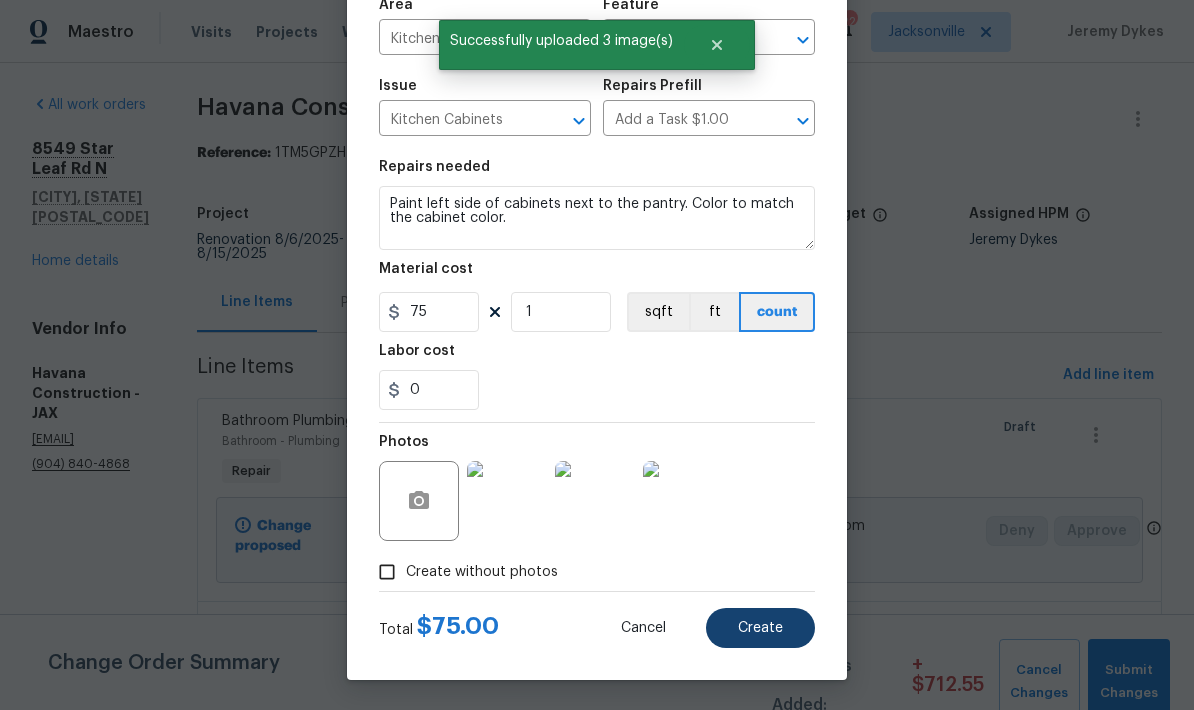 click on "Create" at bounding box center [760, 628] 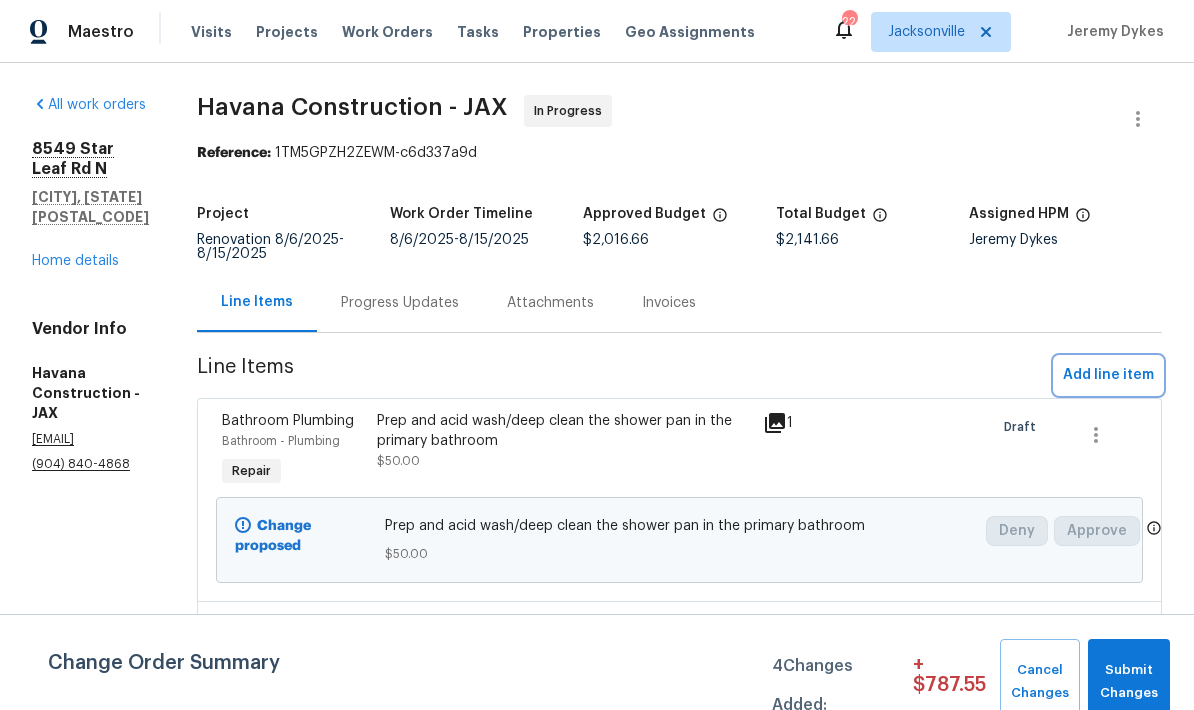 click on "Add line item" at bounding box center [1108, 375] 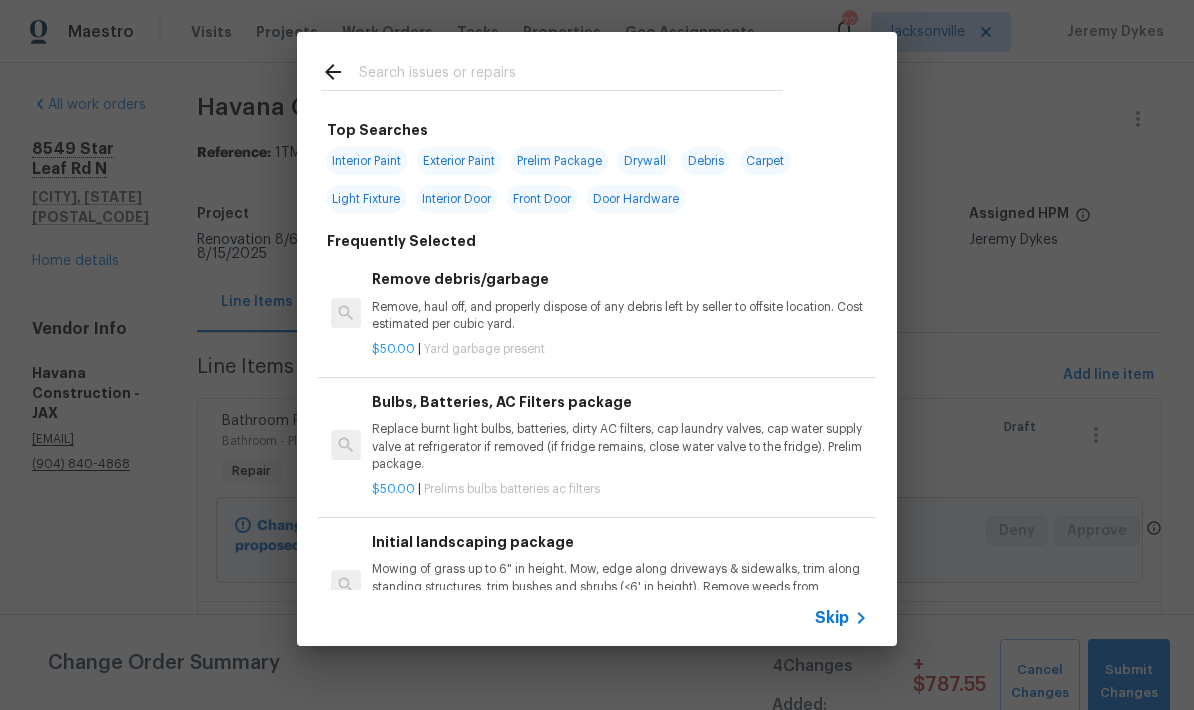 click 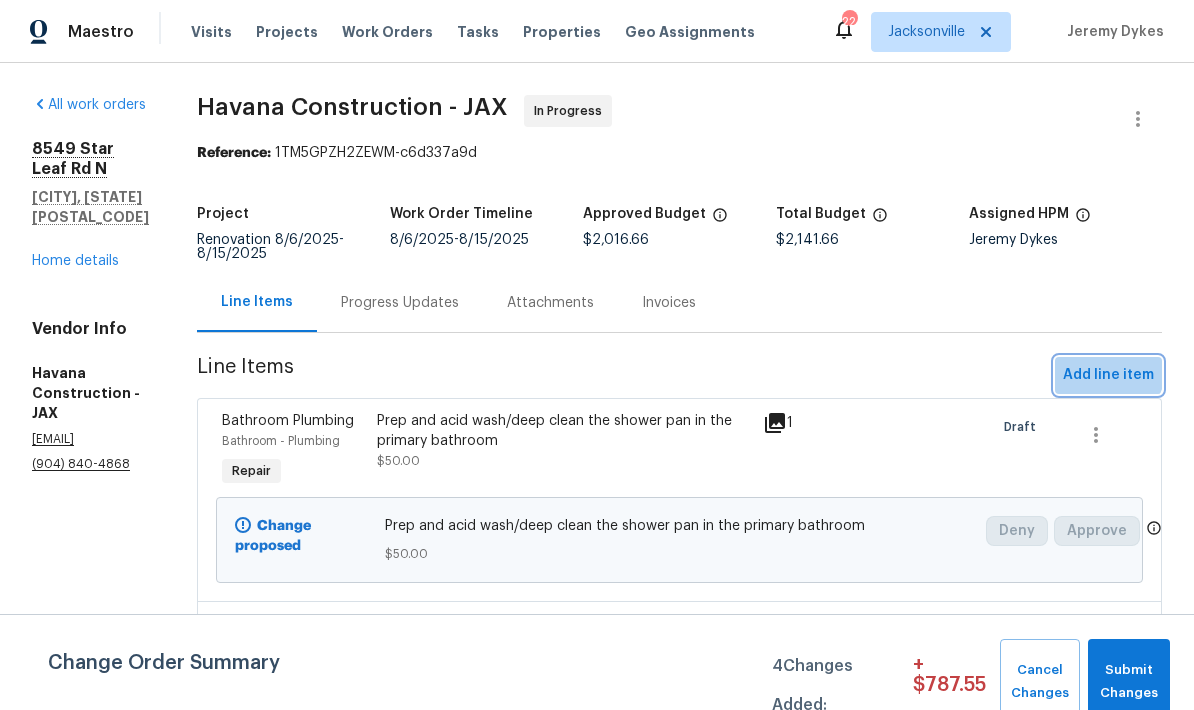click on "Add line item" at bounding box center [1108, 375] 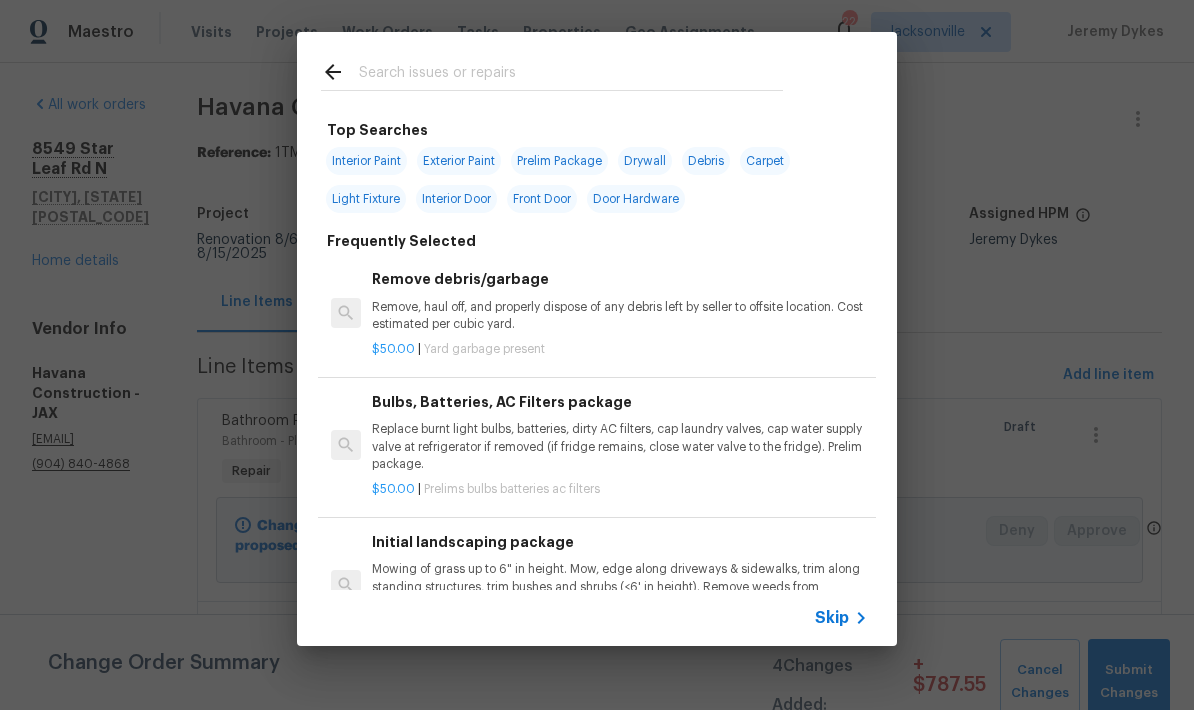 click at bounding box center [571, 75] 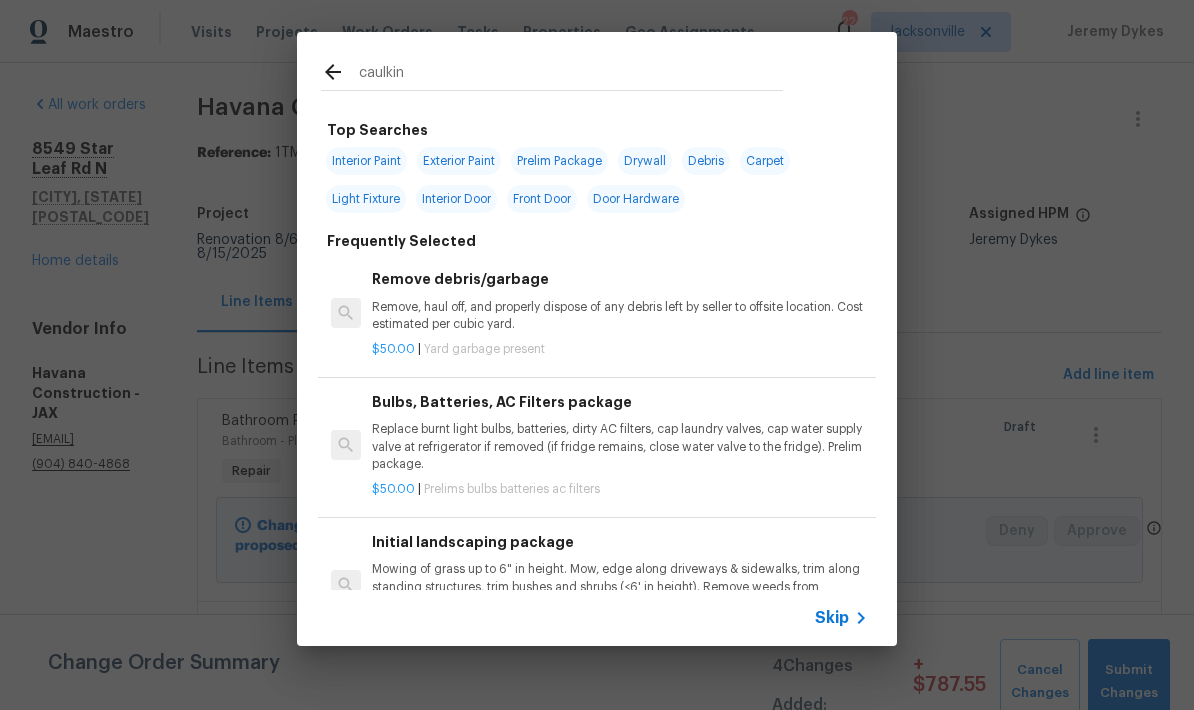 type on "caulking" 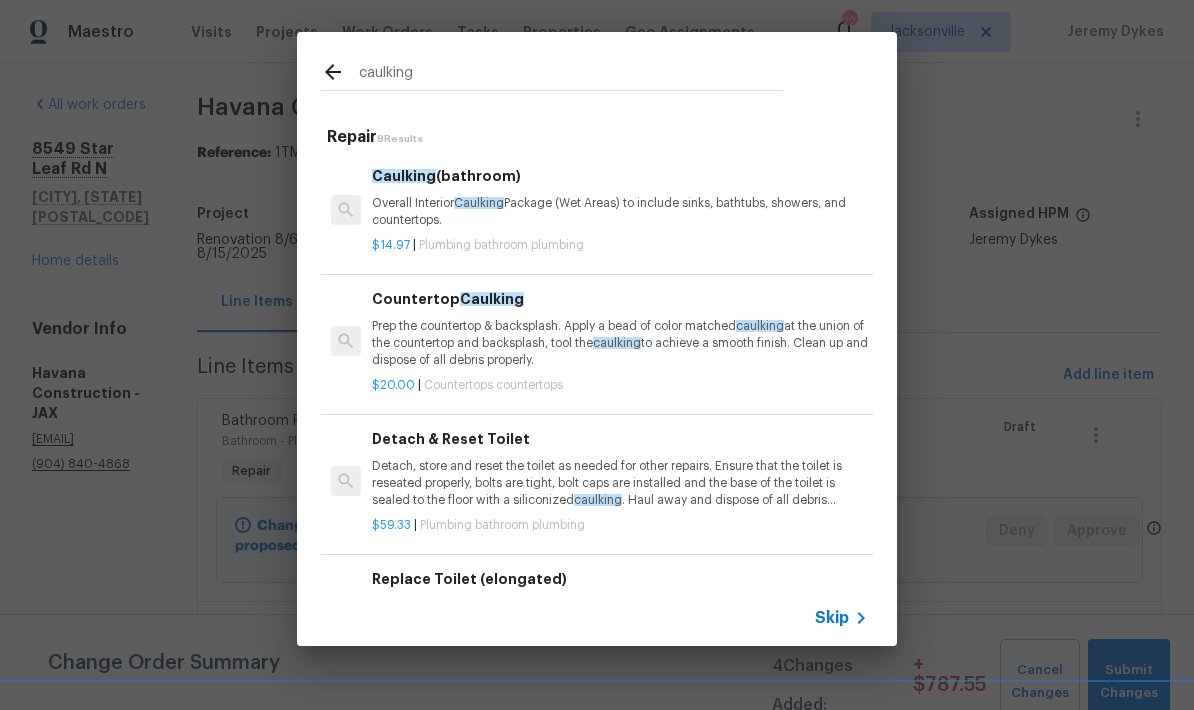 click on "Prep the countertop & backsplash. Apply a bead of color matched  caulking  at the union of the countertop and backsplash, tool the  caulking  to achieve a smooth finish. Clean up and dispose of all debris properly." at bounding box center [620, 343] 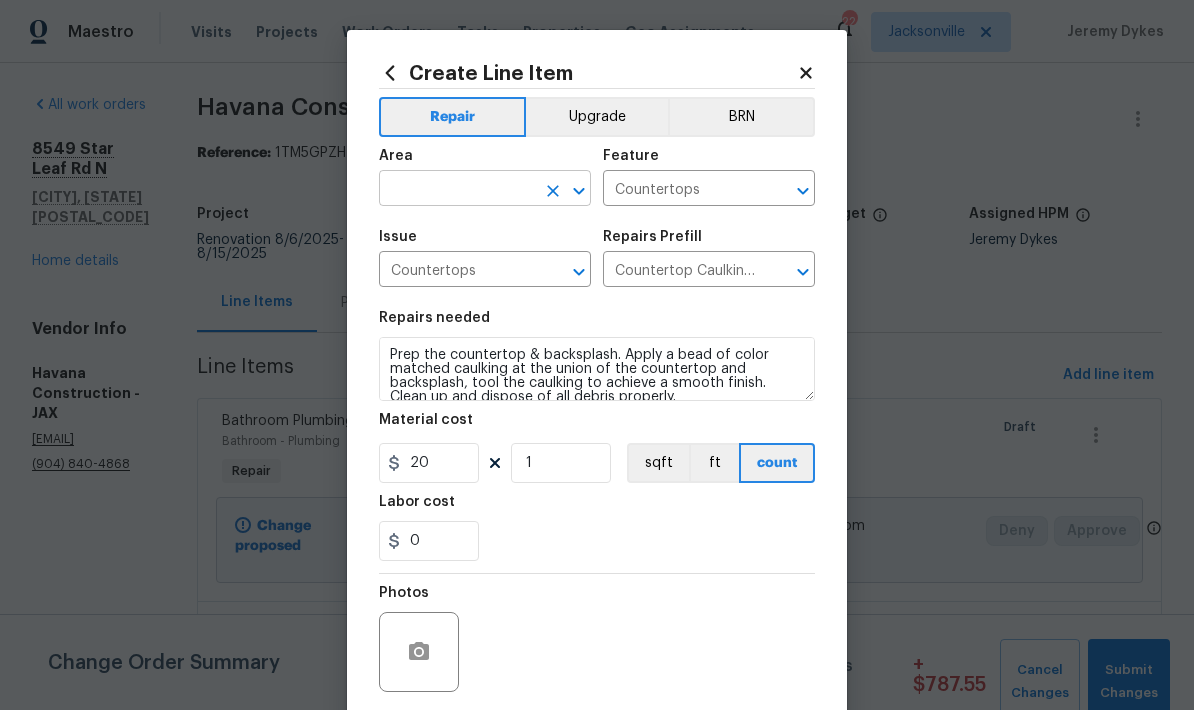 click at bounding box center [457, 190] 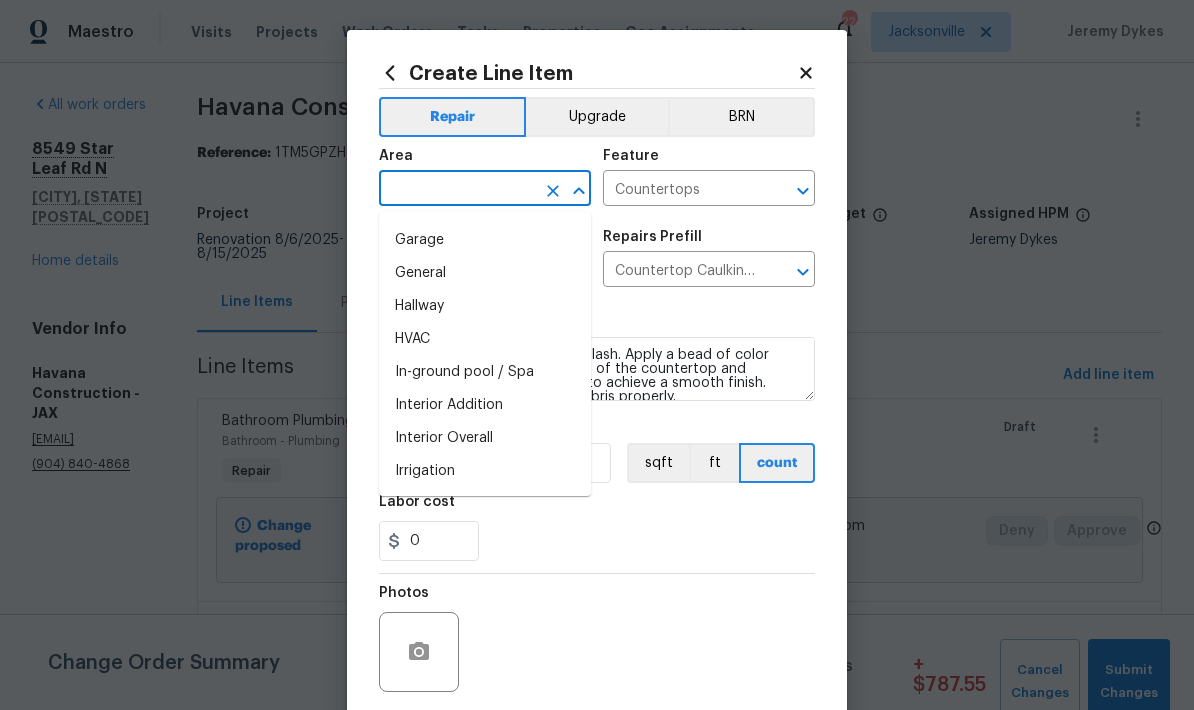 scroll, scrollTop: 591, scrollLeft: 0, axis: vertical 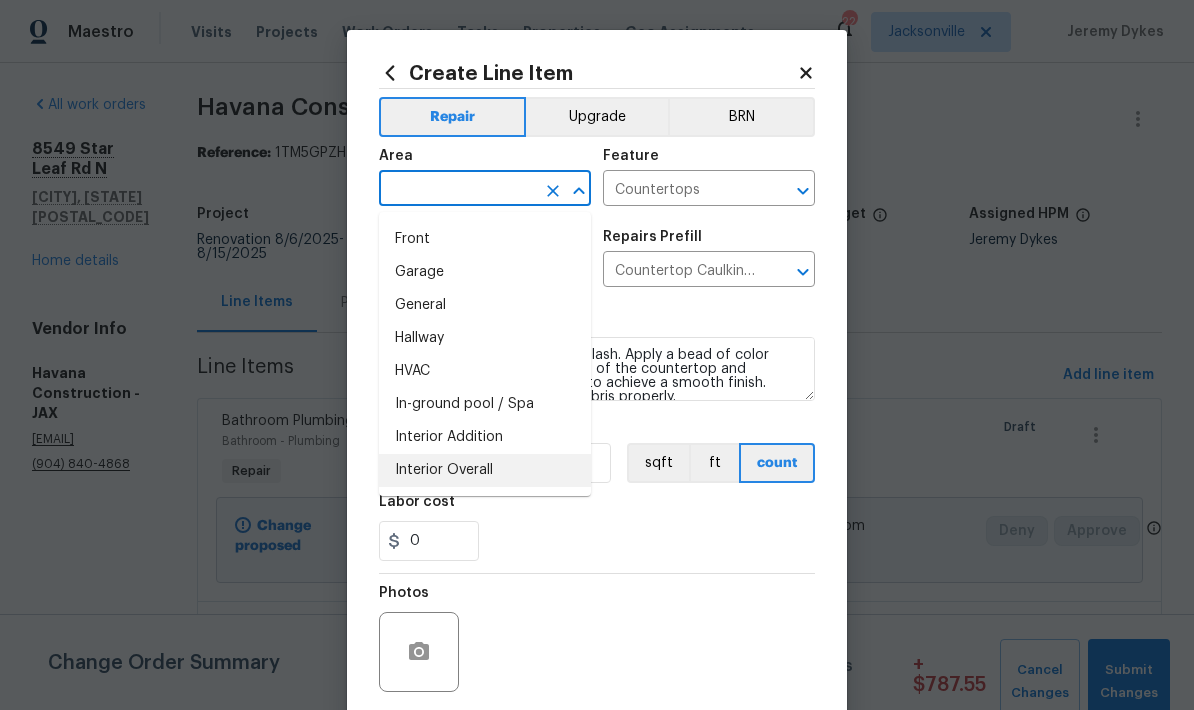 click on "Interior Overall" at bounding box center [485, 470] 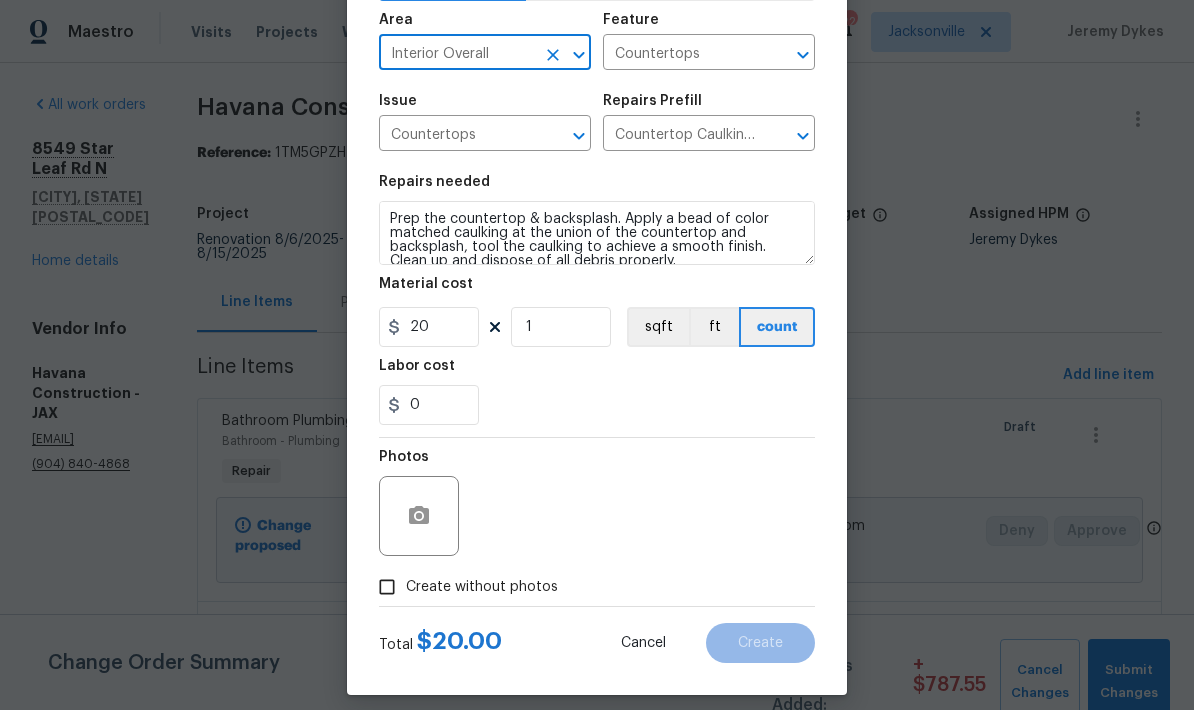 scroll, scrollTop: 141, scrollLeft: 0, axis: vertical 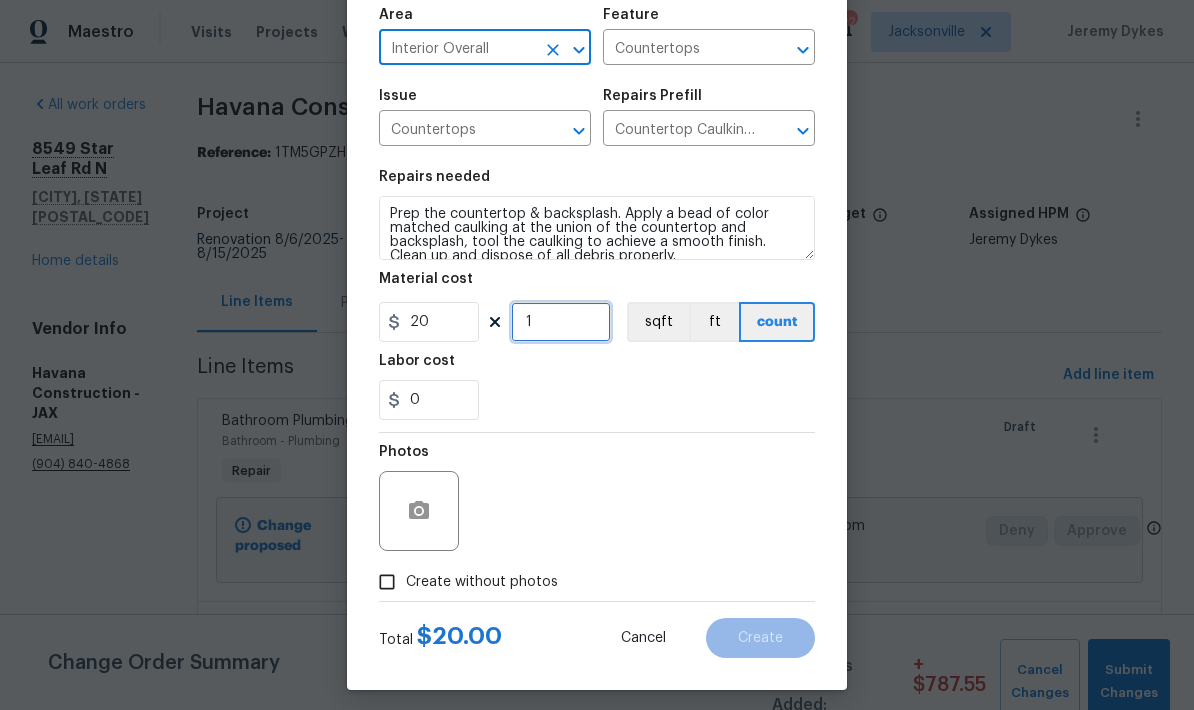 click on "1" at bounding box center [561, 322] 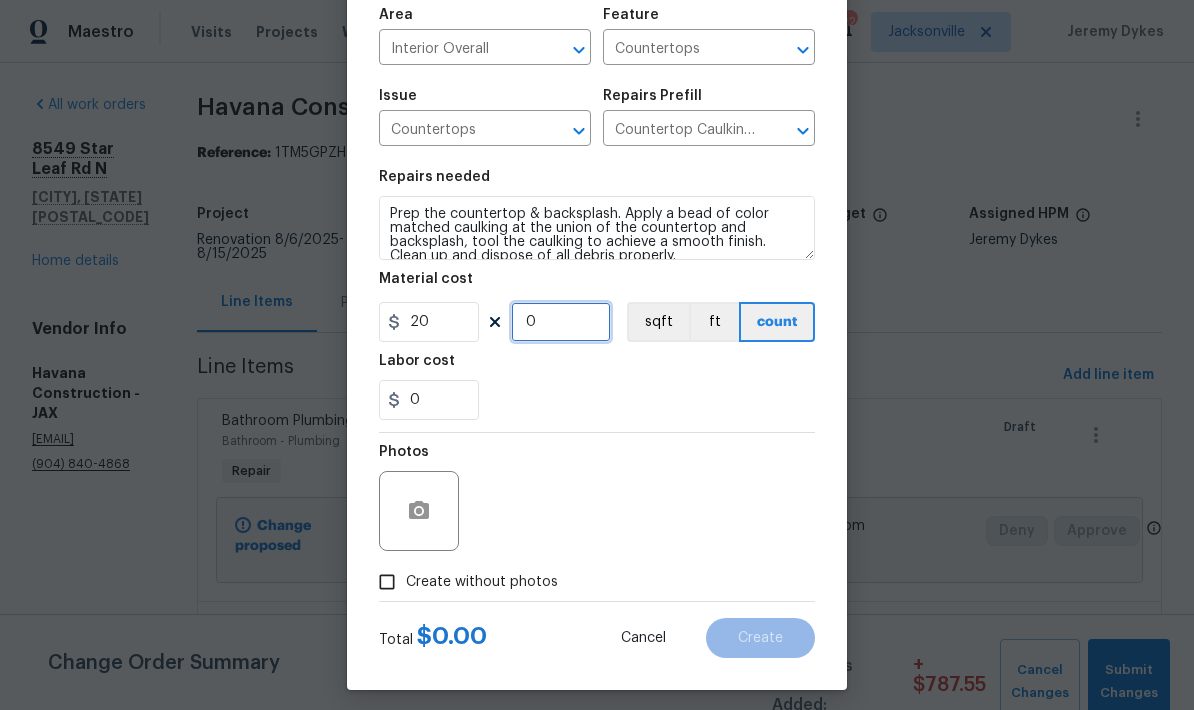 type on "3" 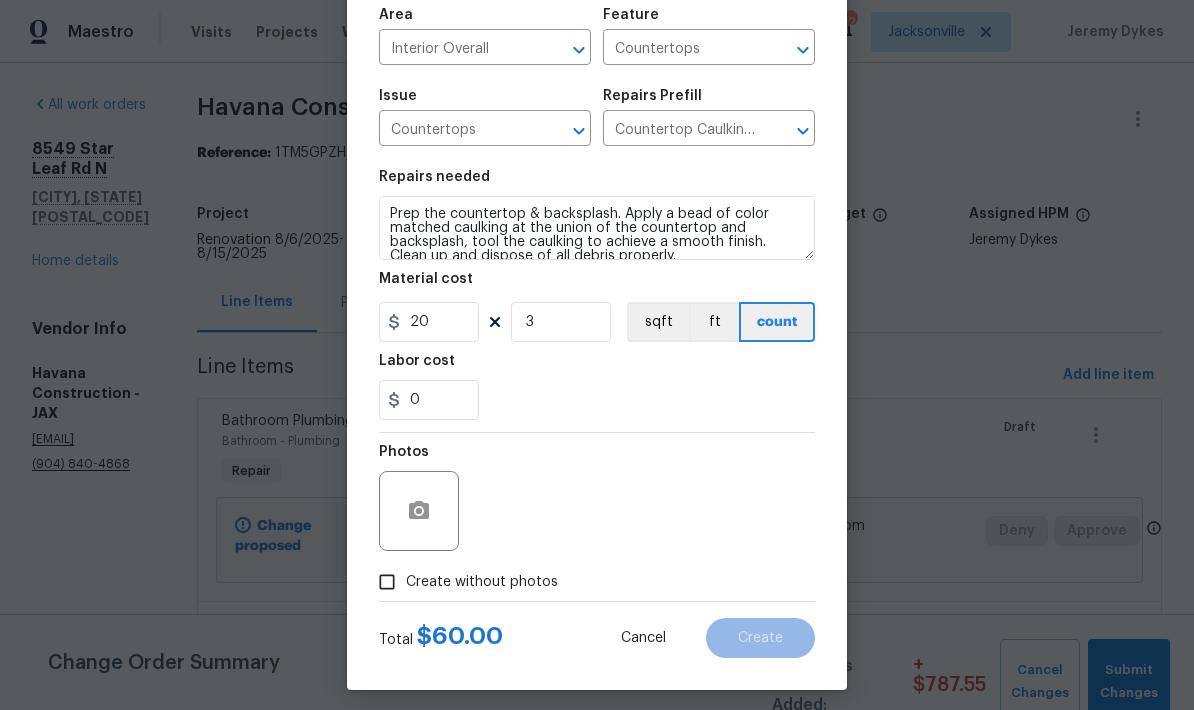click on "0" at bounding box center (597, 400) 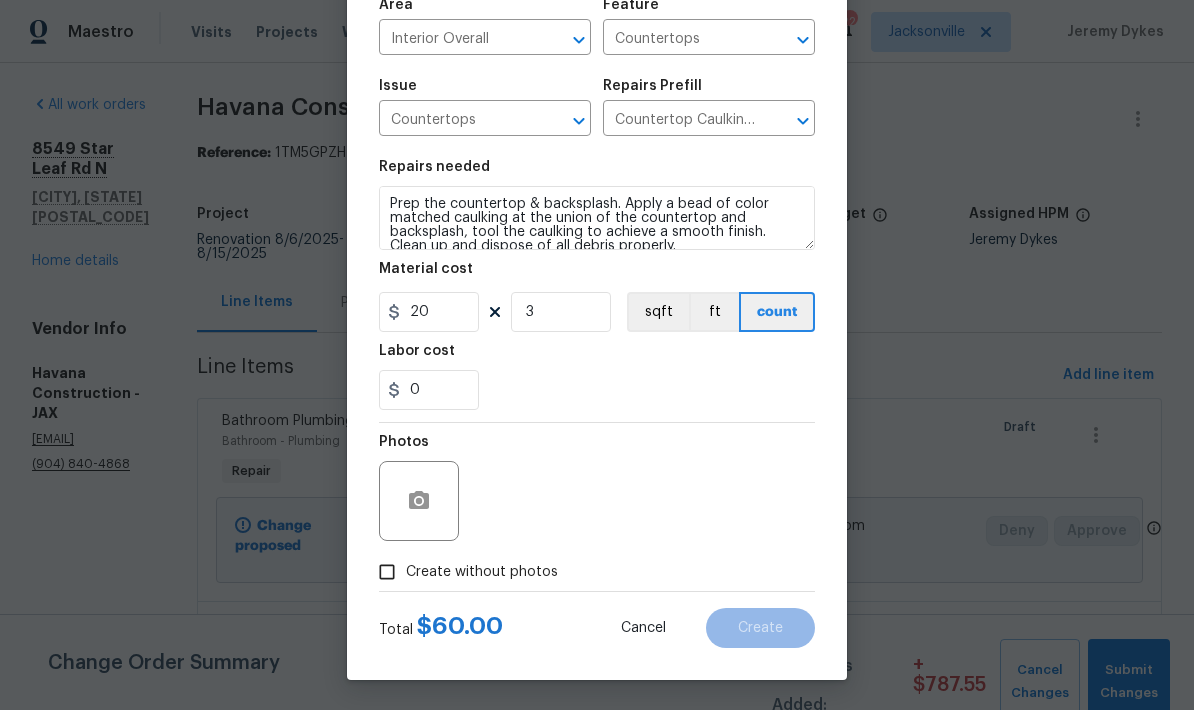 scroll, scrollTop: 155, scrollLeft: 0, axis: vertical 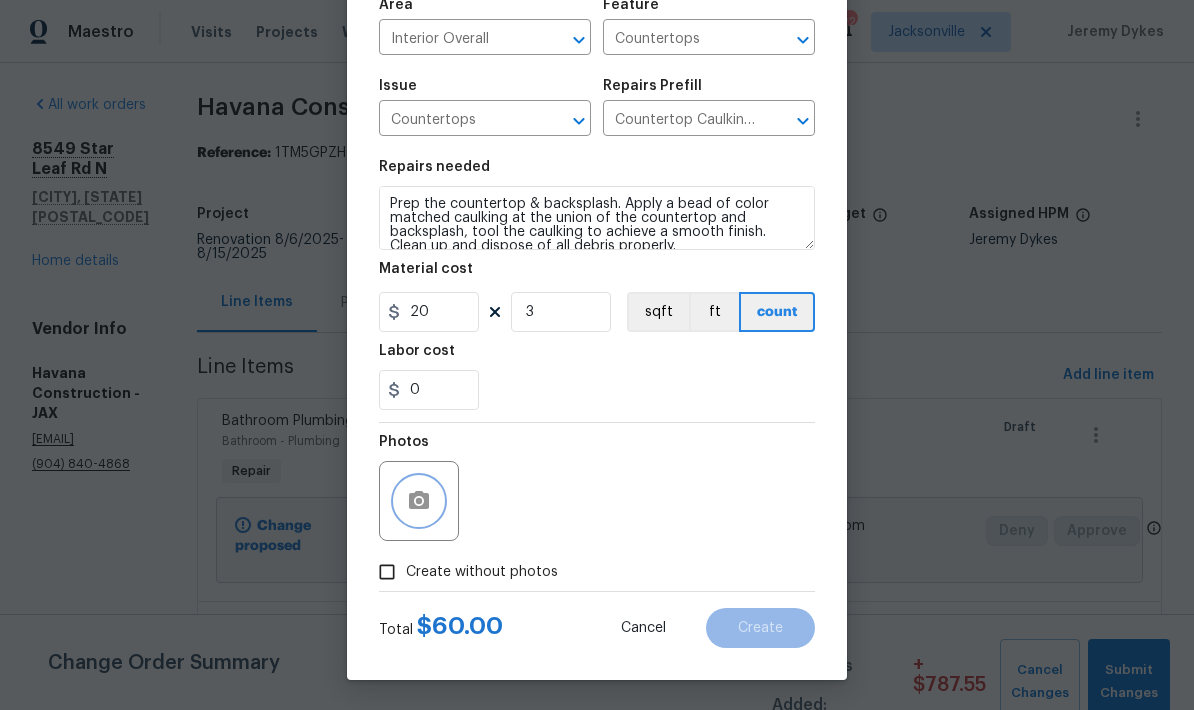 click 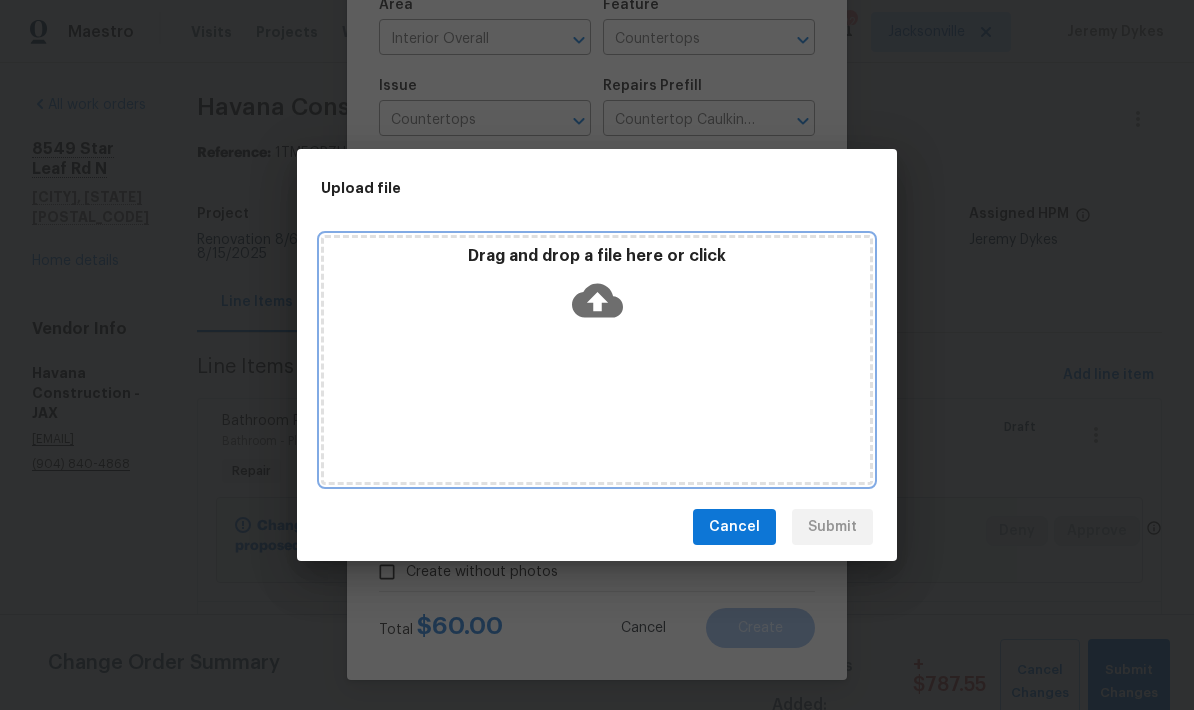 click 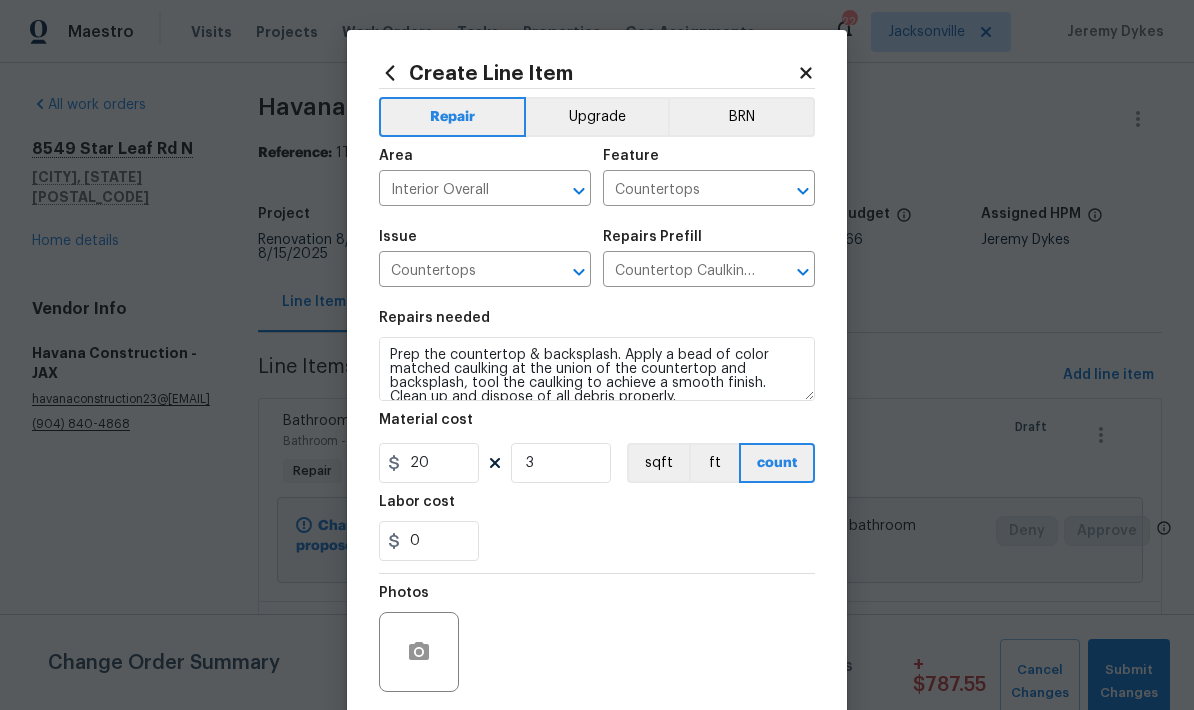 scroll, scrollTop: 0, scrollLeft: 0, axis: both 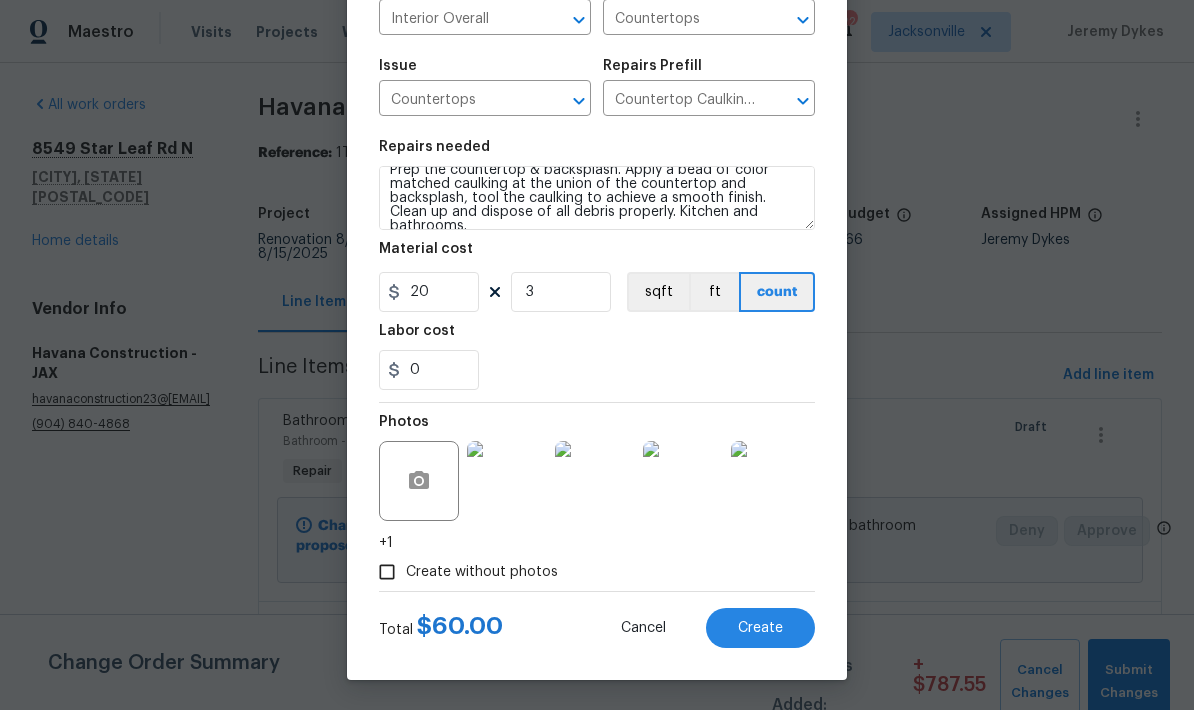 type on "Prep the countertop & backsplash. Apply a bead of color matched caulking at the union of the countertop and backsplash, tool the caulking to achieve a smooth finish. Clean up and dispose of all debris properly. Kitchen and bathrooms." 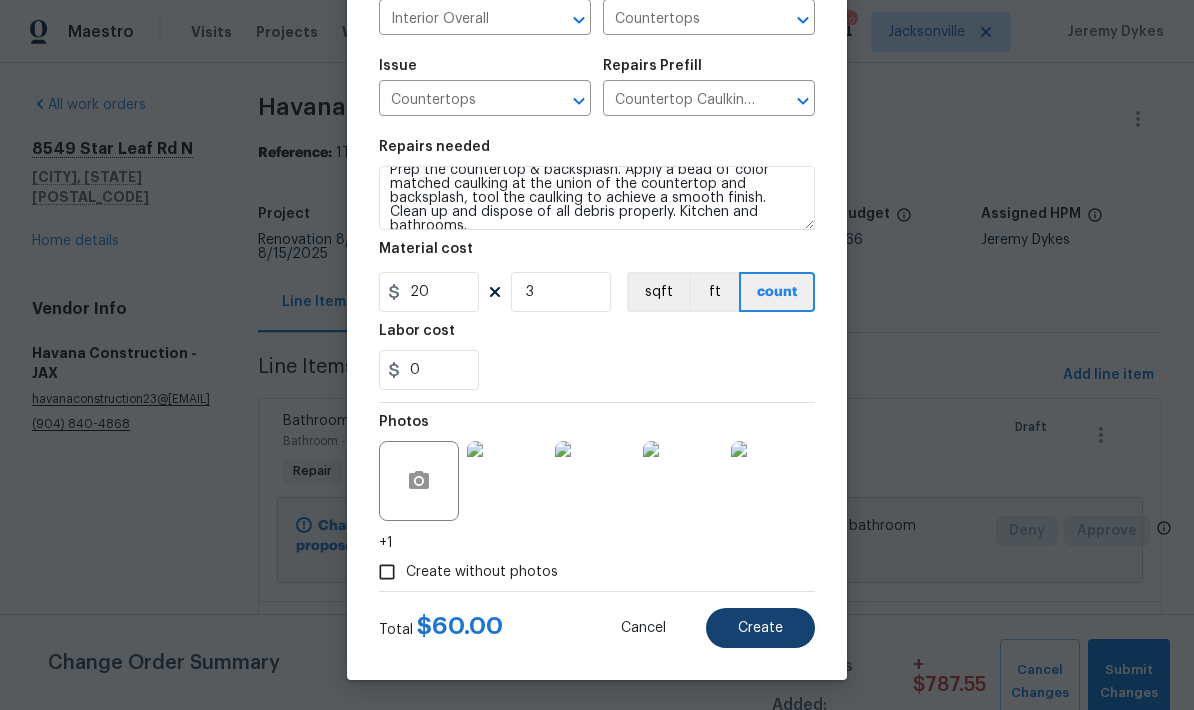 click on "Create" at bounding box center [760, 628] 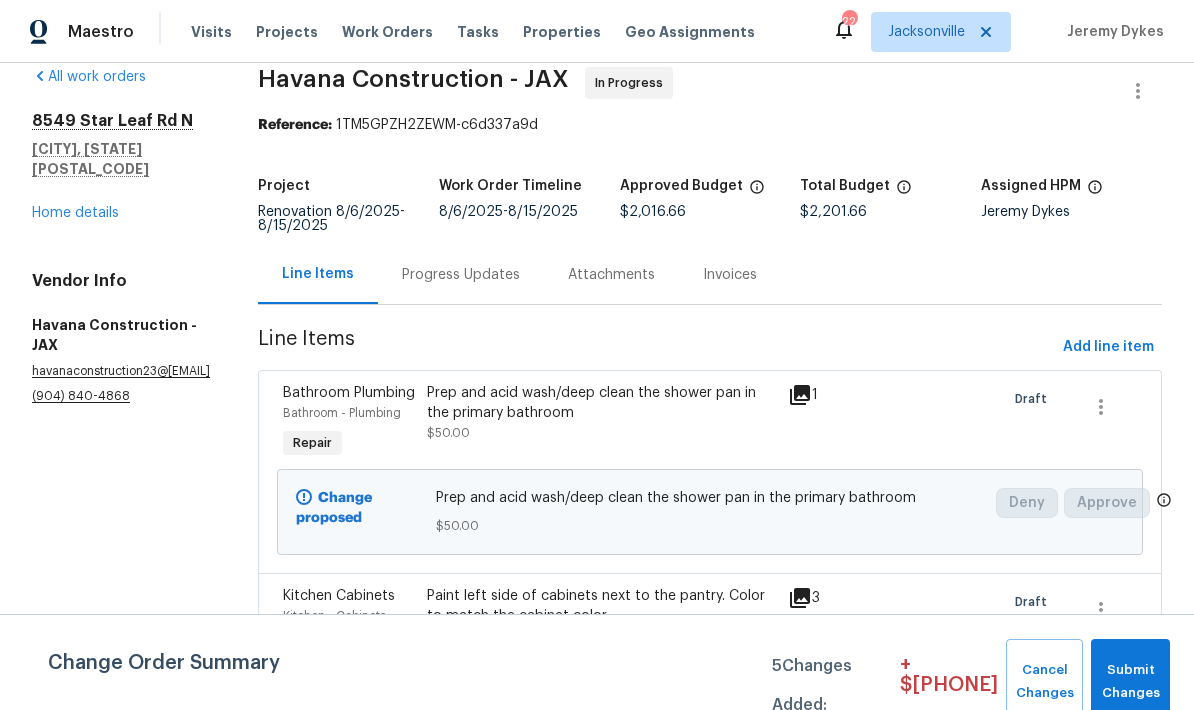 scroll, scrollTop: 54, scrollLeft: 0, axis: vertical 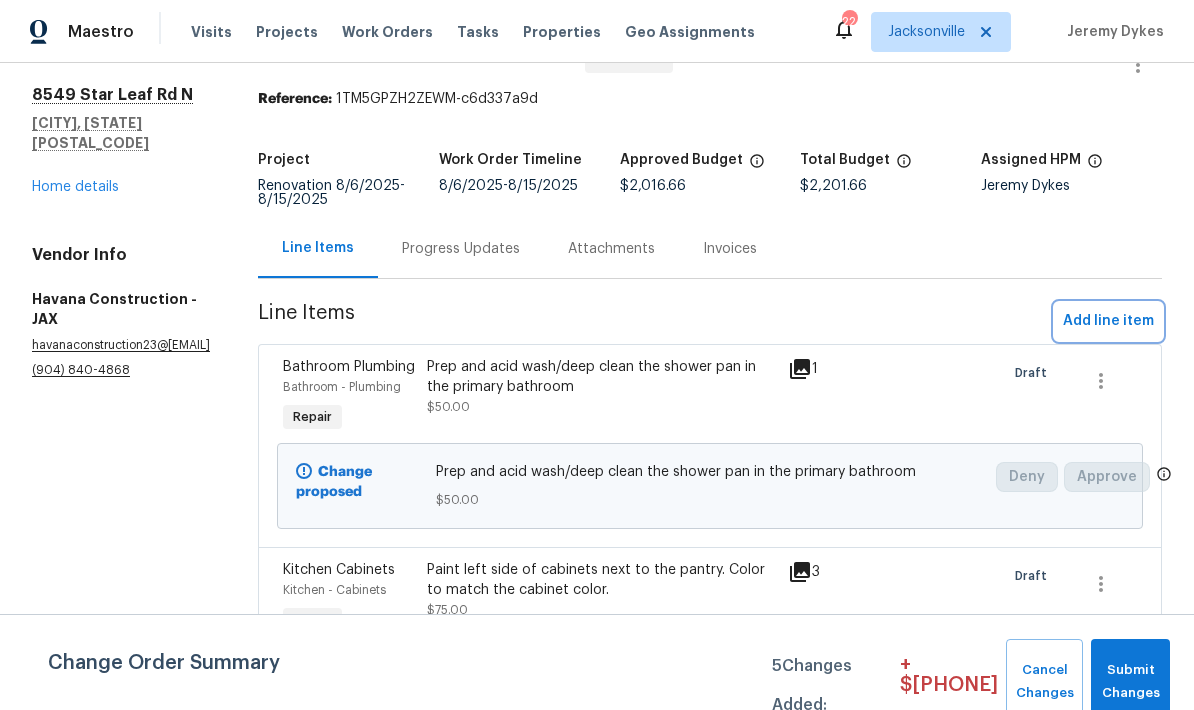 click on "Add line item" at bounding box center (1108, 321) 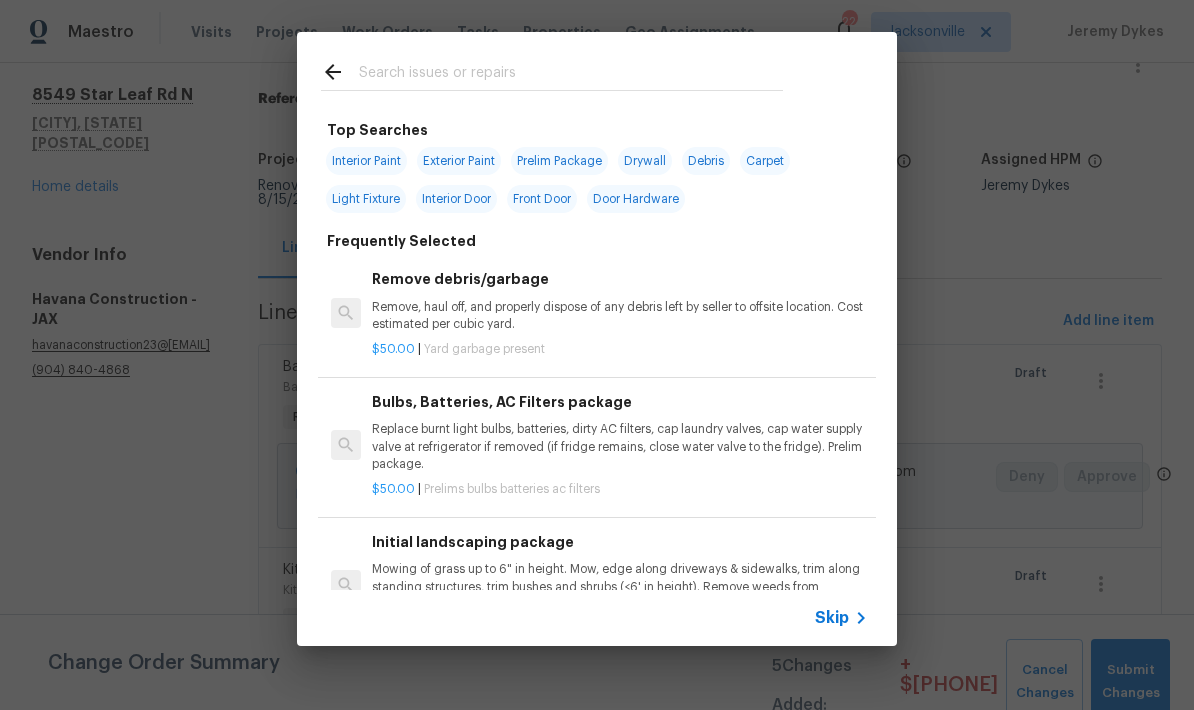 click at bounding box center (571, 75) 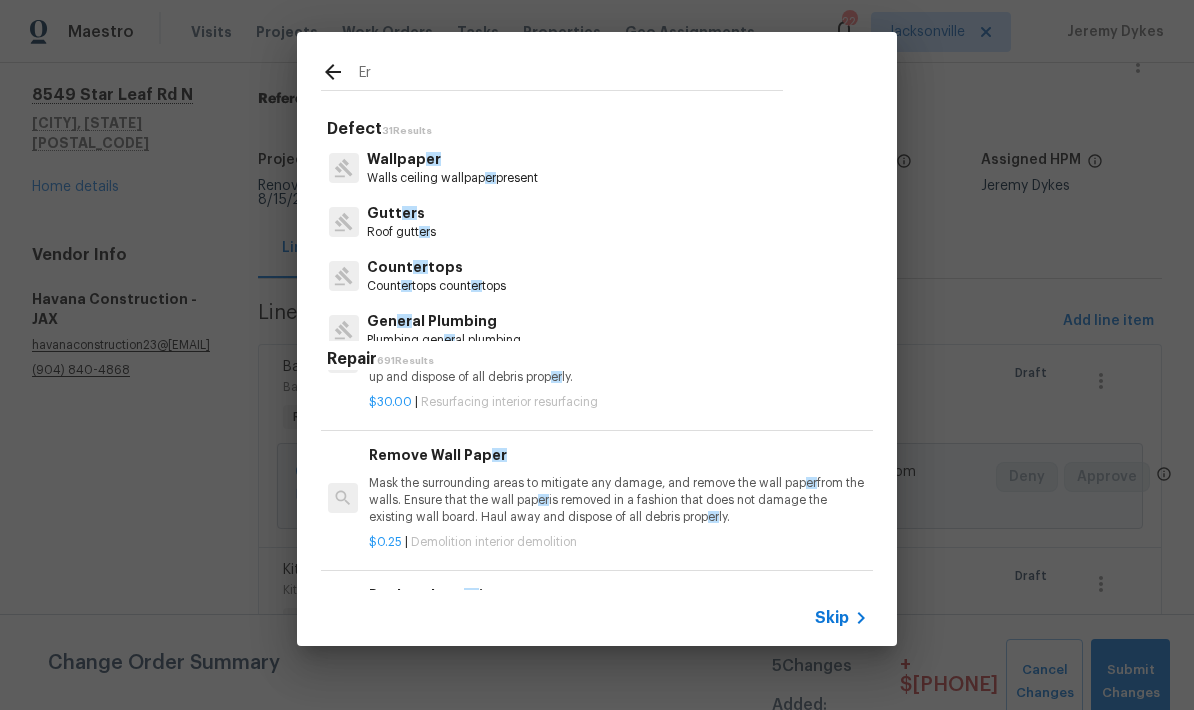 scroll, scrollTop: 3398, scrollLeft: 3, axis: both 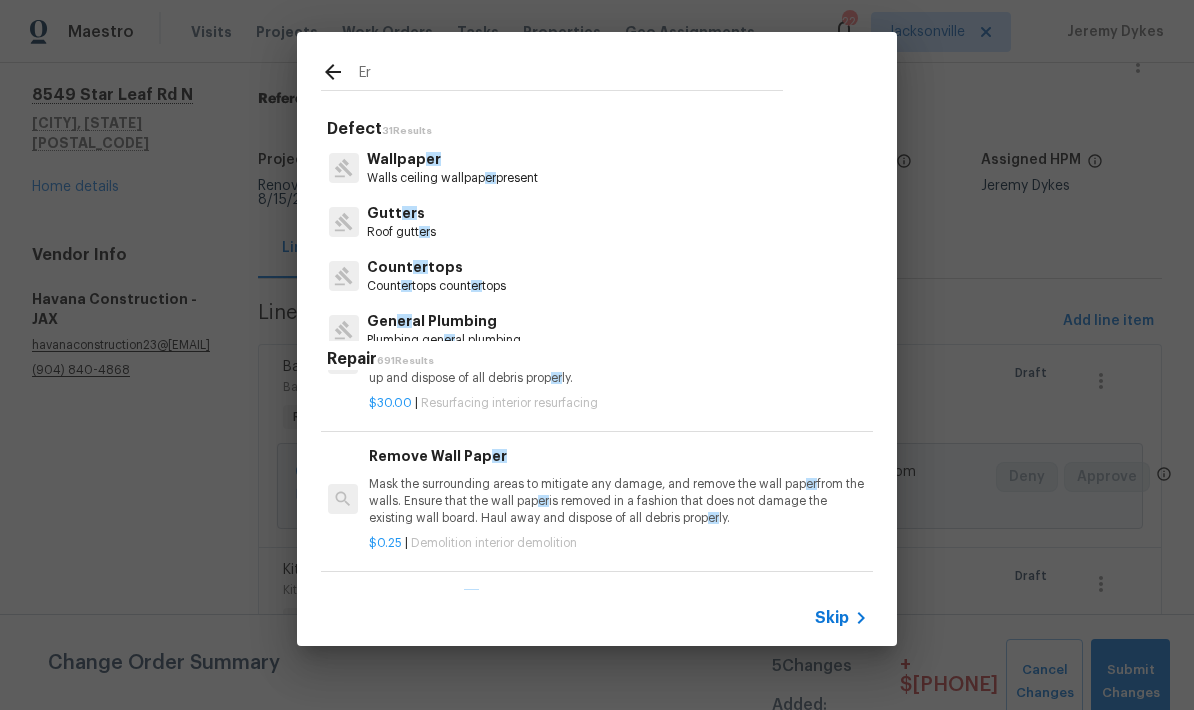 click on "Er" at bounding box center (571, 75) 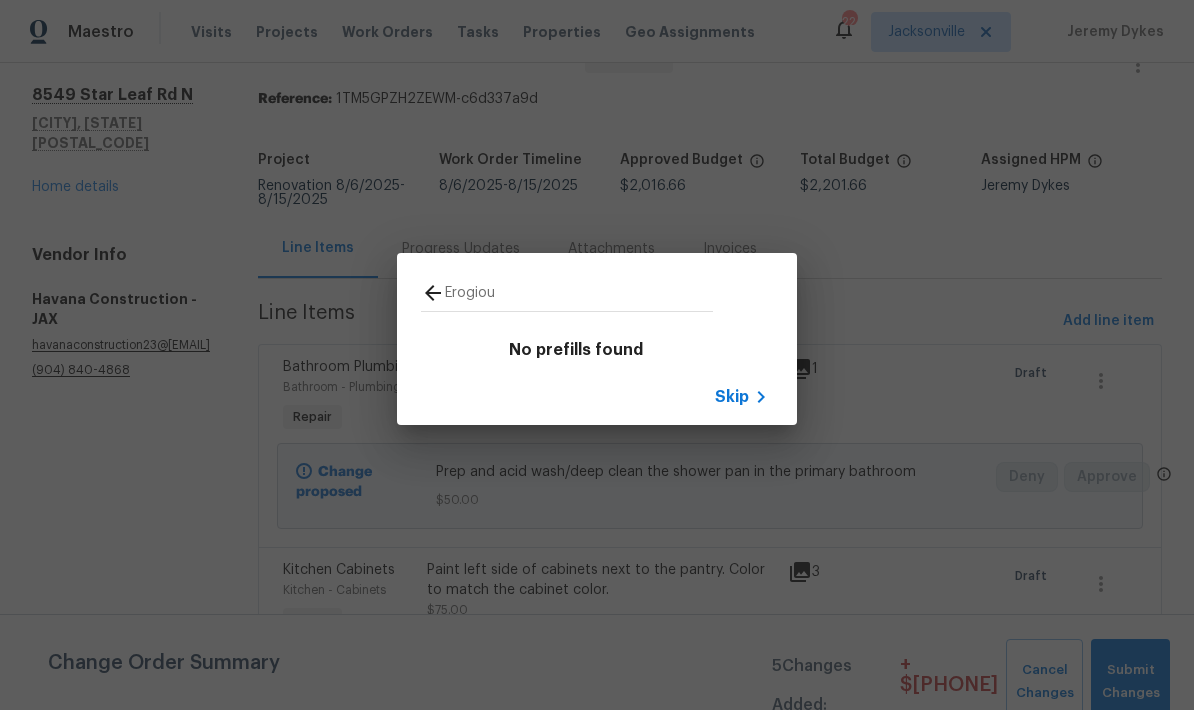 type on "Erogious" 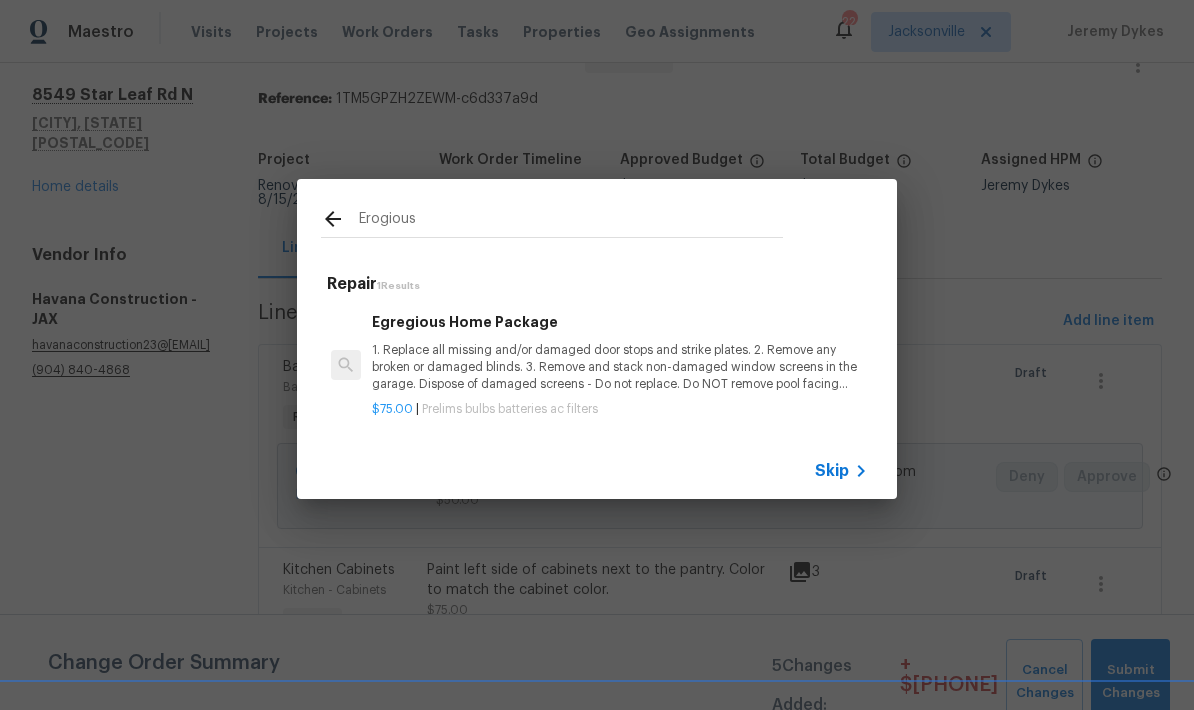 click on "Egregious Home Package" at bounding box center (620, 322) 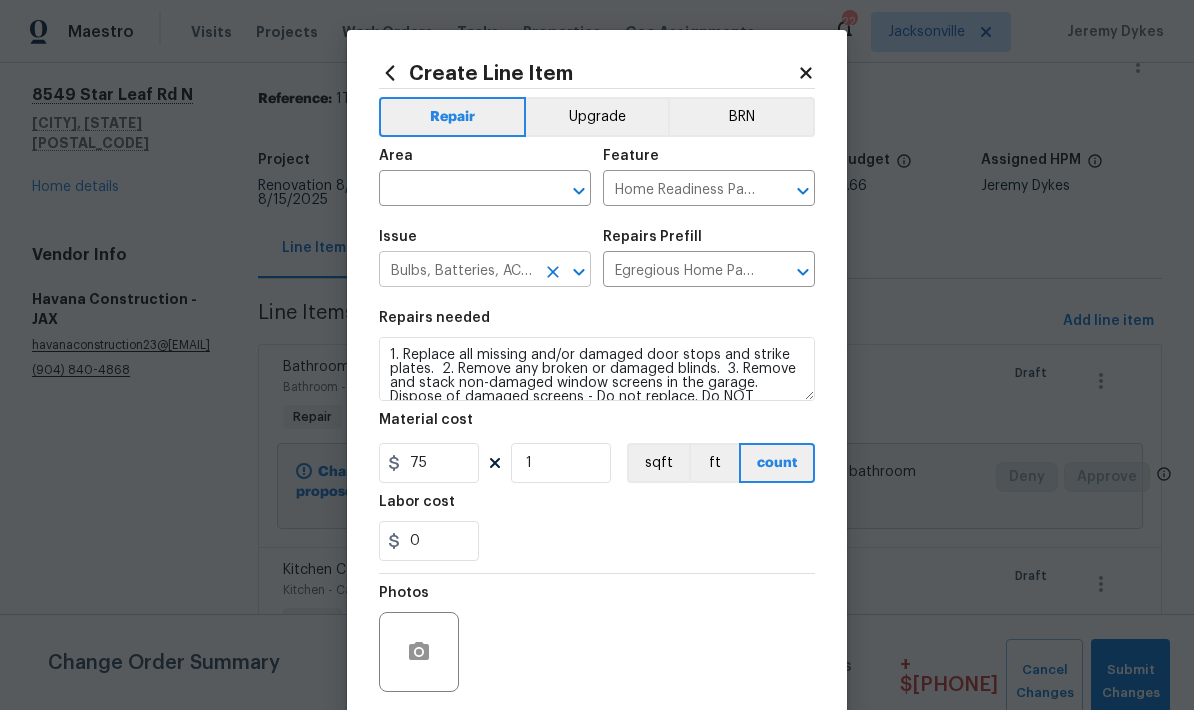 click 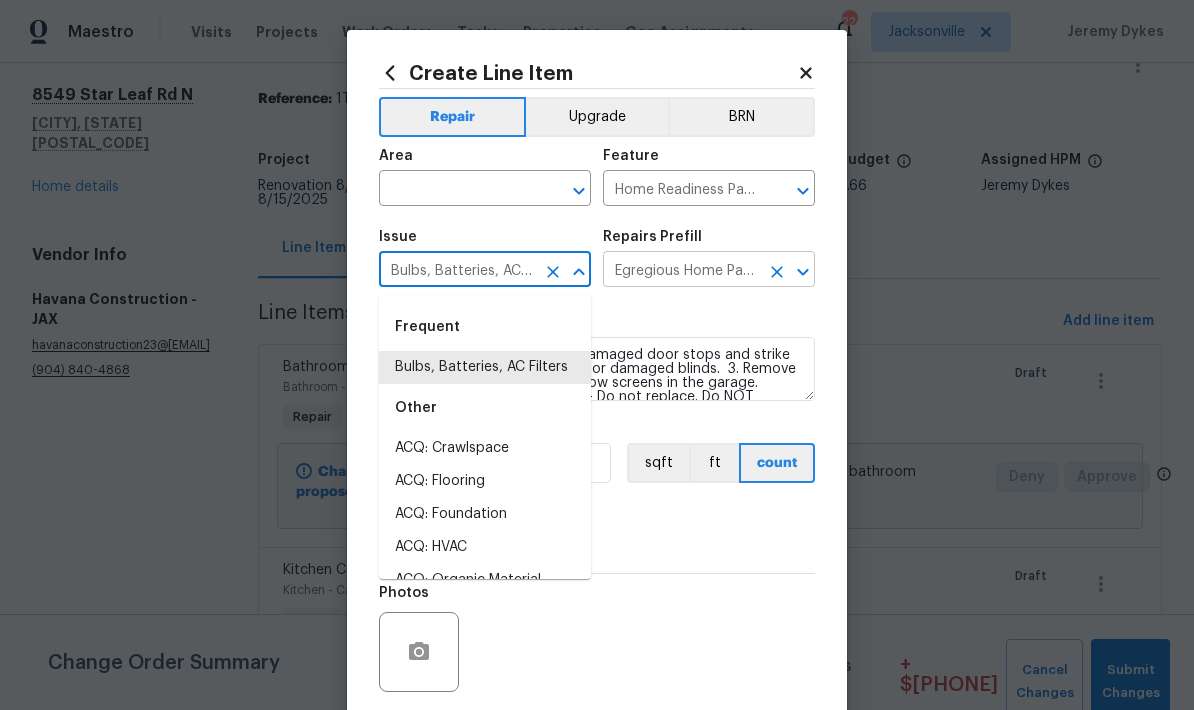 click 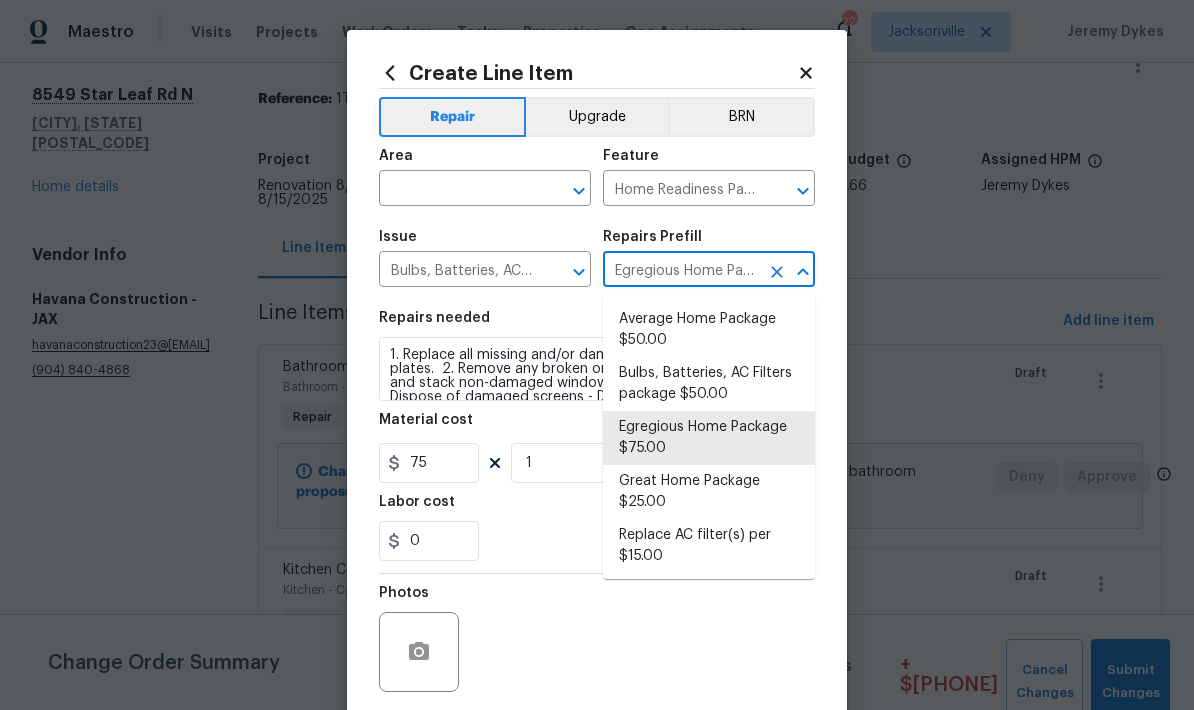 scroll, scrollTop: 0, scrollLeft: 0, axis: both 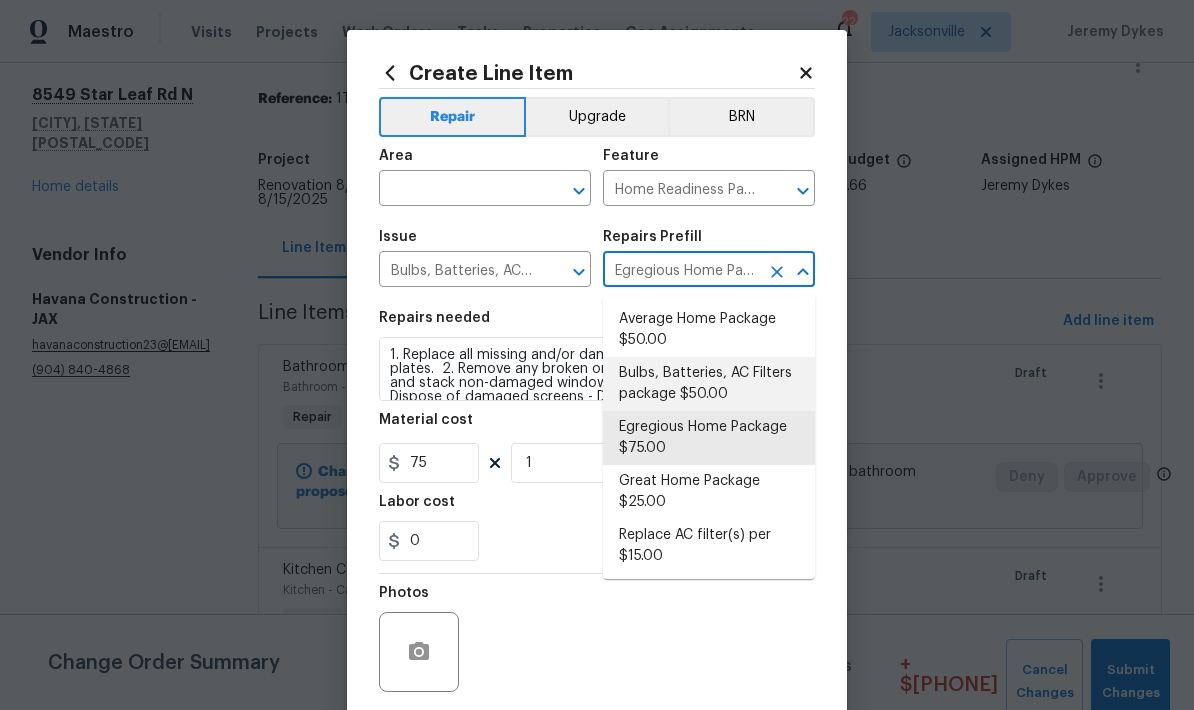 click on "Bulbs, Batteries, AC Filters package $50.00" at bounding box center (709, 384) 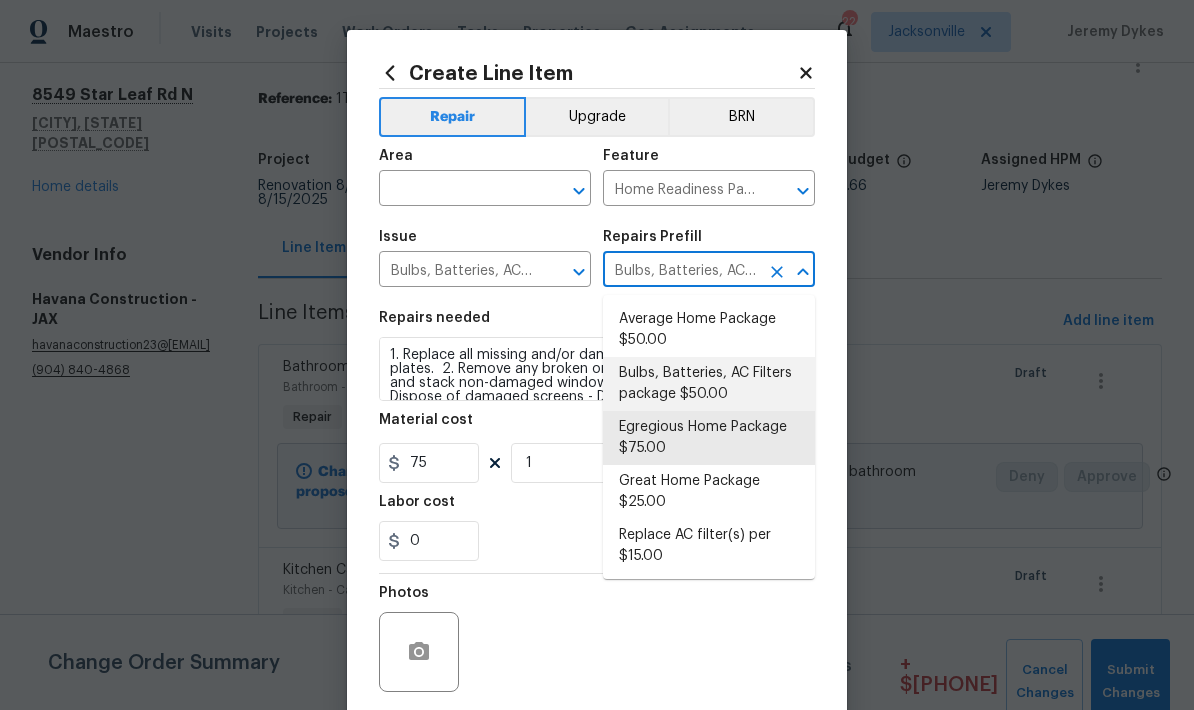 type on "Egregious Home Package $75.00" 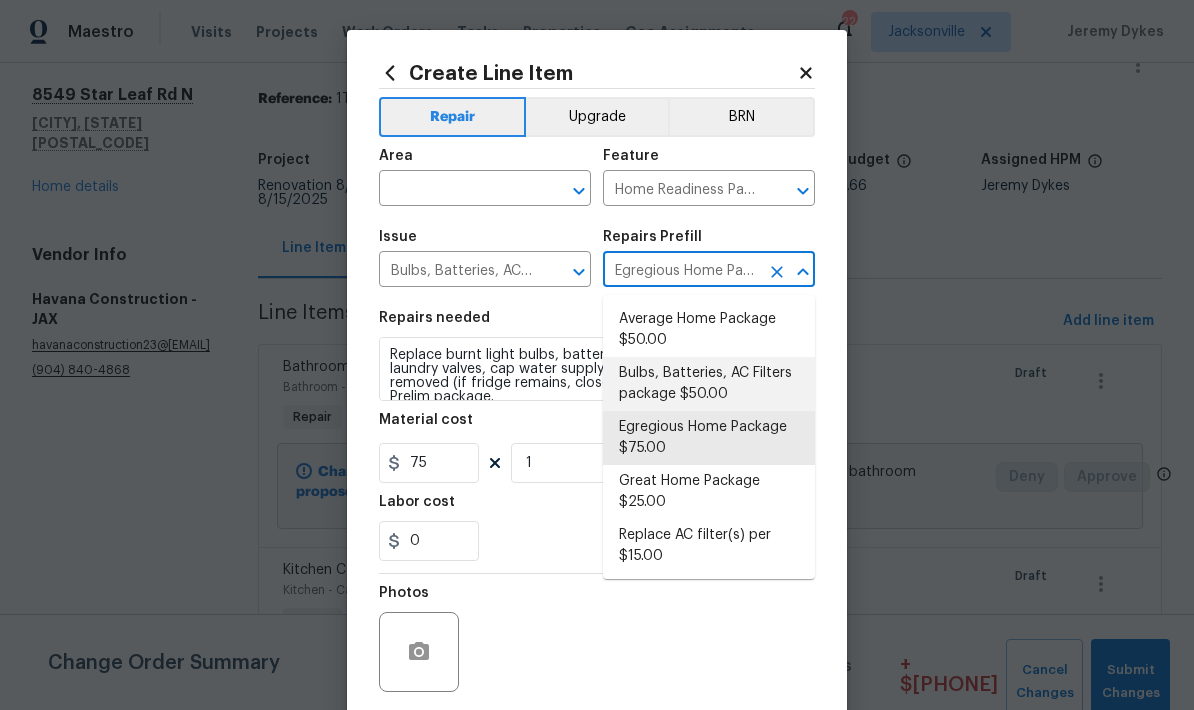 type on "Bulbs, Batteries, AC Filters package $50.00" 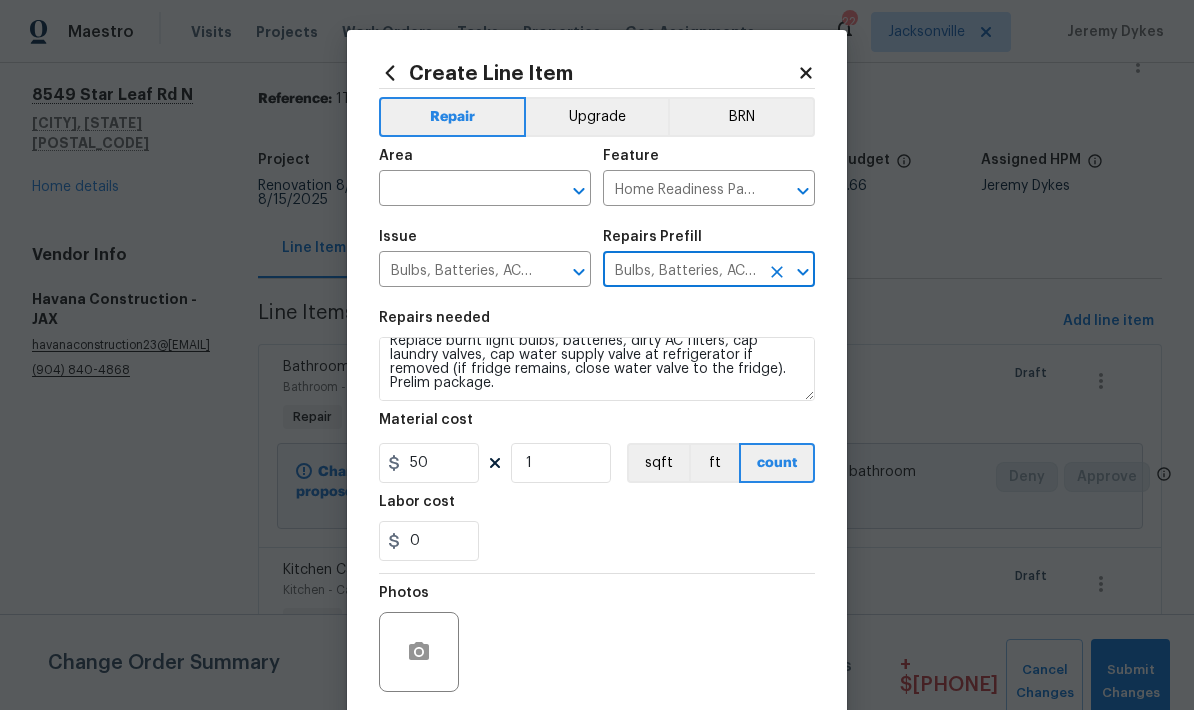 scroll, scrollTop: 8, scrollLeft: 0, axis: vertical 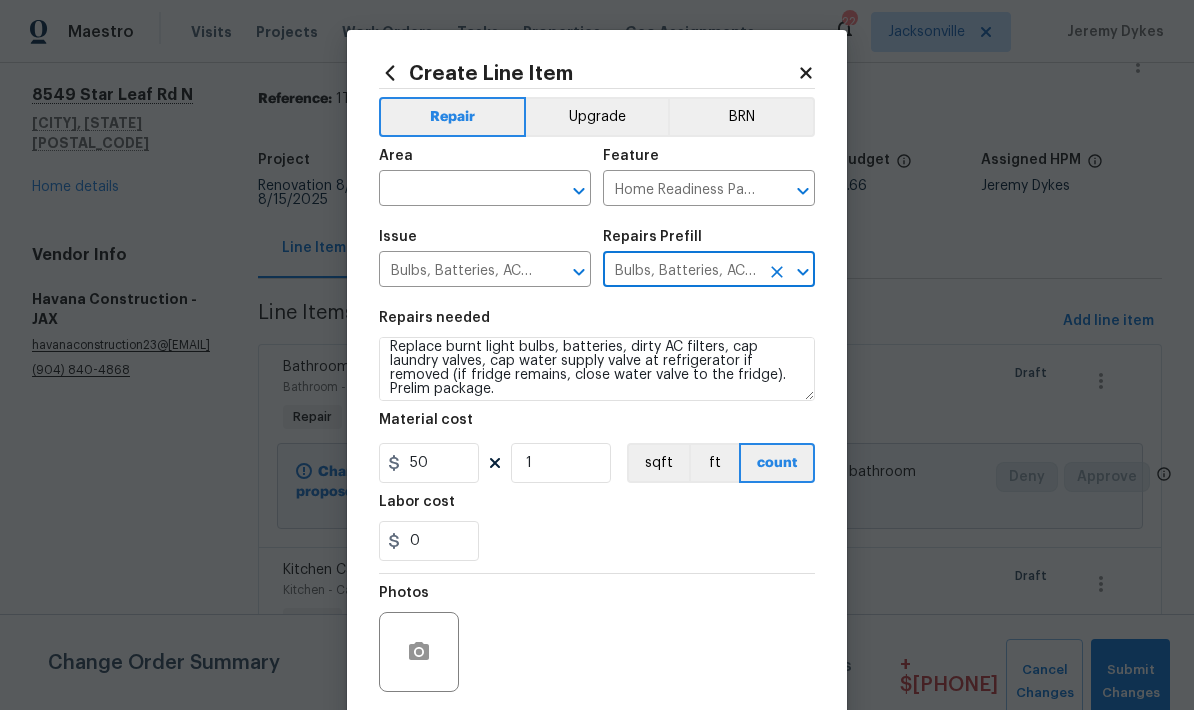 click 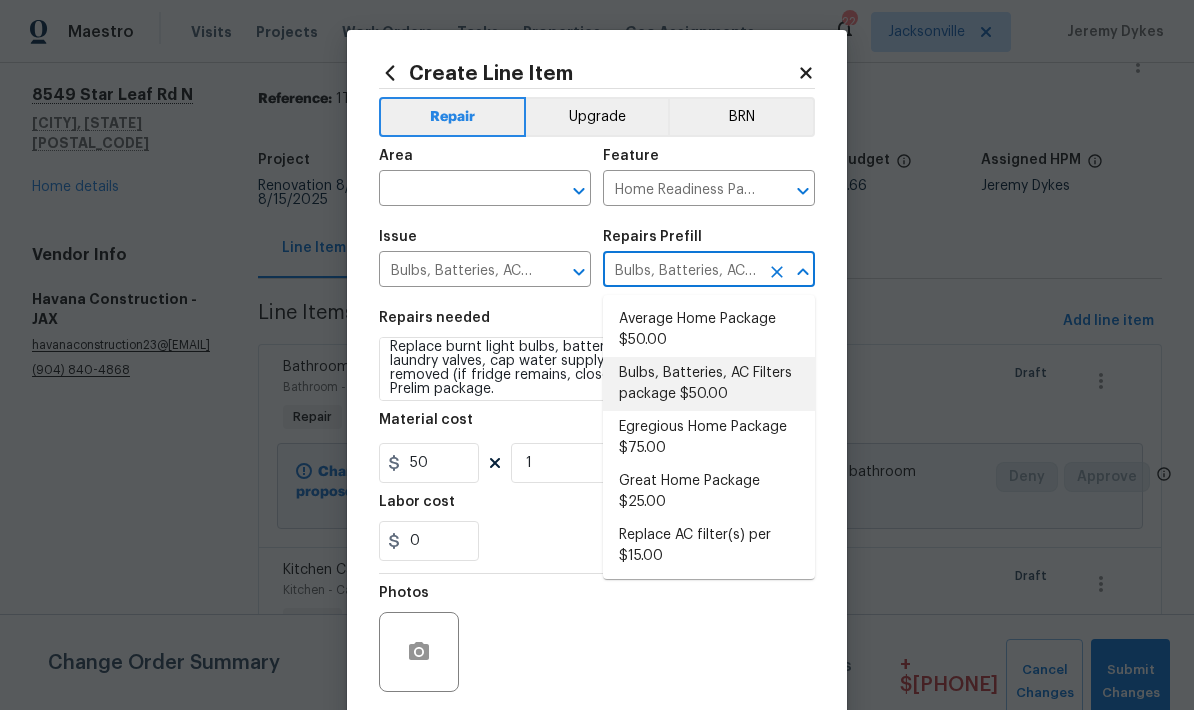 click on "Great Home Package $25.00" at bounding box center [709, 492] 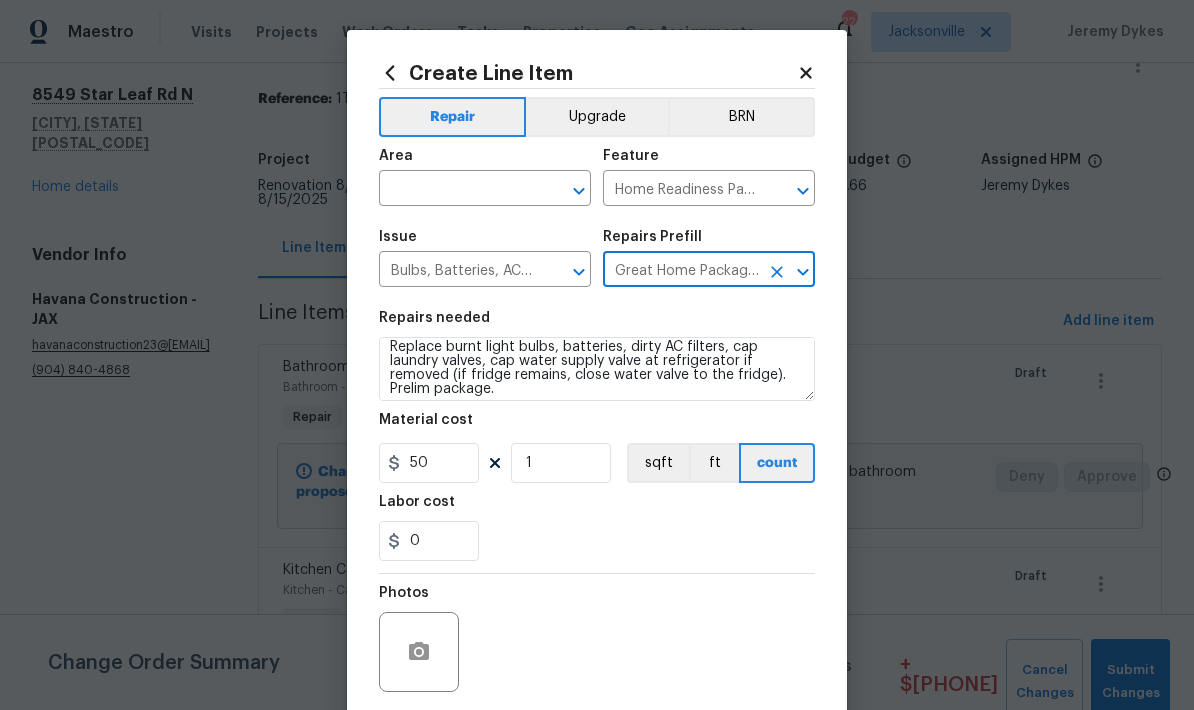 type on "Bulbs, Batteries, AC Filters package $50.00" 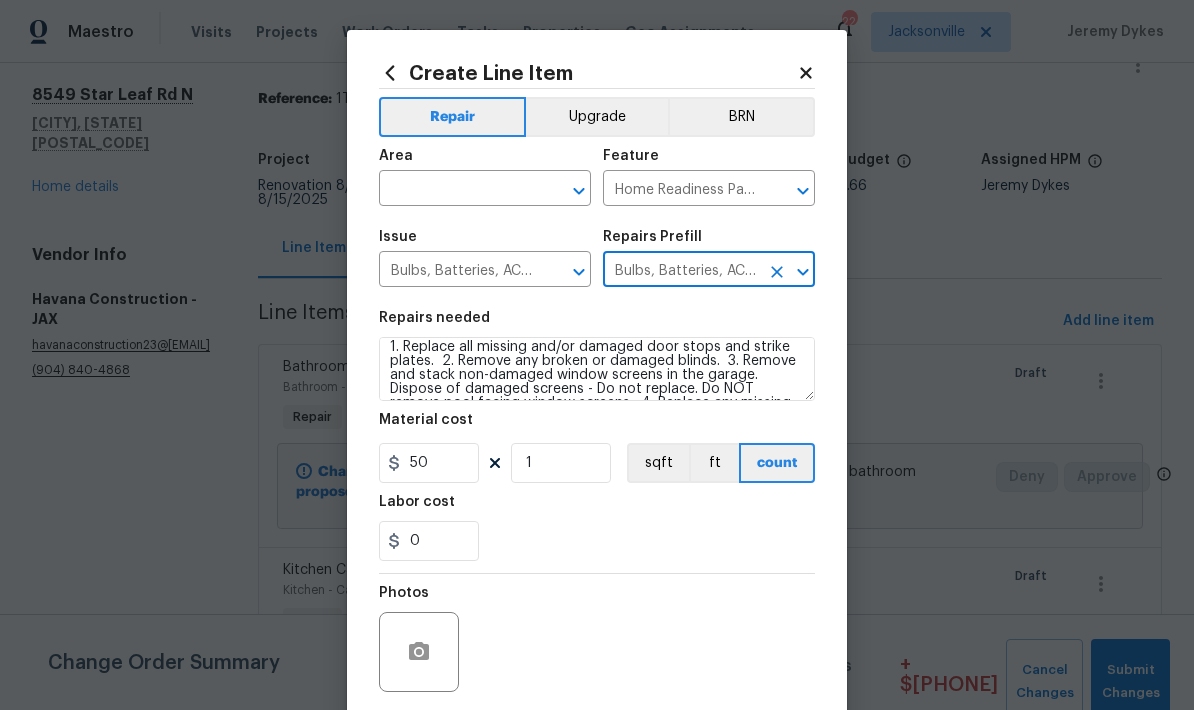 type on "Great Home Package $25.00" 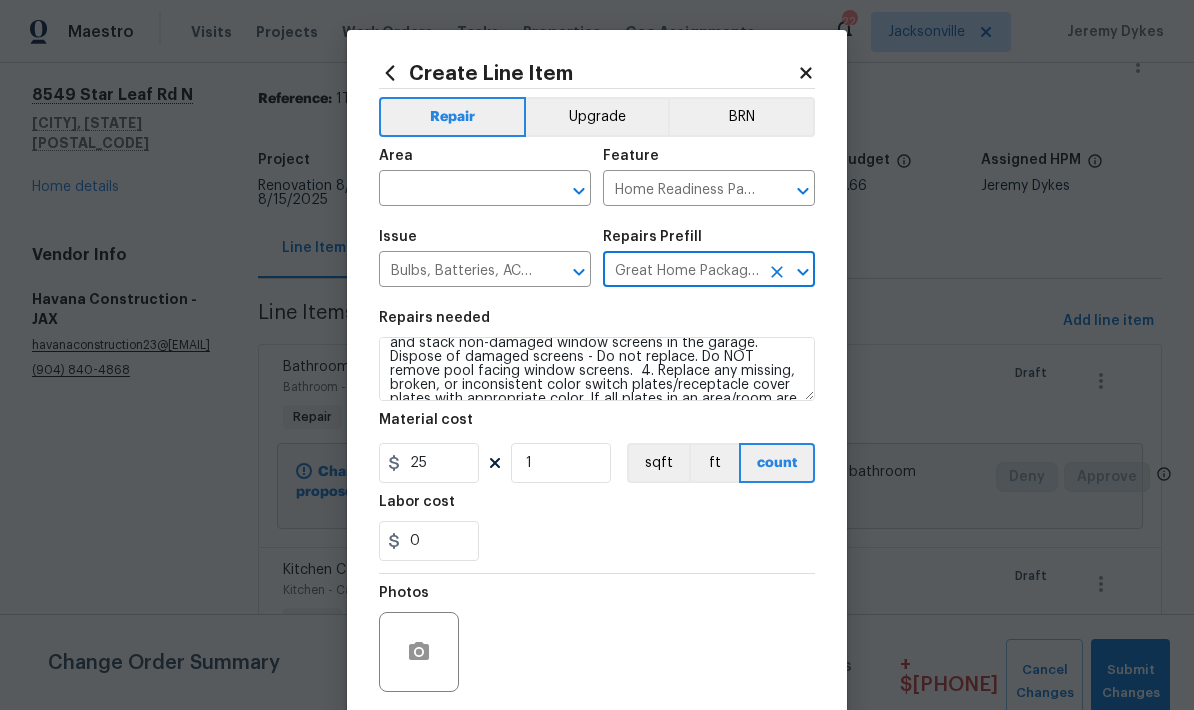 scroll, scrollTop: 45, scrollLeft: 0, axis: vertical 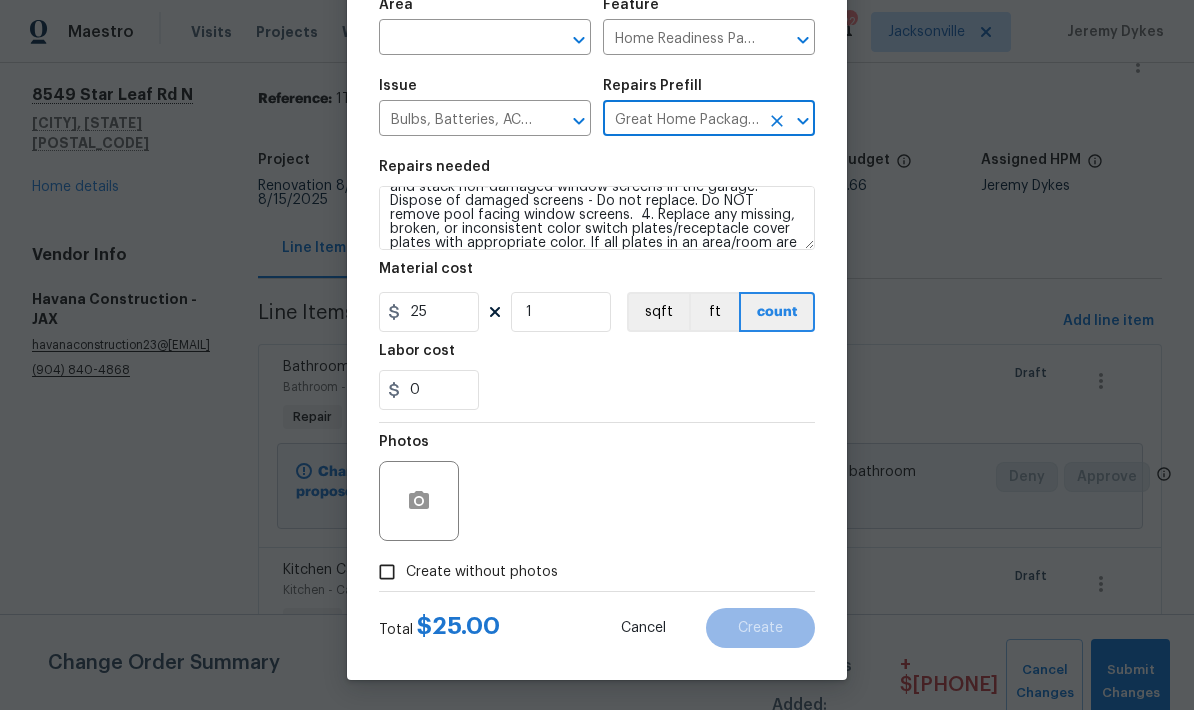 click on "Create without photos" at bounding box center (387, 572) 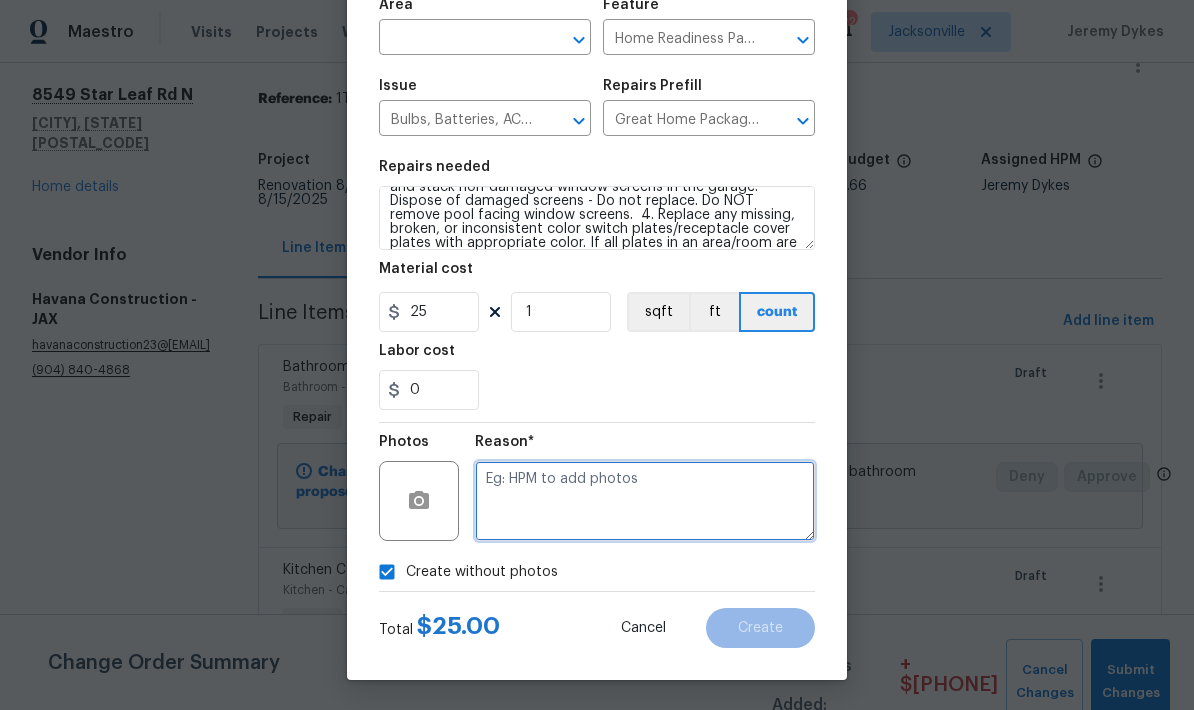click at bounding box center [645, 501] 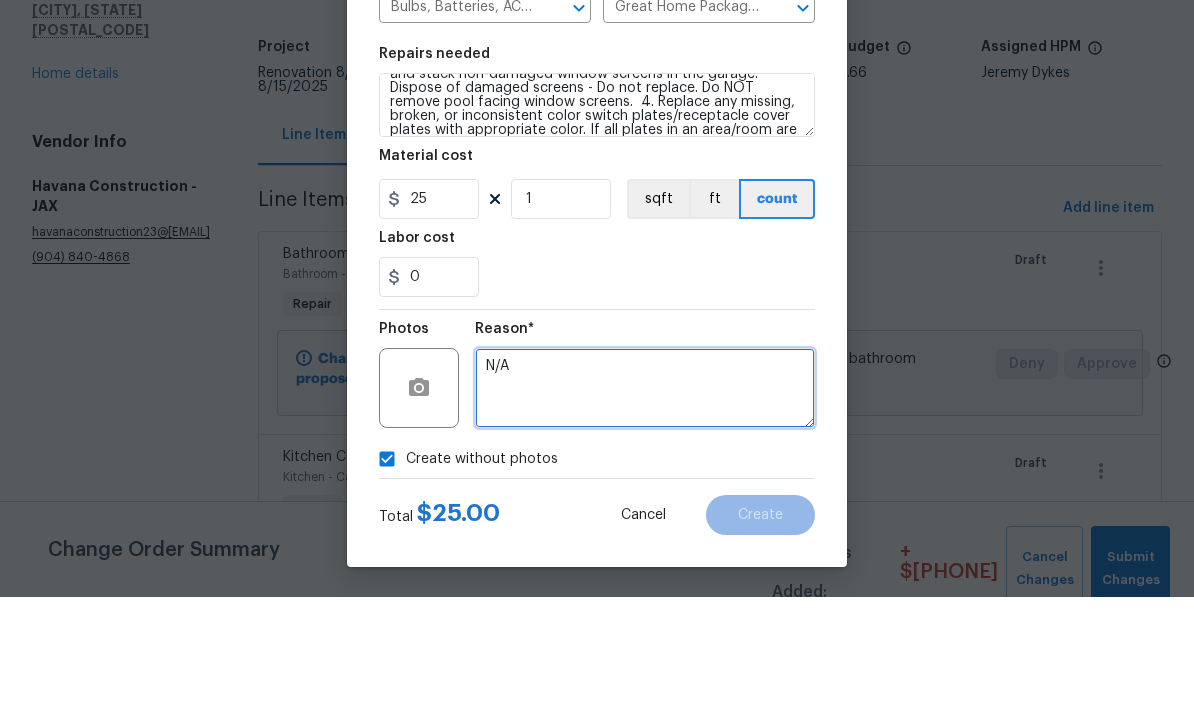 scroll, scrollTop: 68, scrollLeft: 0, axis: vertical 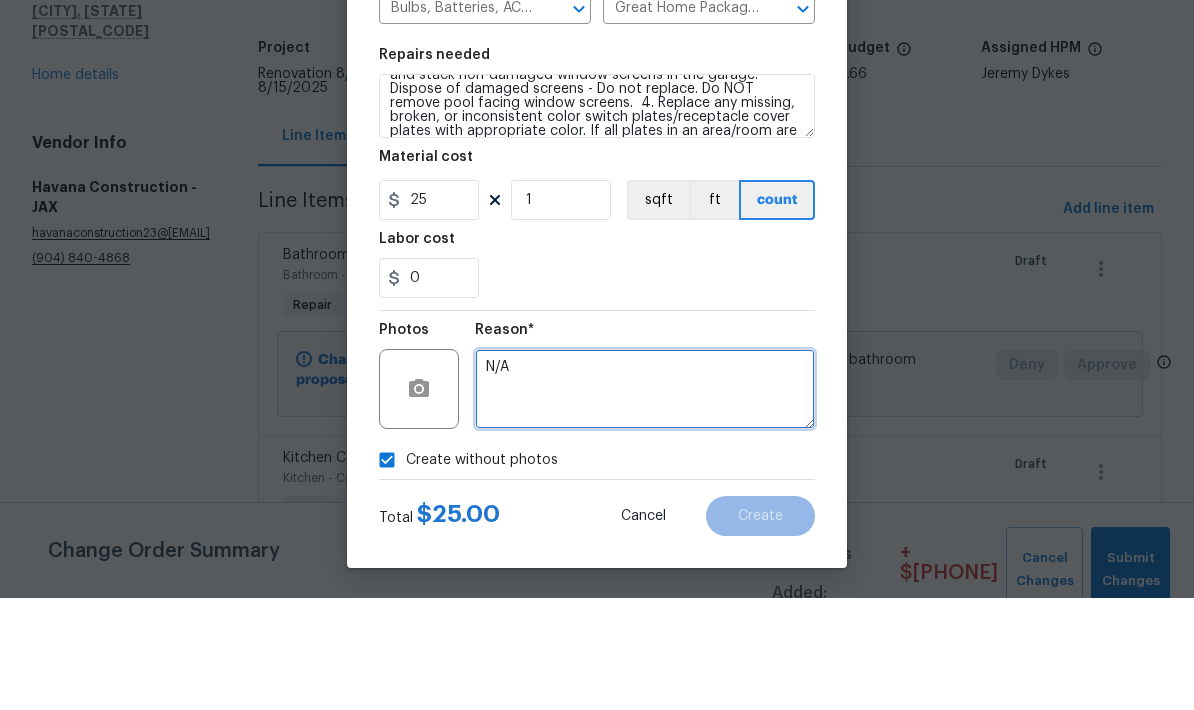 type on "N/A" 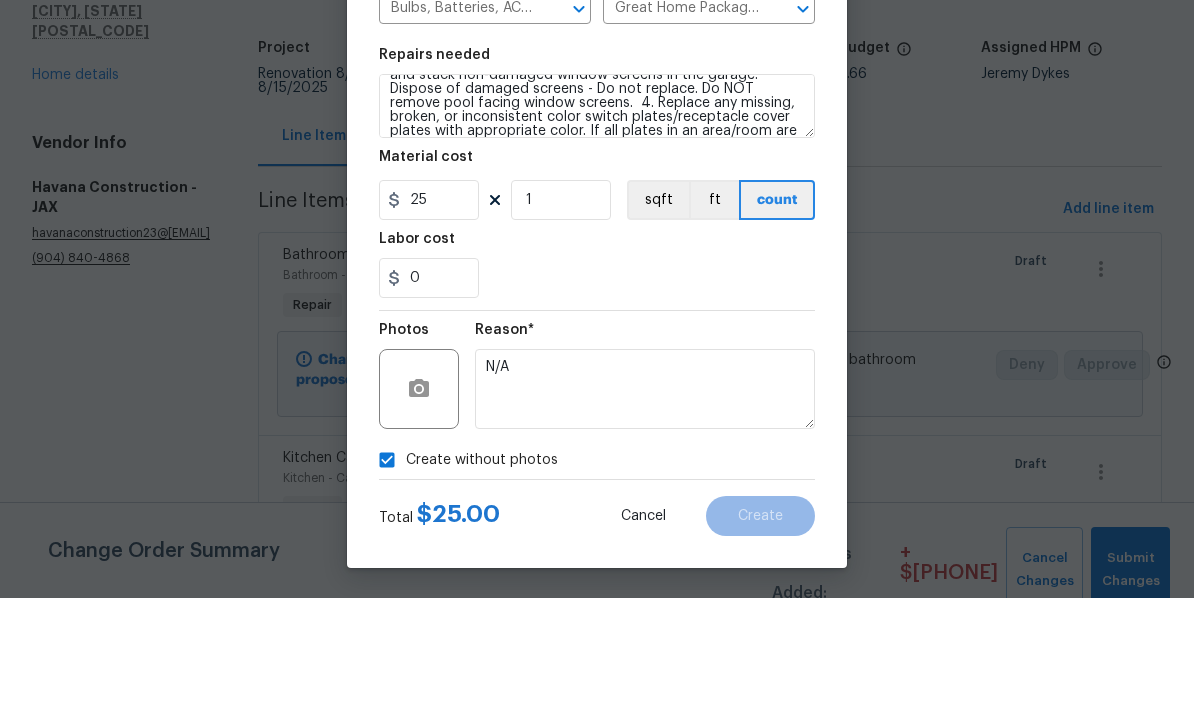 click on "Create without photos" at bounding box center [597, 572] 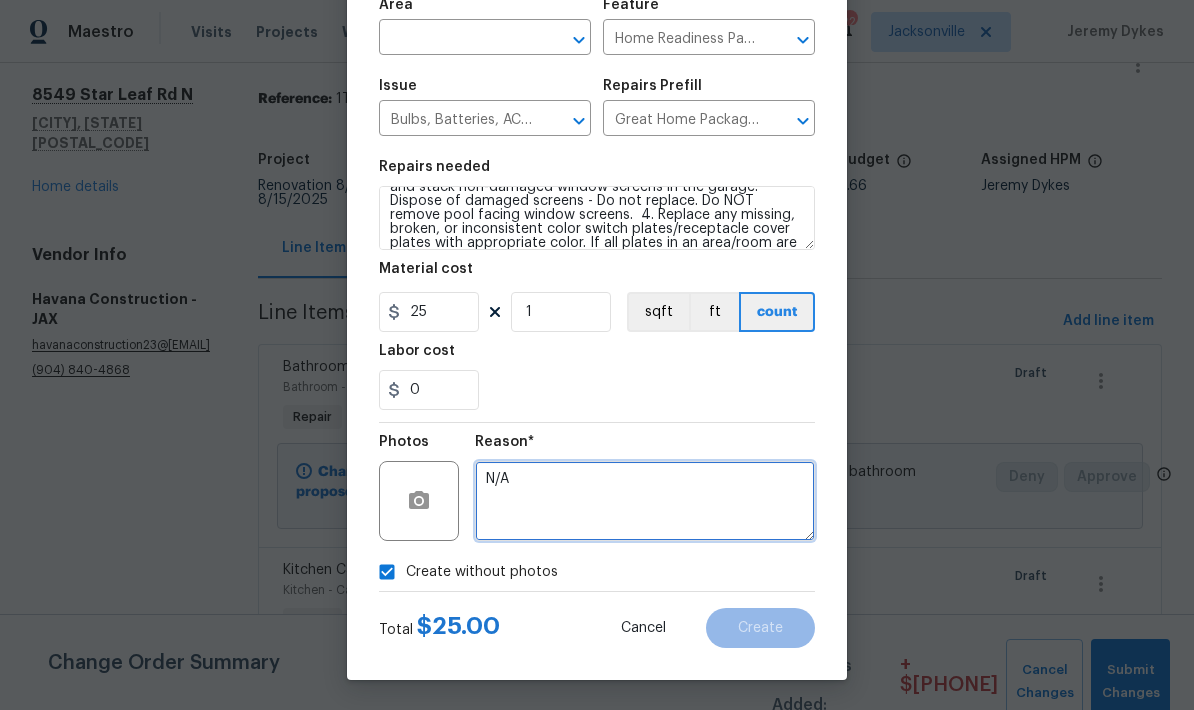 click on "N/A" at bounding box center [645, 501] 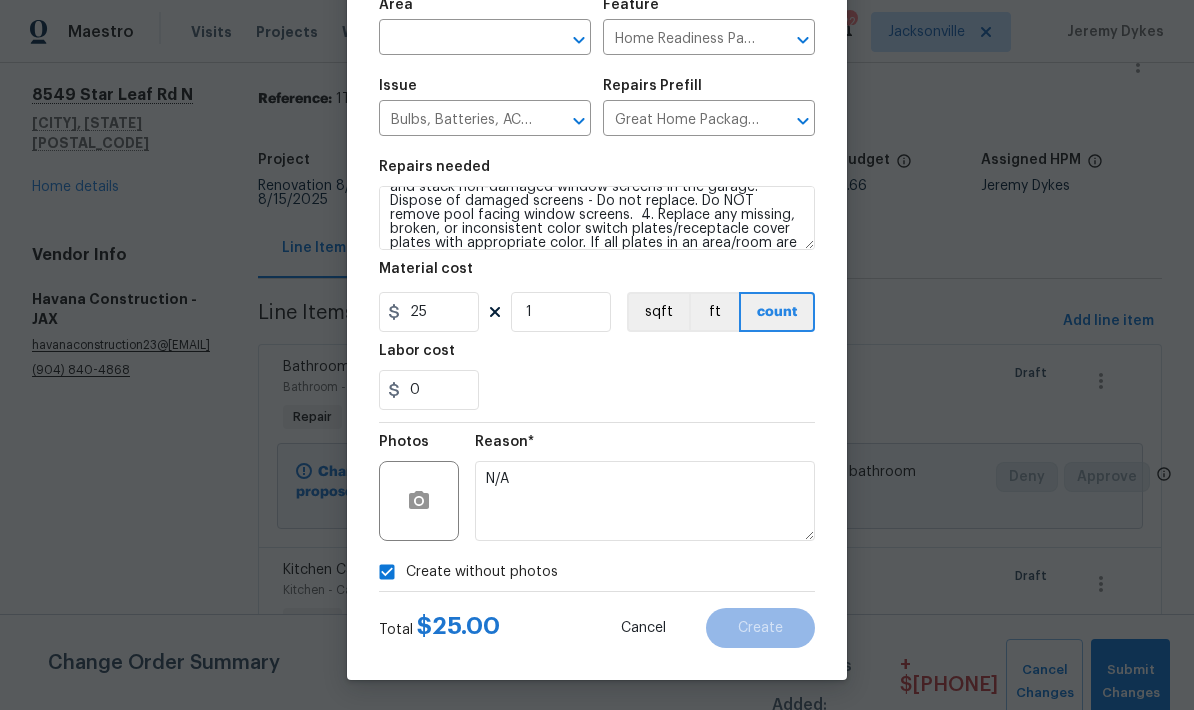 click on "Create without photos" at bounding box center [597, 572] 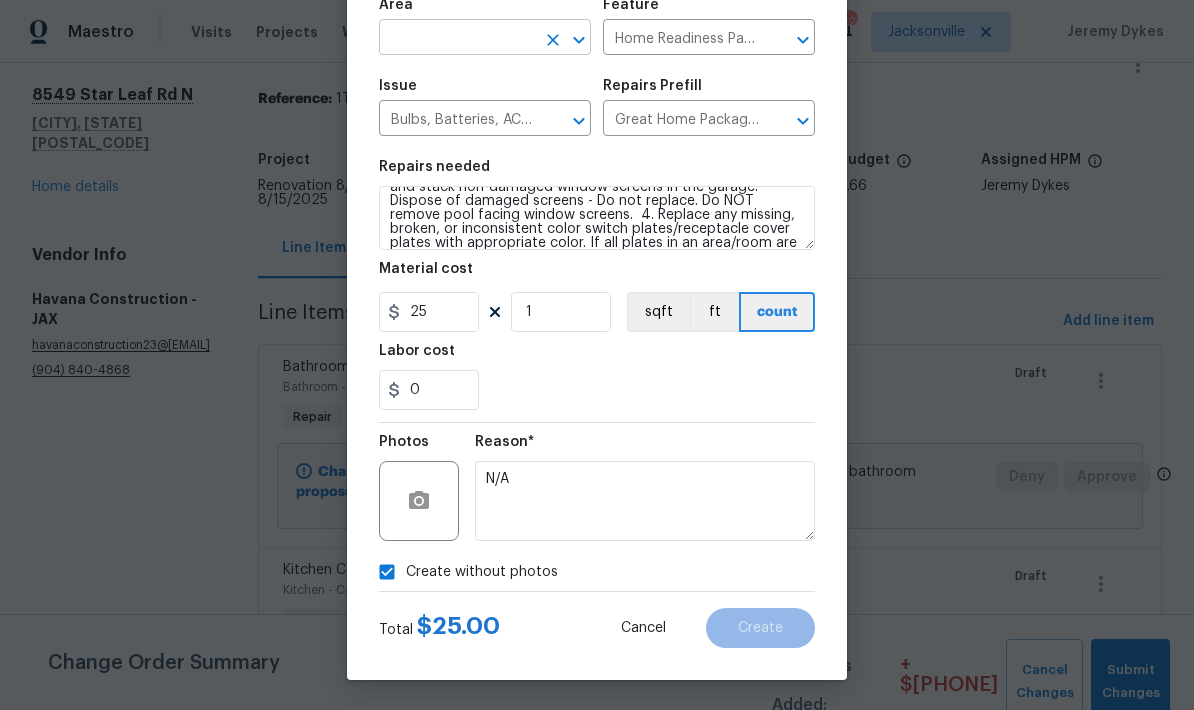 click at bounding box center [457, 39] 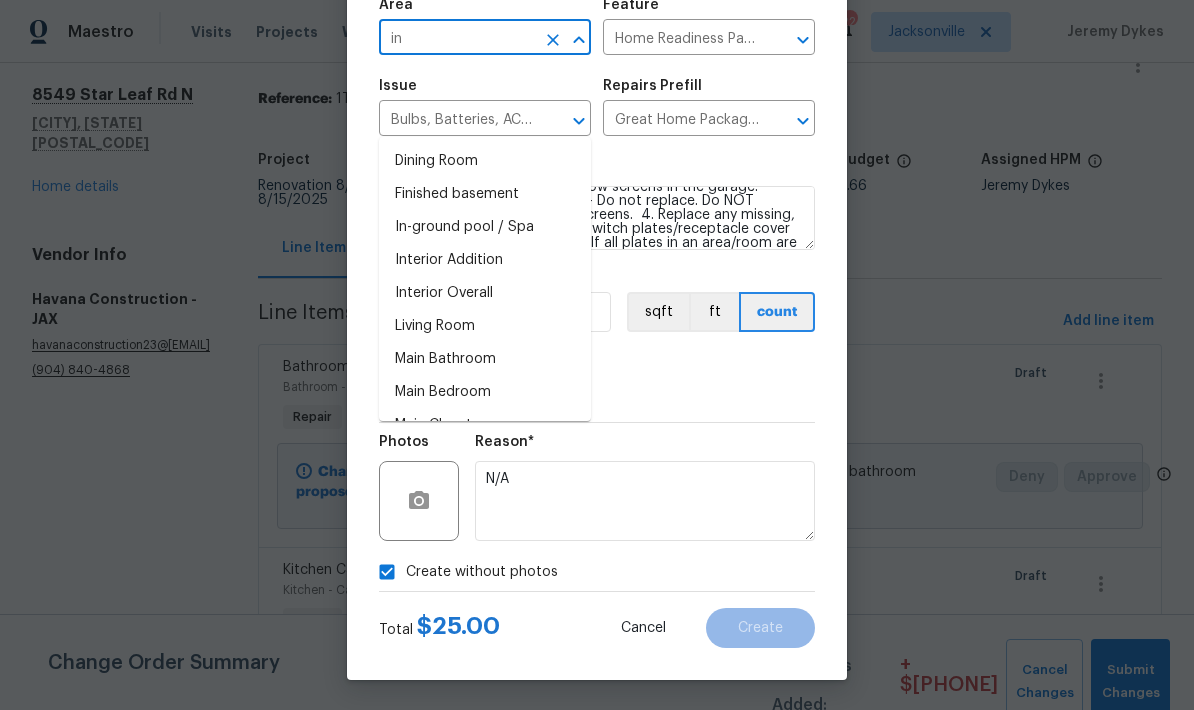 click on "Interior Overall" at bounding box center (485, 293) 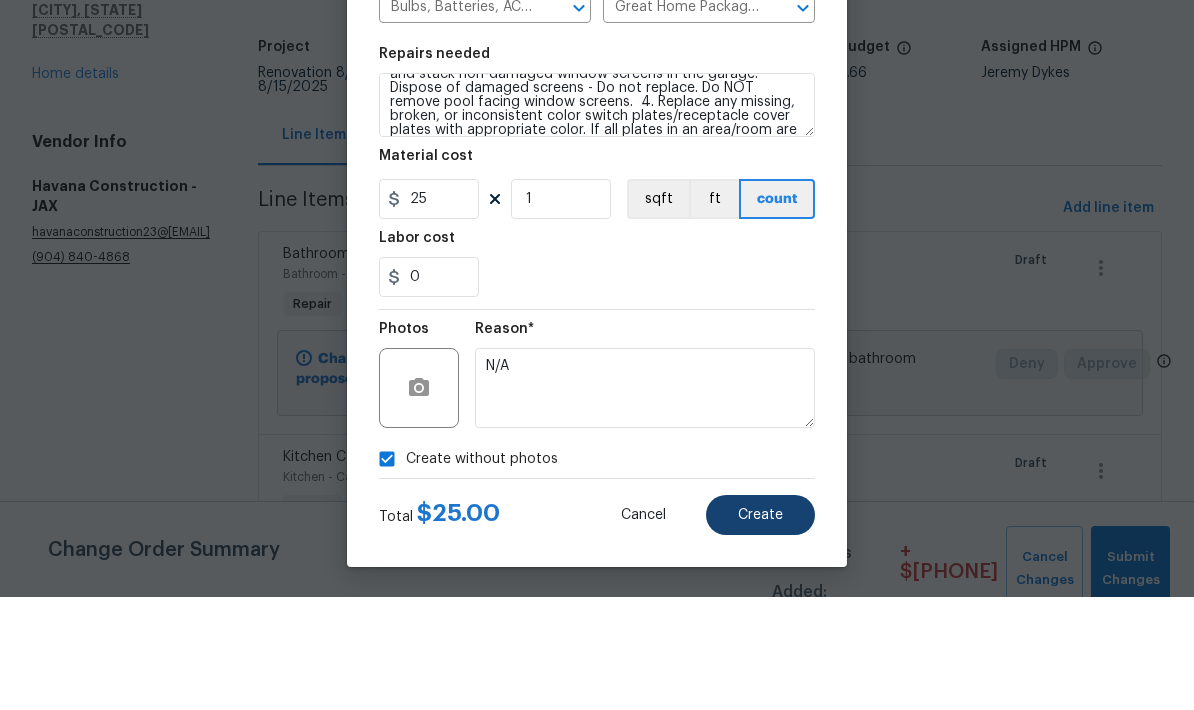 click on "Create" at bounding box center (760, 628) 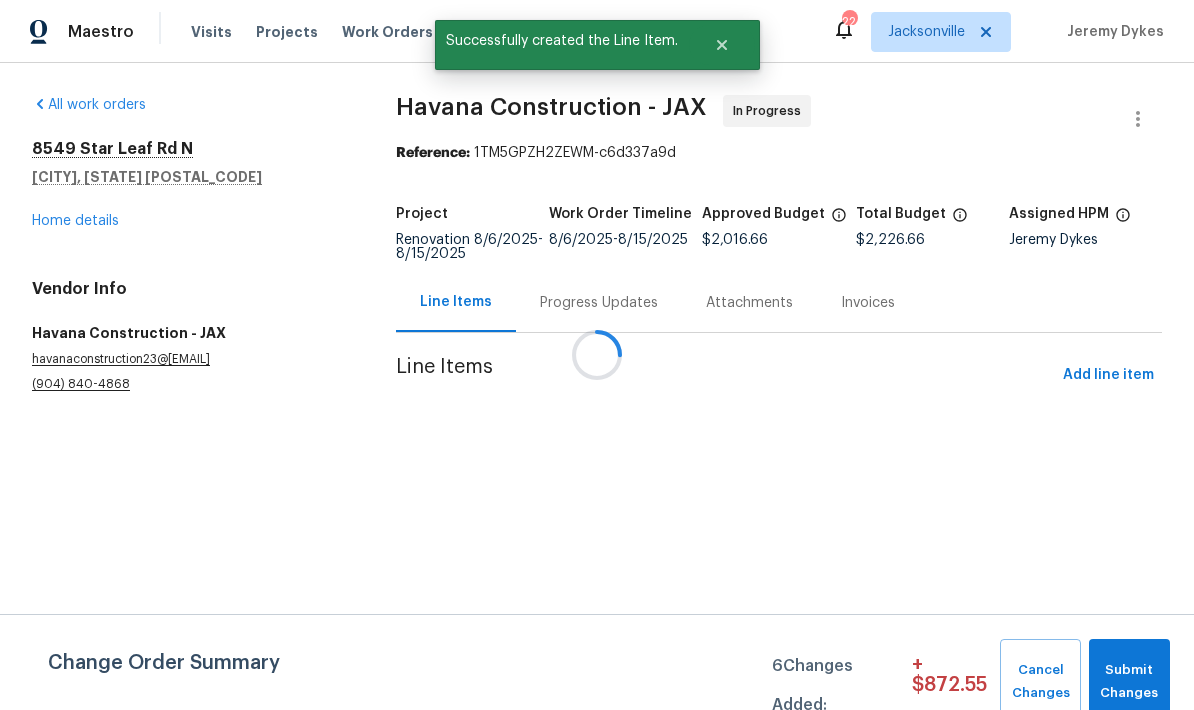 scroll, scrollTop: 0, scrollLeft: 0, axis: both 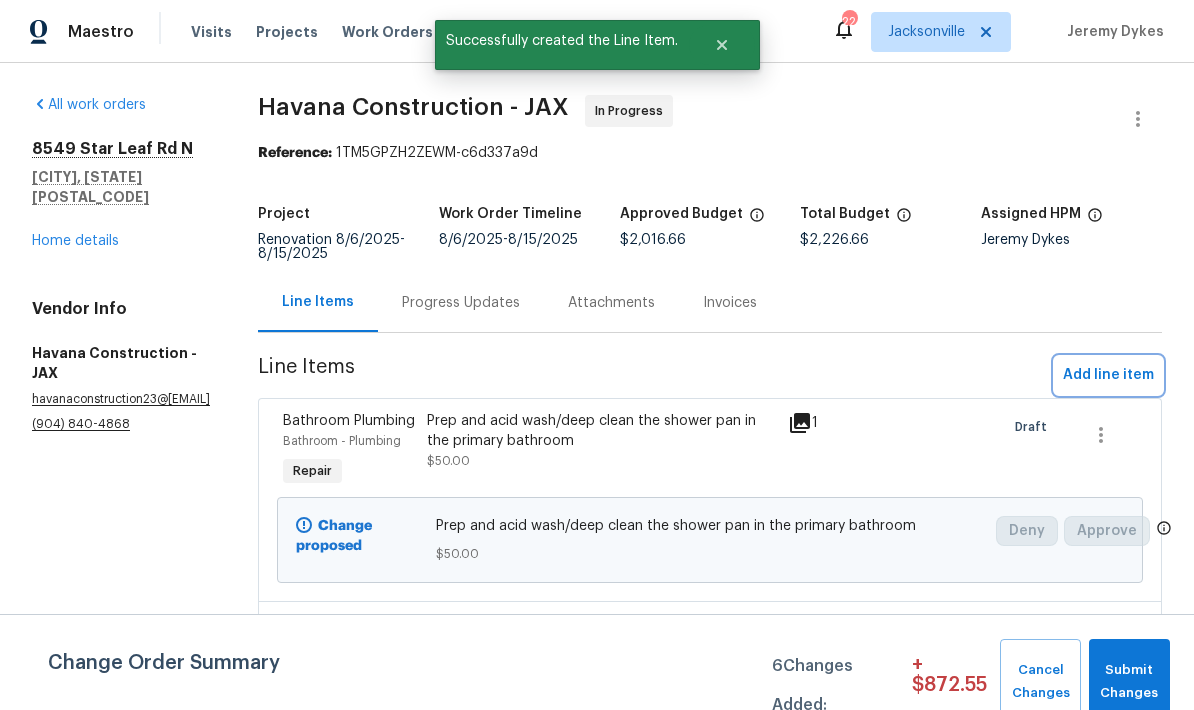 click on "Add line item" at bounding box center (1108, 375) 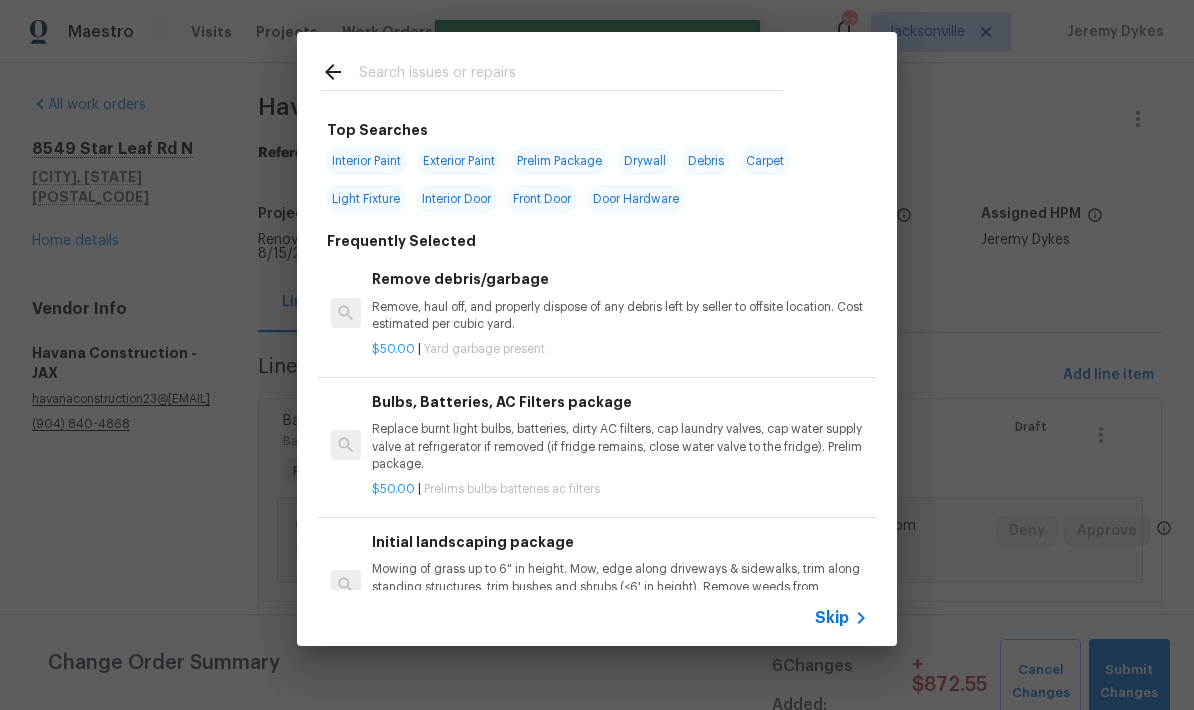 click at bounding box center [571, 75] 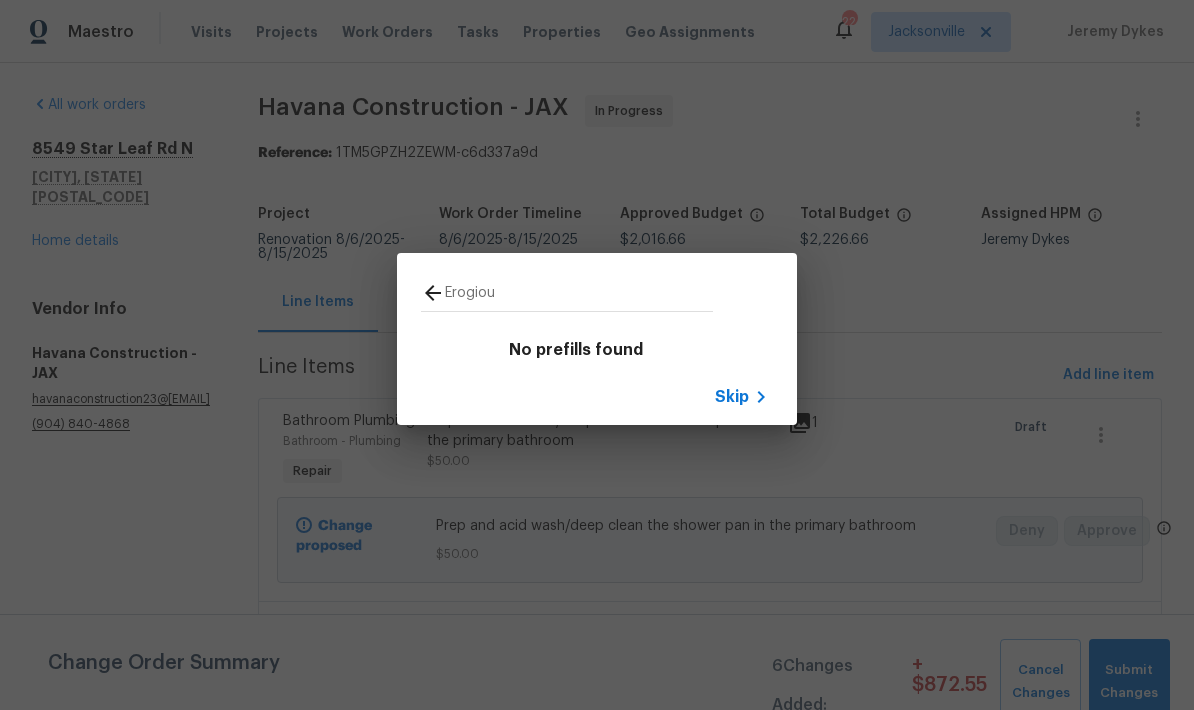 type on "Erogious" 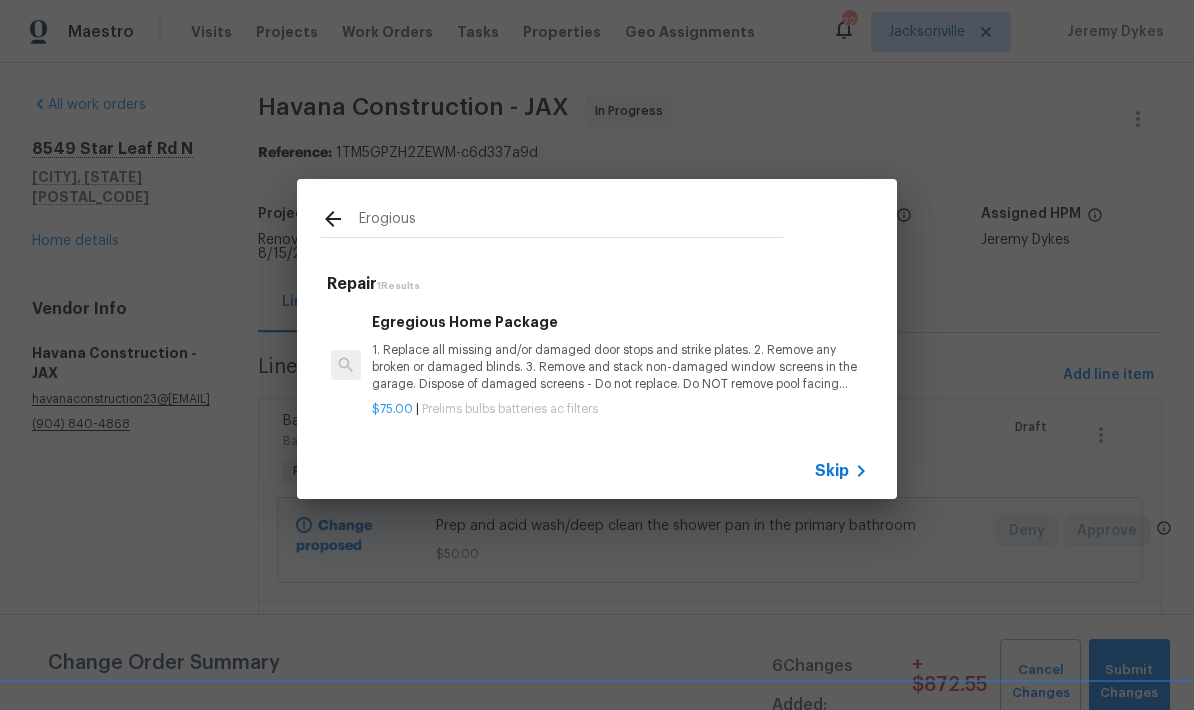 click on "1. Replace all missing and/or damaged door stops and strike plates.  2. Remove any broken or damaged blinds.  3. Remove and stack non-damaged window screens in the garage. Dispose of damaged screens - Do not replace. Do NOT remove pool facing window screens.  4. Replace any missing, broken, or inconsistent color switch plates/receptacle cover plates with appropriate color. If all plates in an area/room are a unique style but matching – request approval to keep.  5. Replace all burnt out light bulbs. Bulbs in fixtures should be matching (both style and color). All vanity fixtures must have vanity bulbs. This includes microwave and oven bulbs.  6. Replace all batteries and test all smoke detectors for functionality. Pictures with date printed on batteries needed for approval.  7. Cap all unused water and gas lines (i.e. refrigerator, water heater, washer supply hot/cold, gas line for dryer, etc).  8. Install new pleated HVAC air filters" at bounding box center [620, 367] 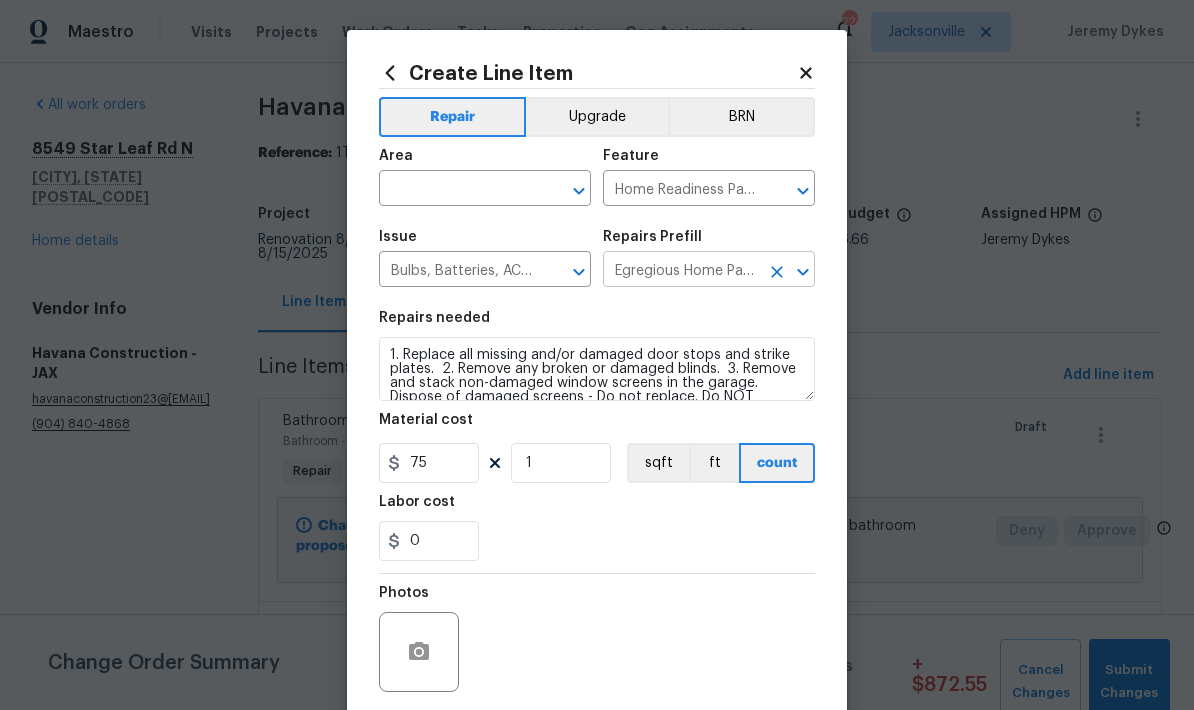 click 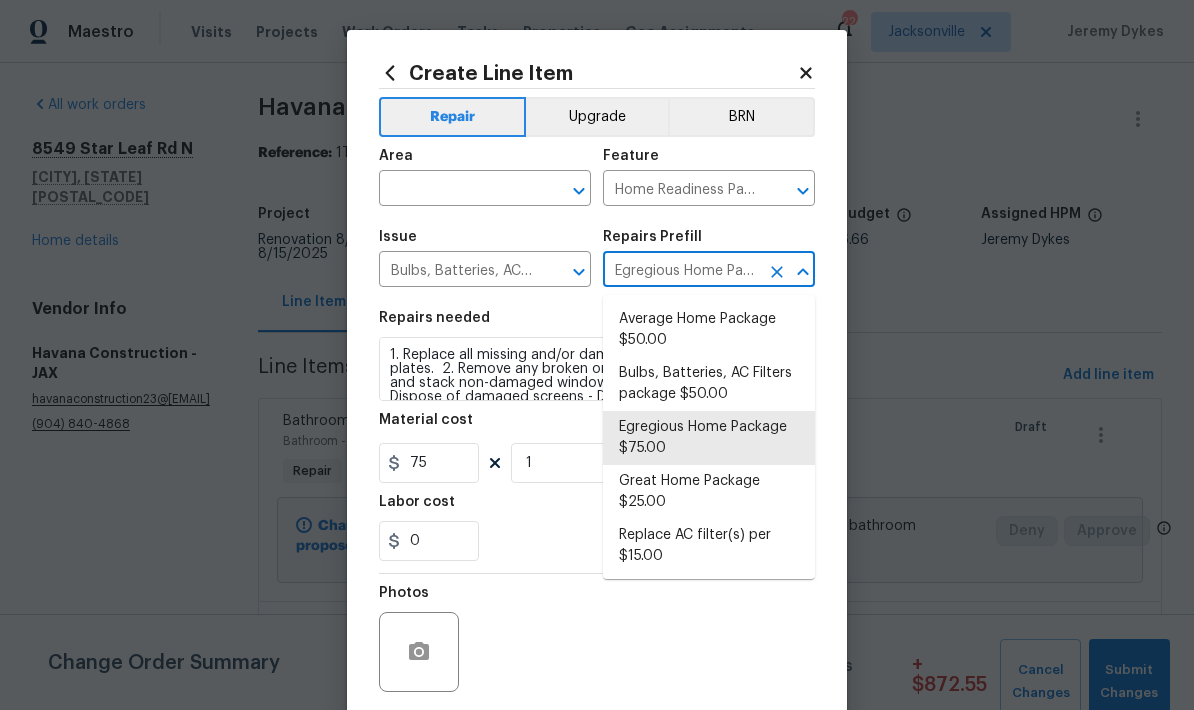 scroll, scrollTop: 0, scrollLeft: 0, axis: both 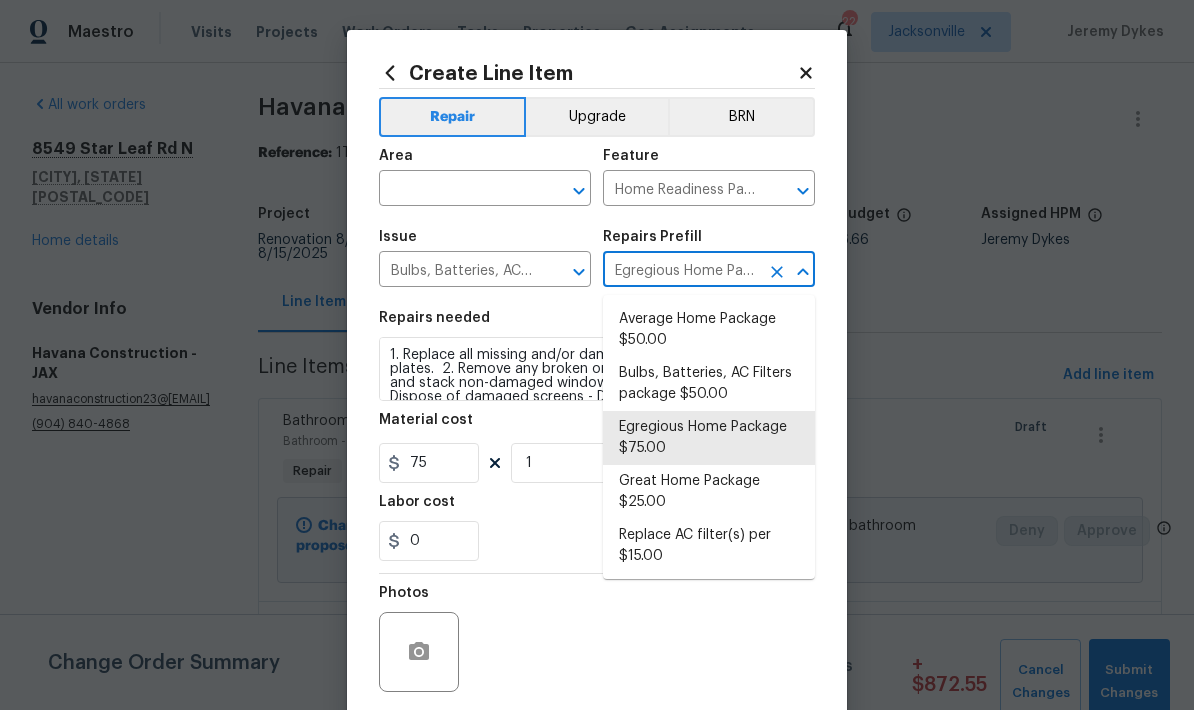 click on "Average Home Package $50.00" at bounding box center [709, 330] 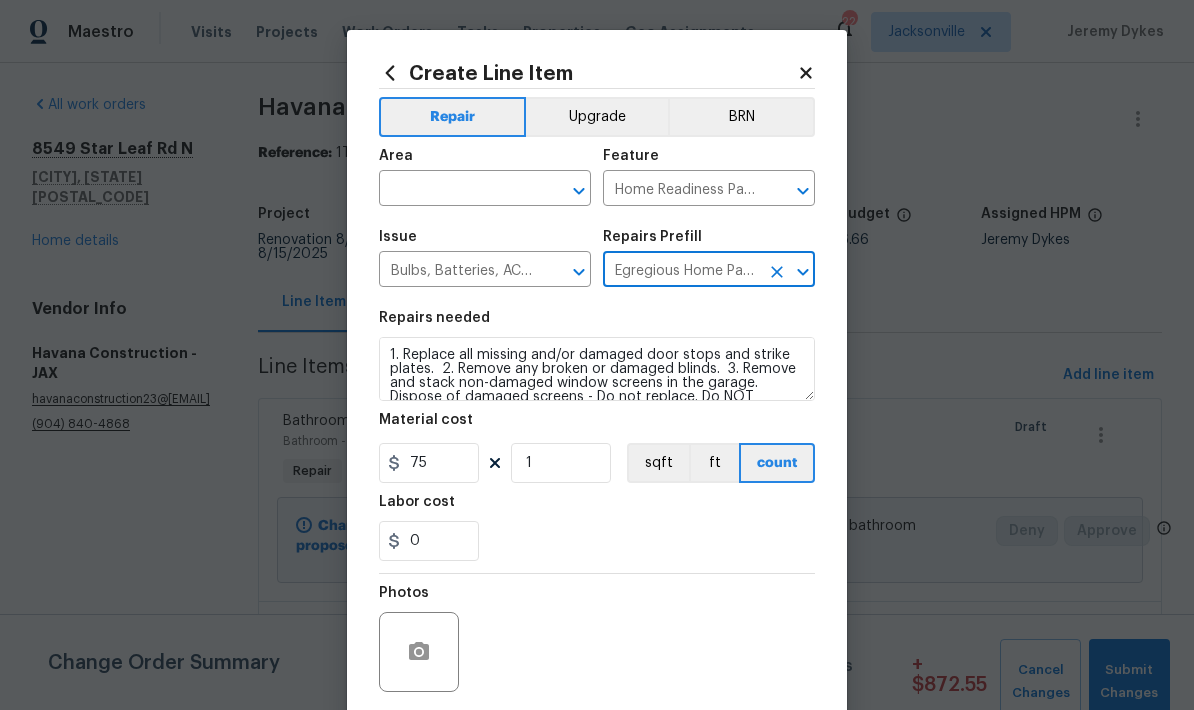 type on "Average Home Package $50.00" 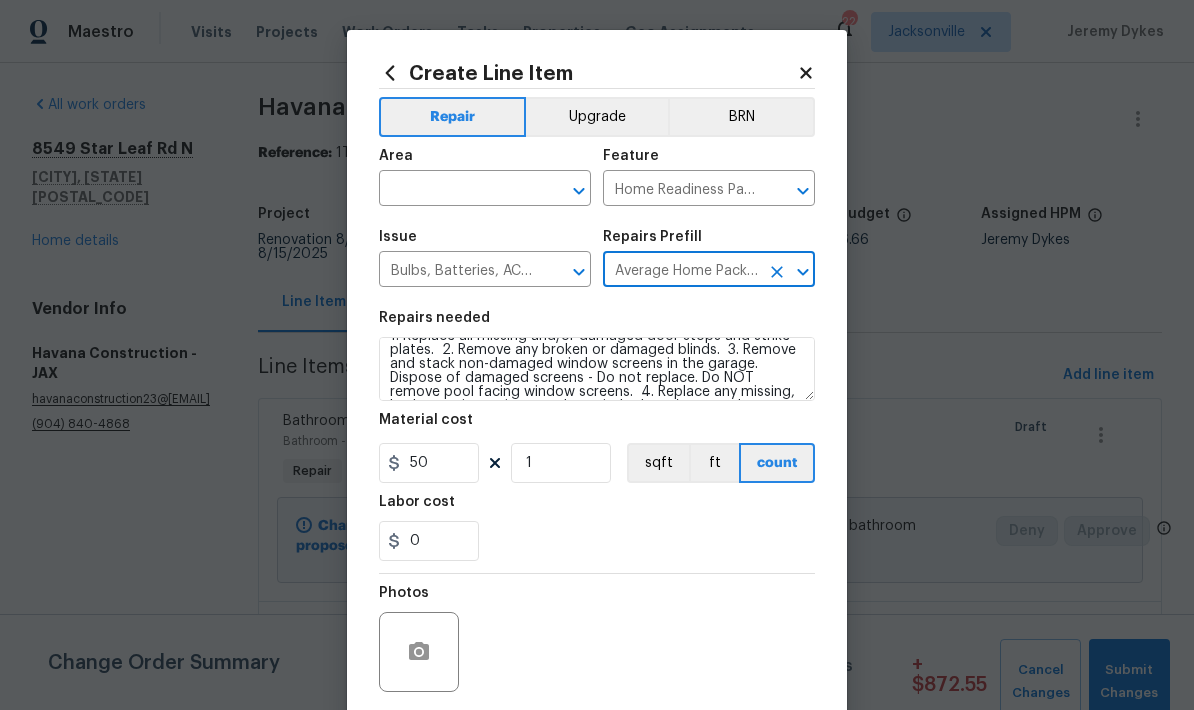 scroll, scrollTop: 21, scrollLeft: 0, axis: vertical 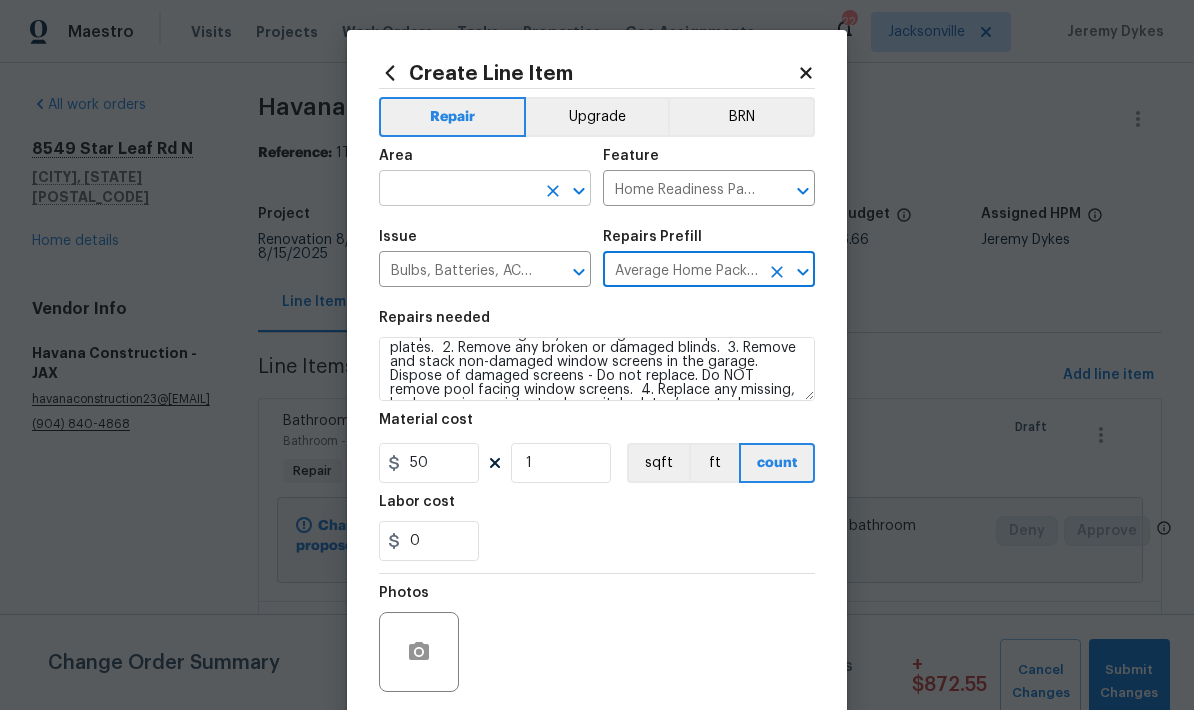 click at bounding box center [457, 190] 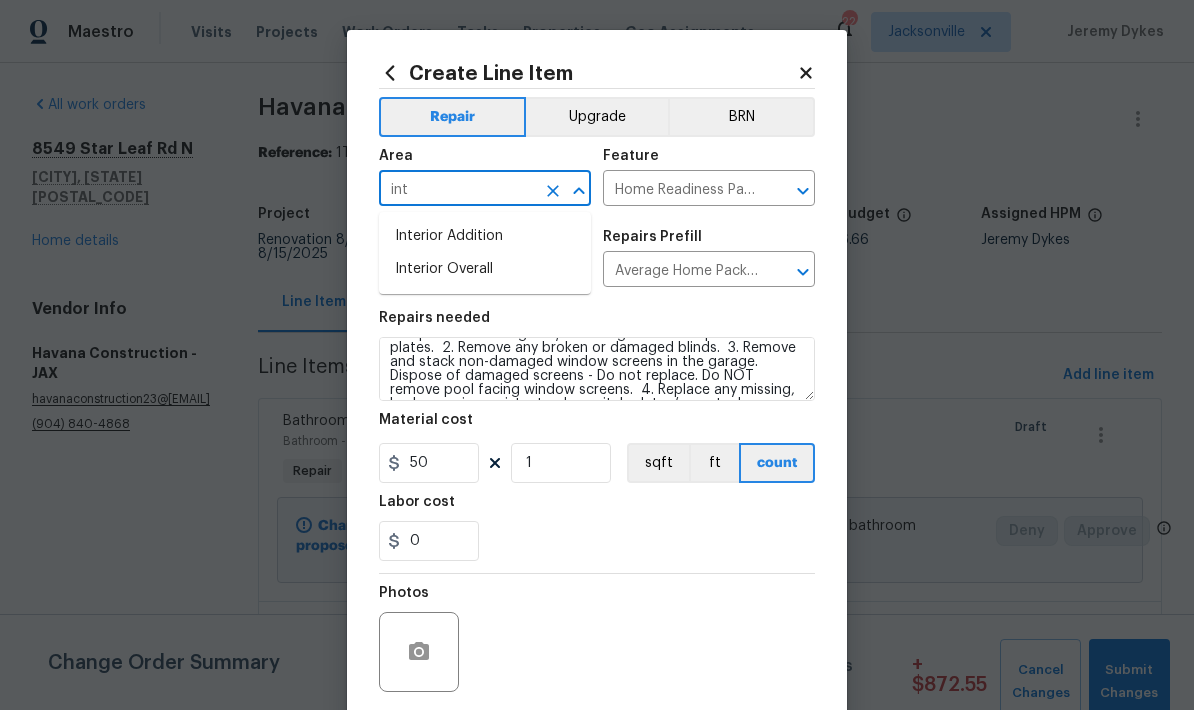 click on "Interior Overall" at bounding box center (485, 269) 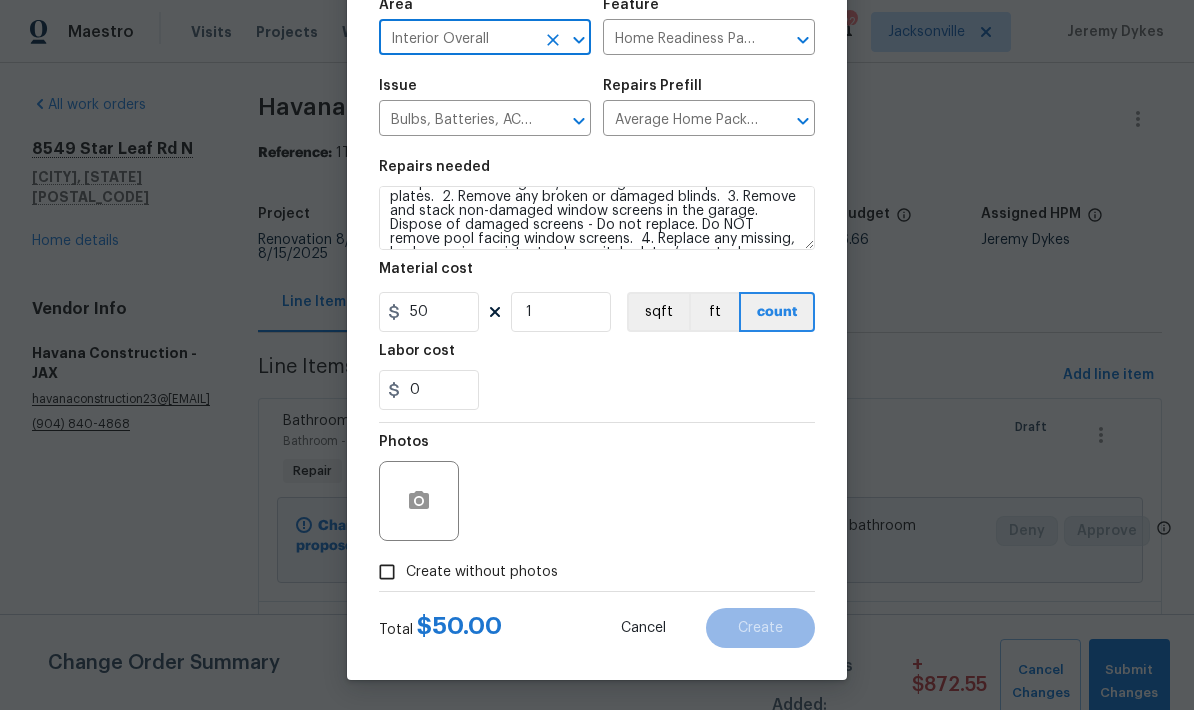 scroll, scrollTop: 155, scrollLeft: 0, axis: vertical 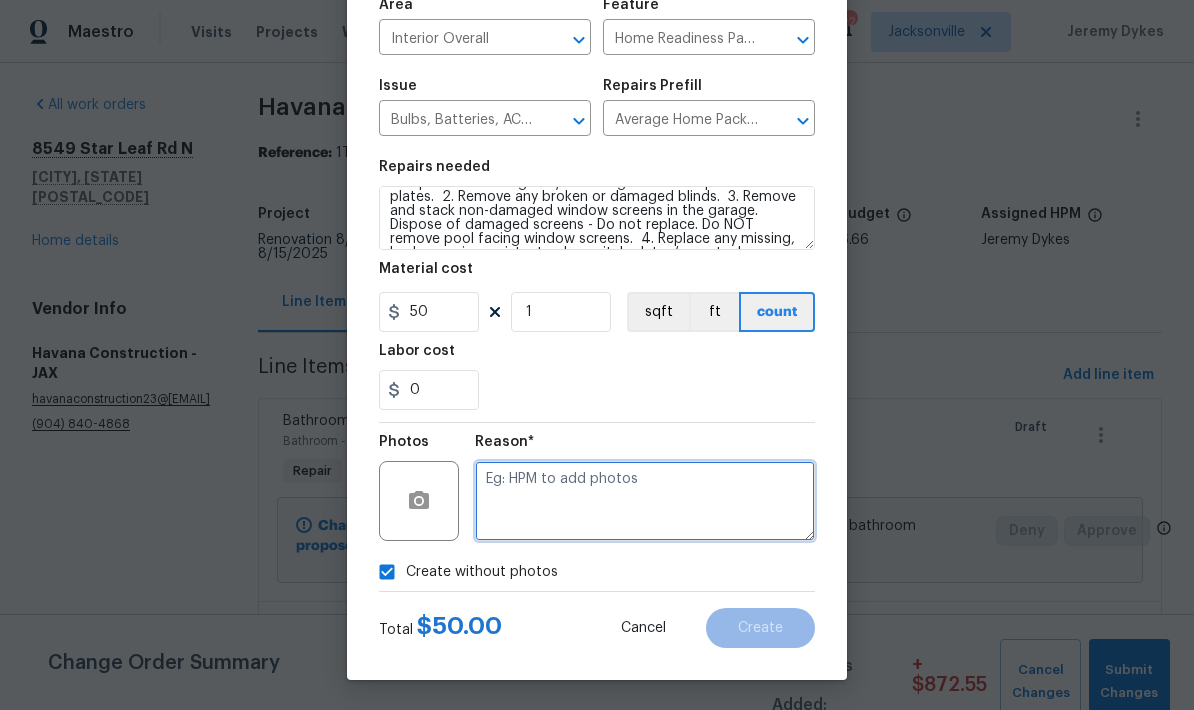 click at bounding box center (645, 501) 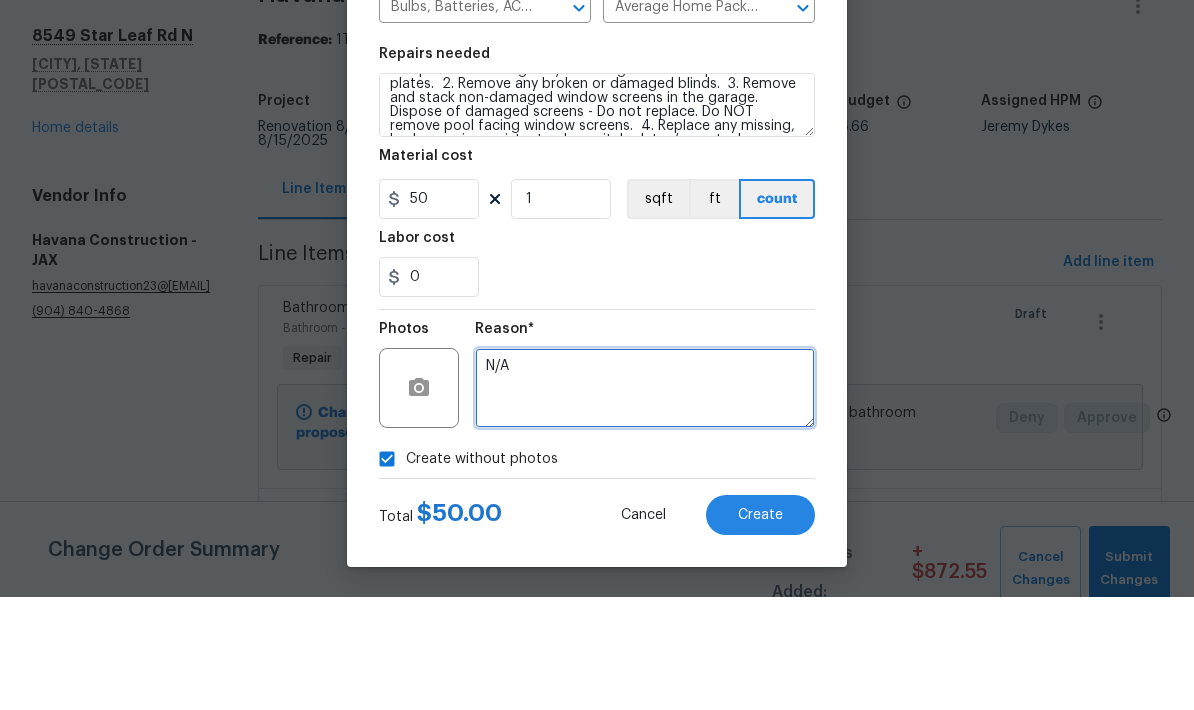 scroll, scrollTop: 80, scrollLeft: 0, axis: vertical 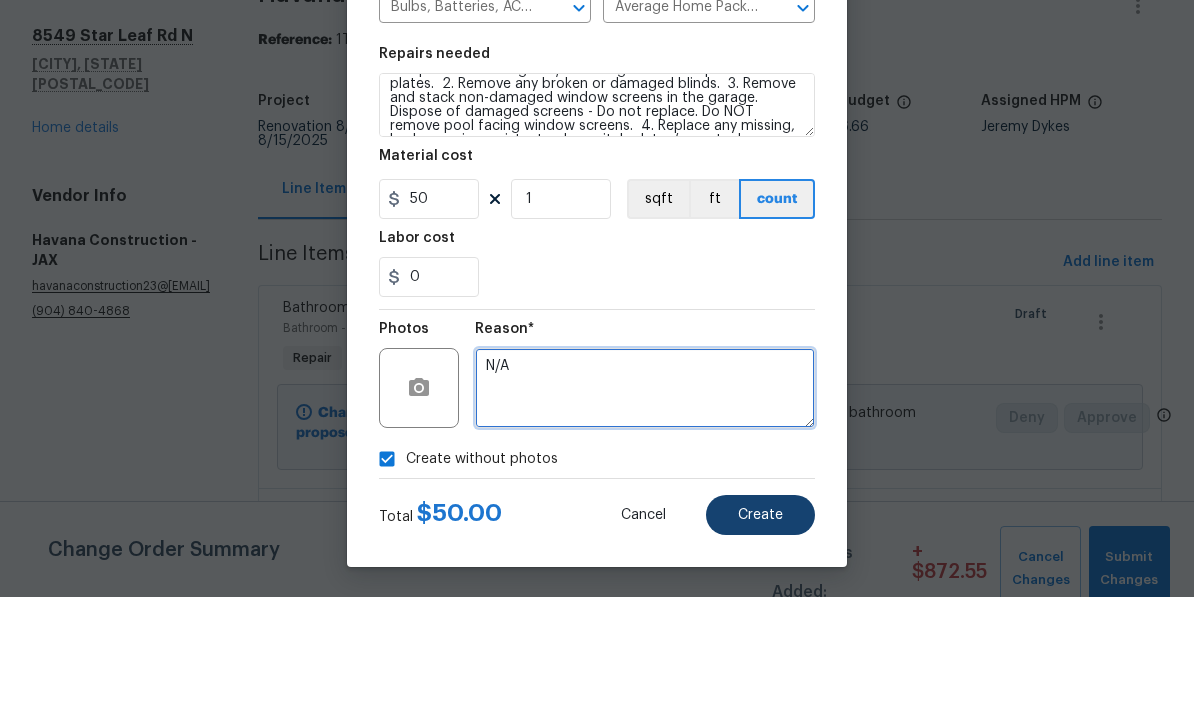type on "N/A" 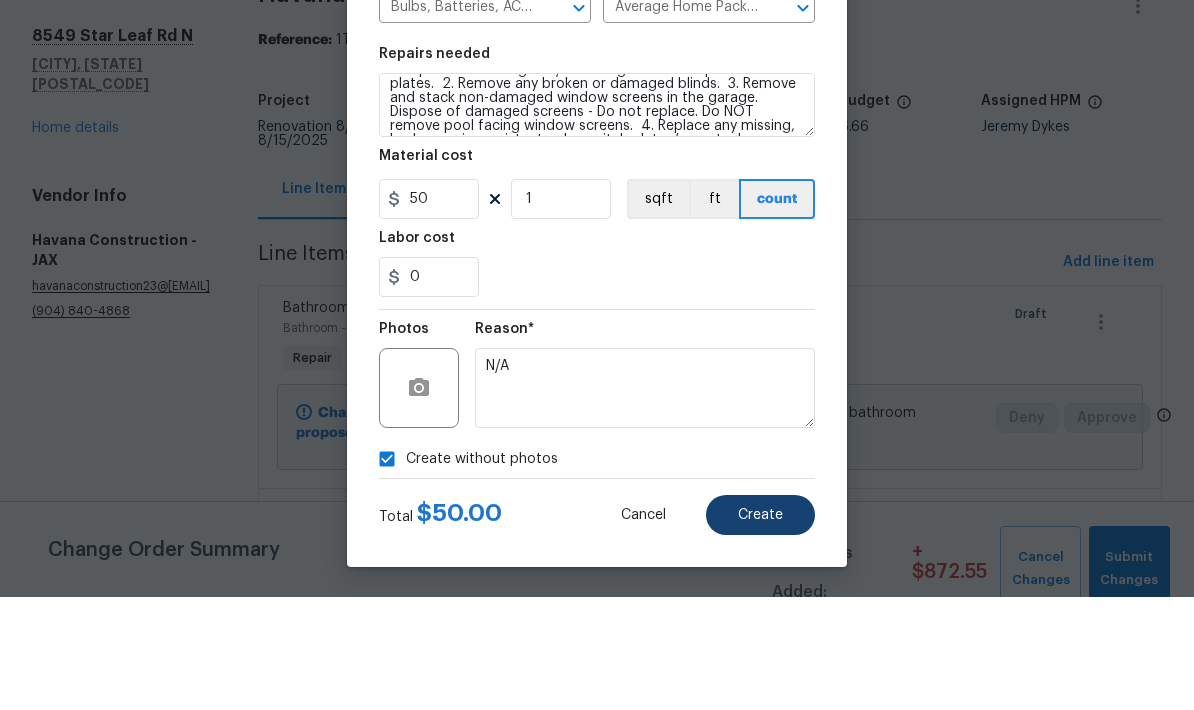 click on "Create" at bounding box center [760, 628] 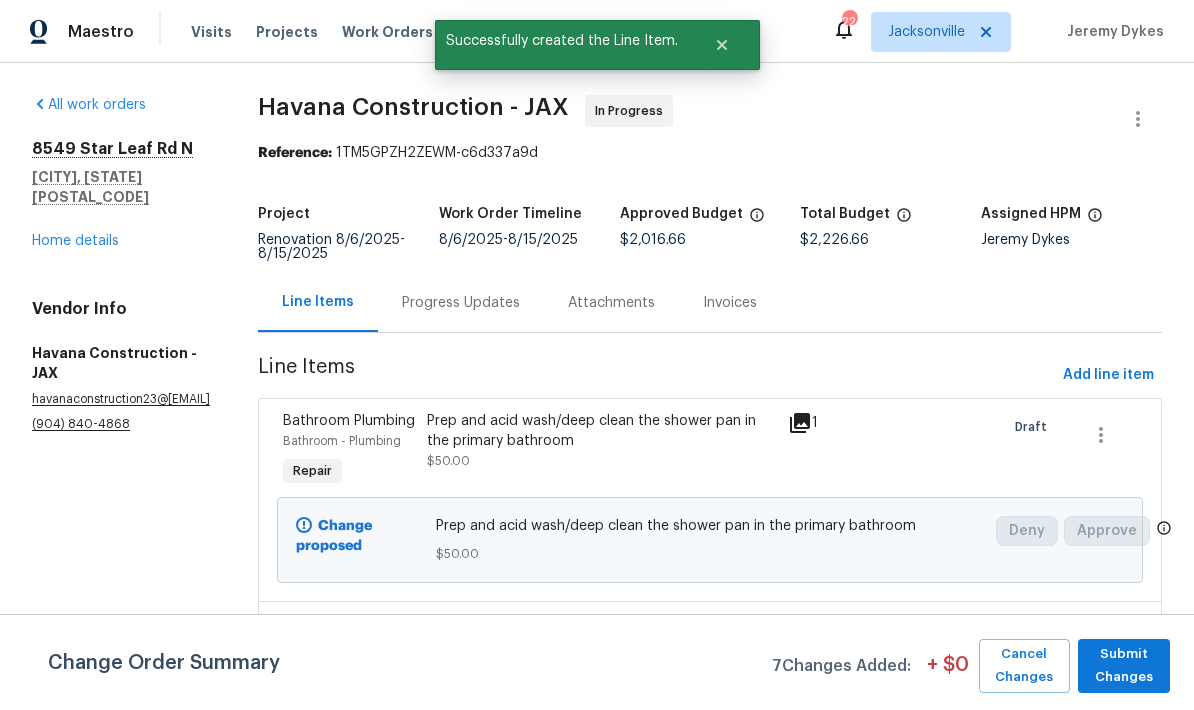 scroll, scrollTop: 0, scrollLeft: 0, axis: both 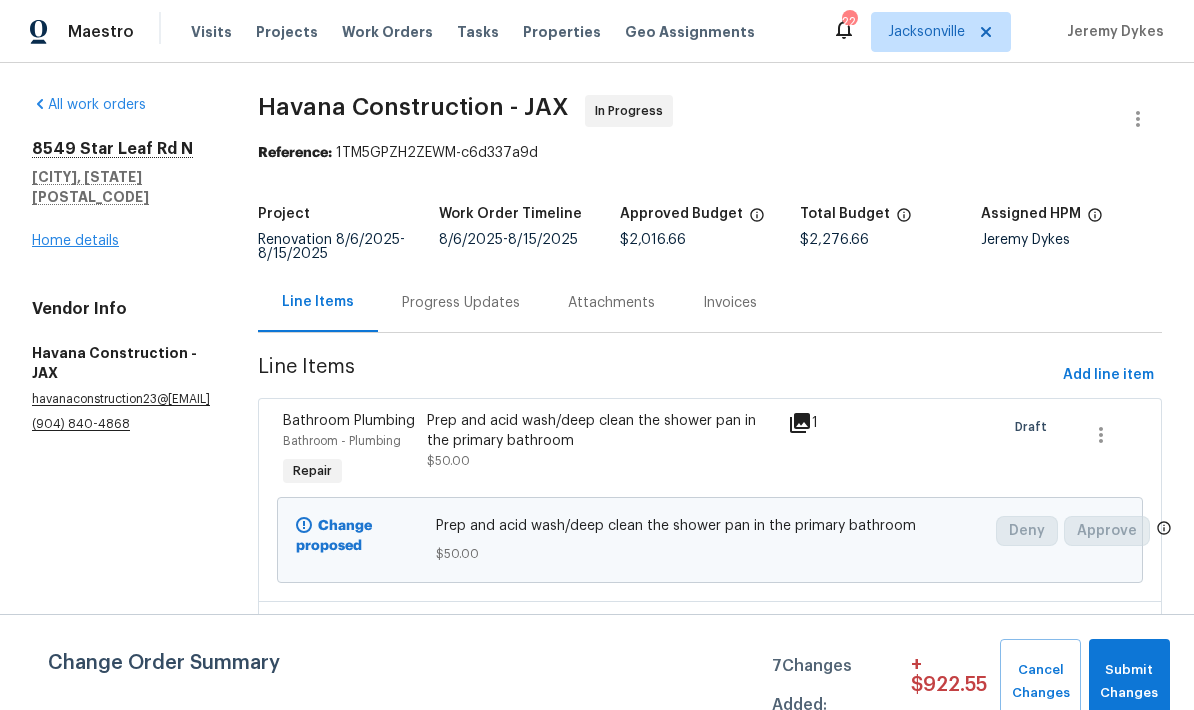 click on "Home details" at bounding box center (75, 241) 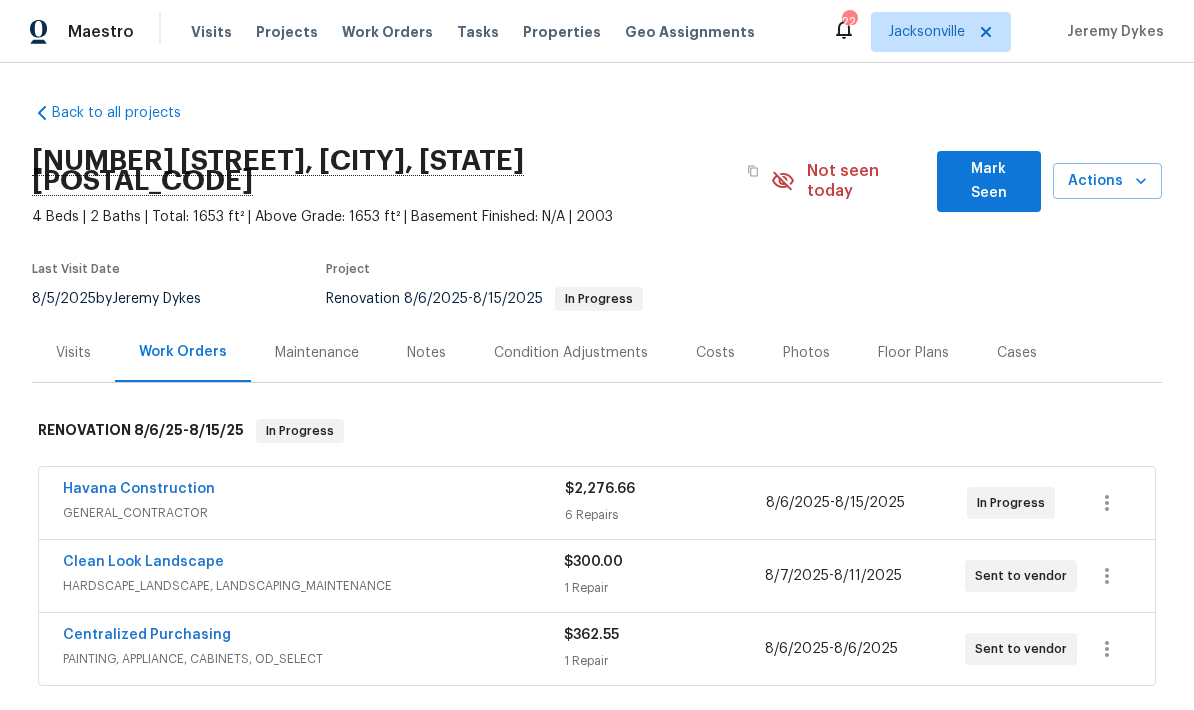 click on "Costs" at bounding box center (715, 353) 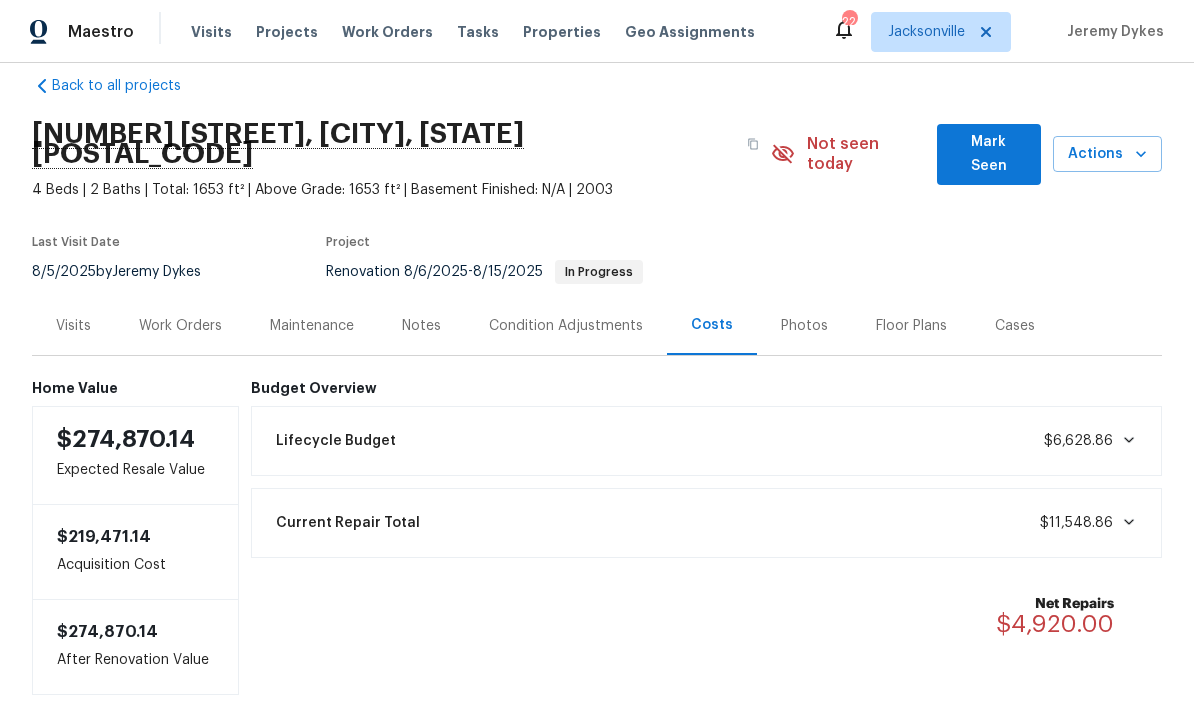 scroll, scrollTop: 28, scrollLeft: 0, axis: vertical 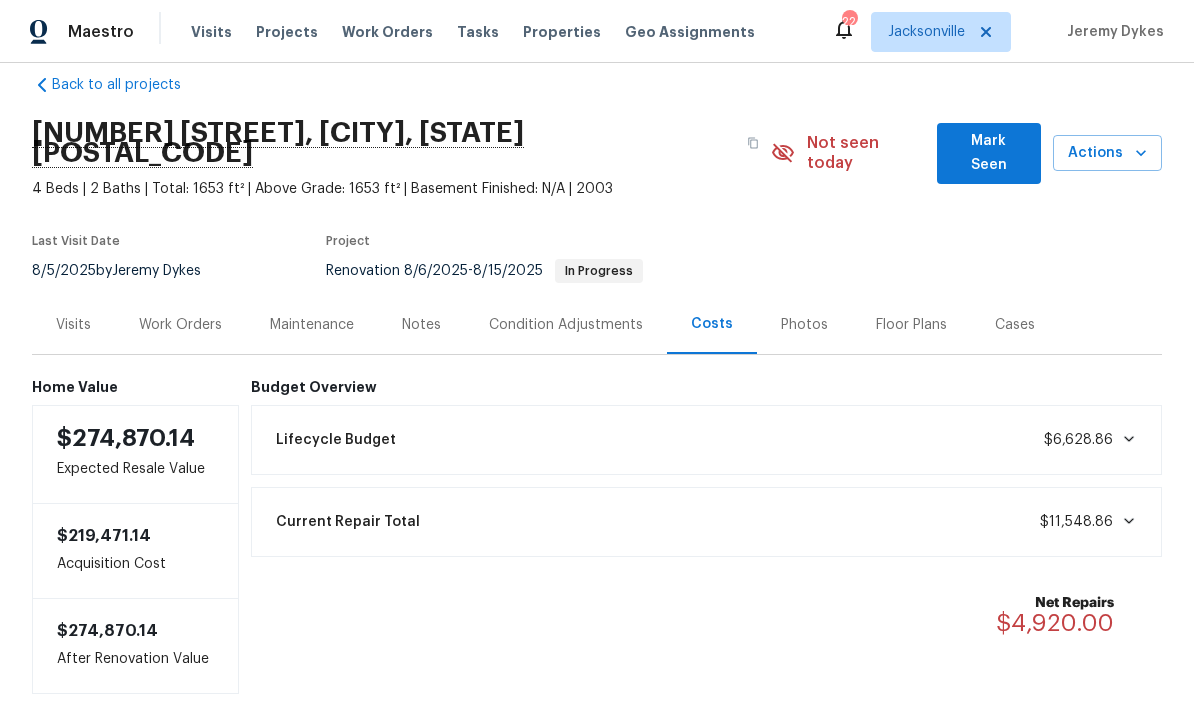 click on "Current Repair Total $11,548.86" at bounding box center (707, 522) 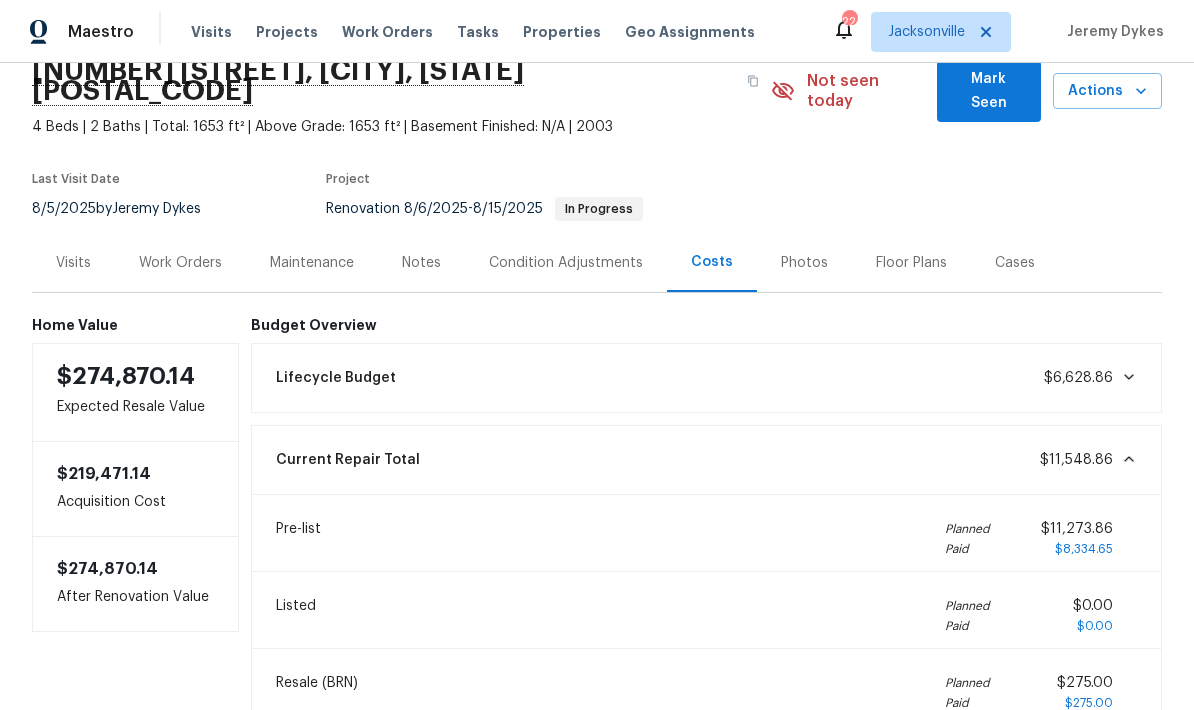 scroll, scrollTop: 80, scrollLeft: 0, axis: vertical 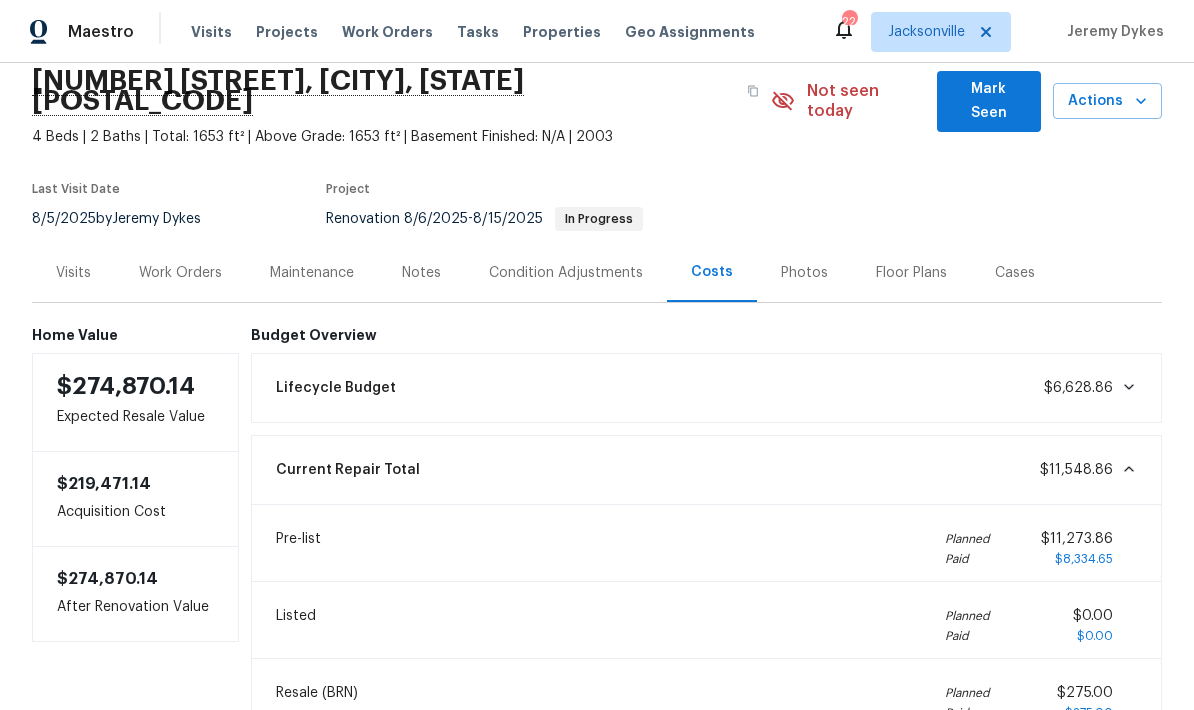 click on "Work Orders" at bounding box center (180, 273) 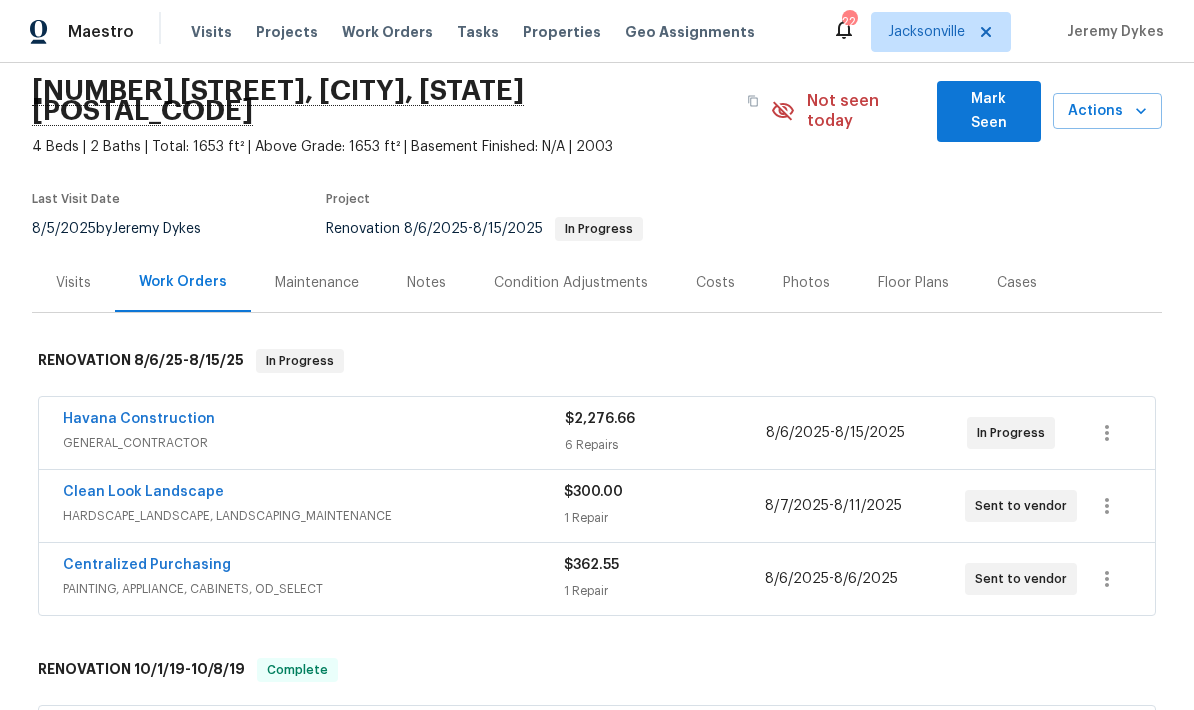 scroll, scrollTop: 69, scrollLeft: 0, axis: vertical 